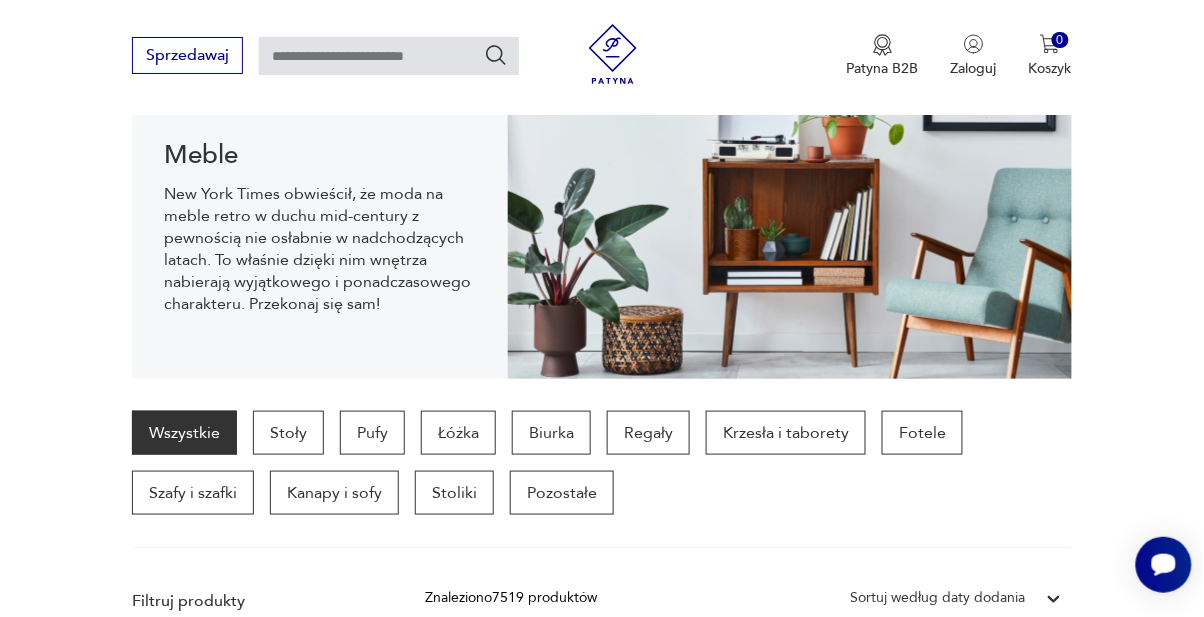 scroll, scrollTop: 0, scrollLeft: 0, axis: both 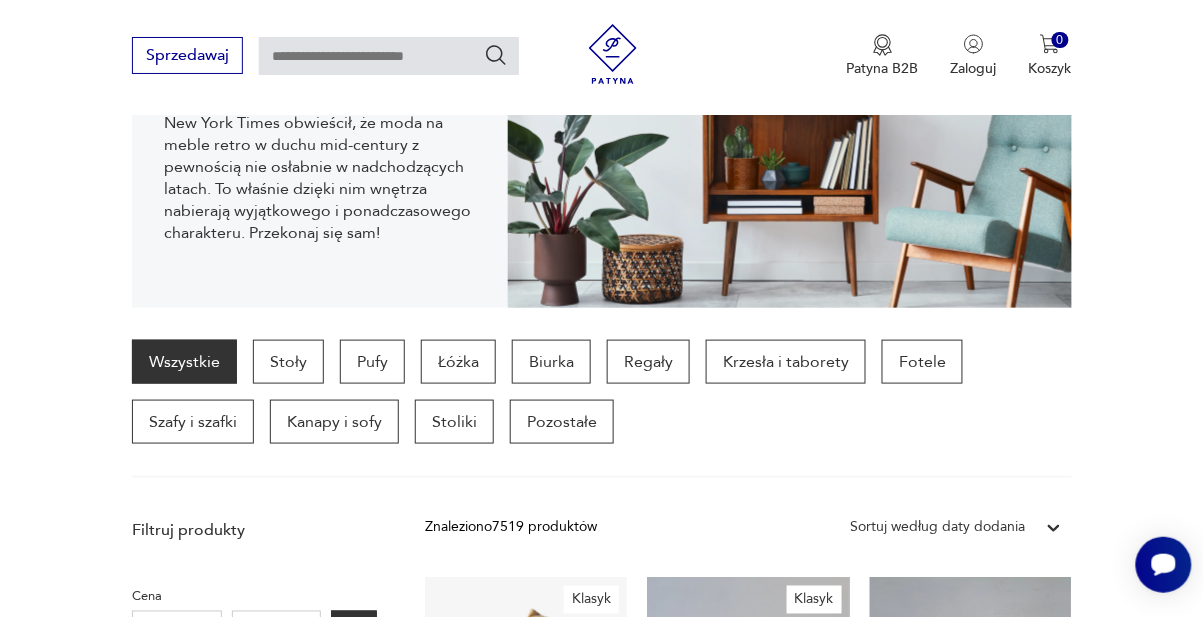 click on "Wszystkie Stoły Pufy Łóżka Biurka Regały Krzesła i taborety Fotele Szafy i szafki Kanapy i sofy Stoliki Pozostałe" at bounding box center [602, 409] 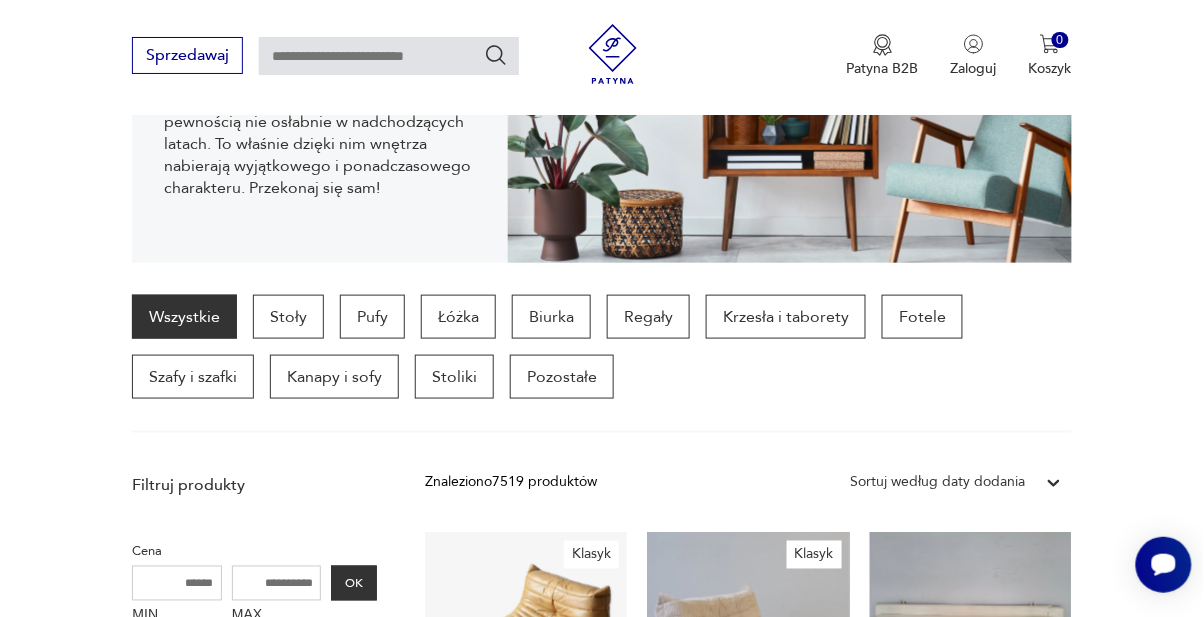 scroll, scrollTop: 365, scrollLeft: 0, axis: vertical 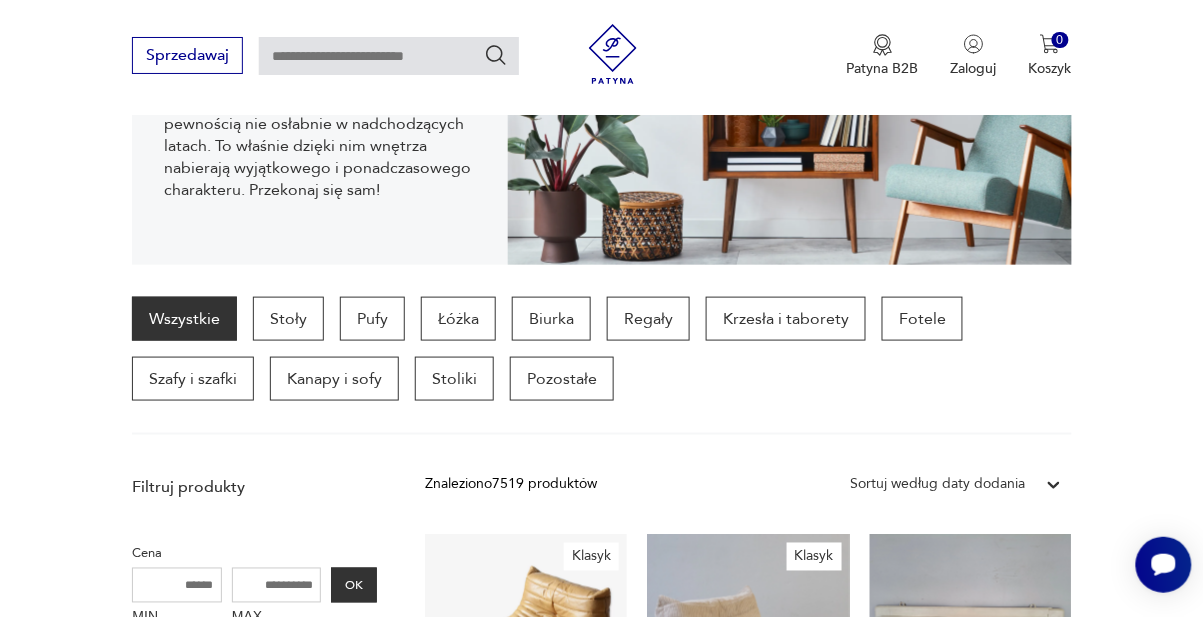 click on "Krzesła i taborety" at bounding box center (786, 319) 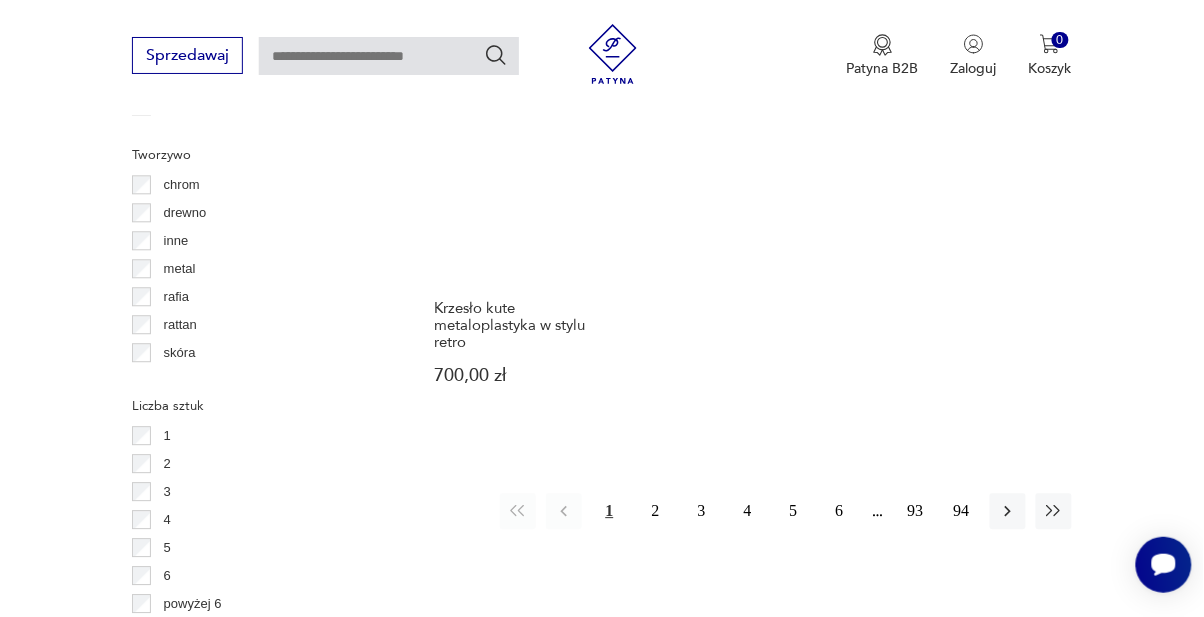 scroll, scrollTop: 2666, scrollLeft: 0, axis: vertical 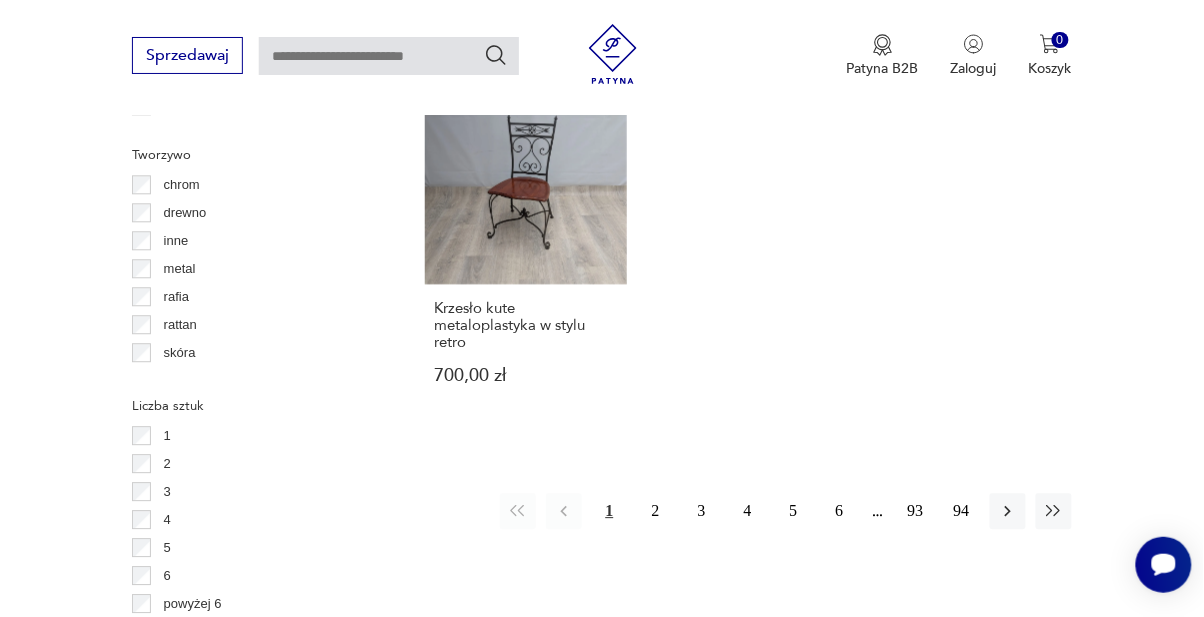 click on "2" at bounding box center [656, 511] 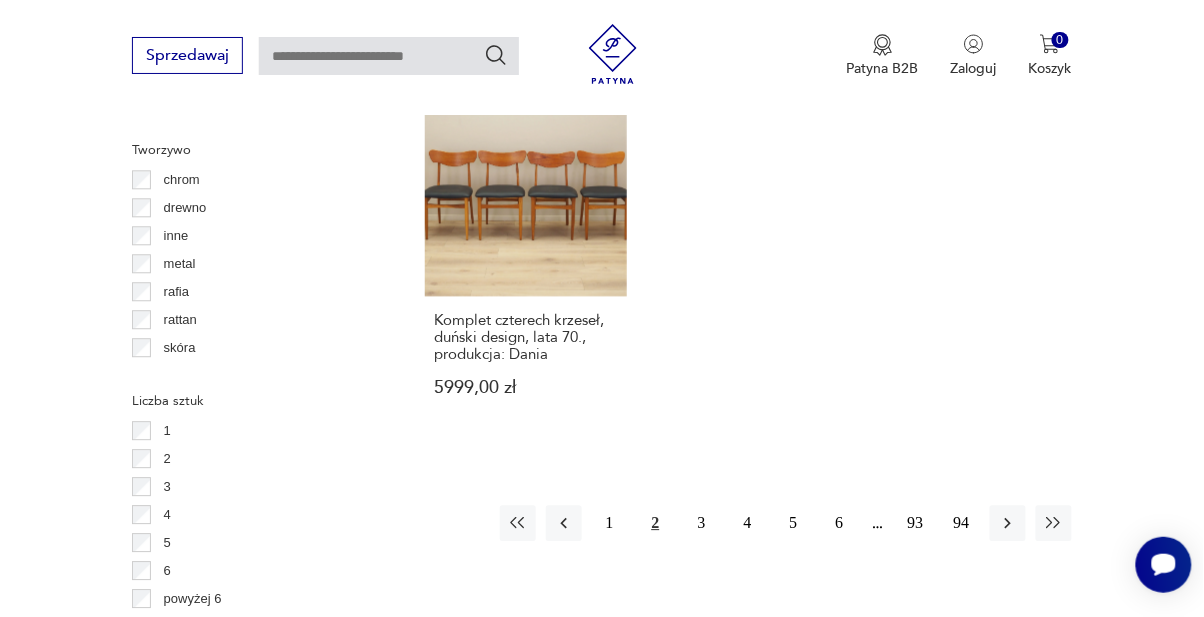 scroll, scrollTop: 2676, scrollLeft: 0, axis: vertical 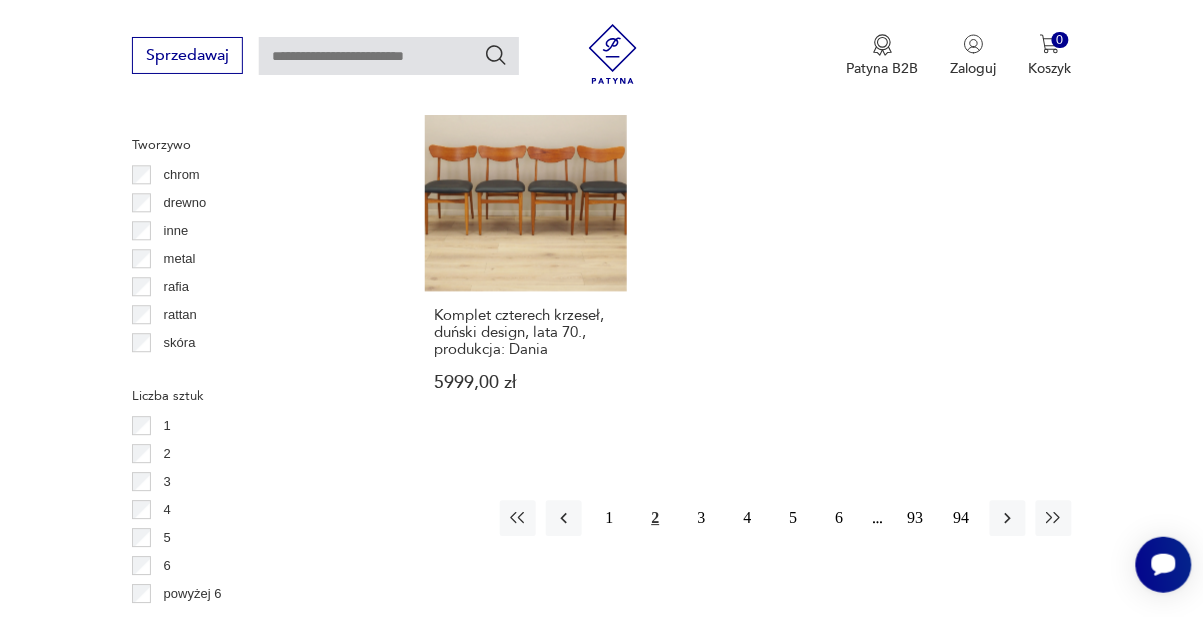 click on "3" at bounding box center (702, 518) 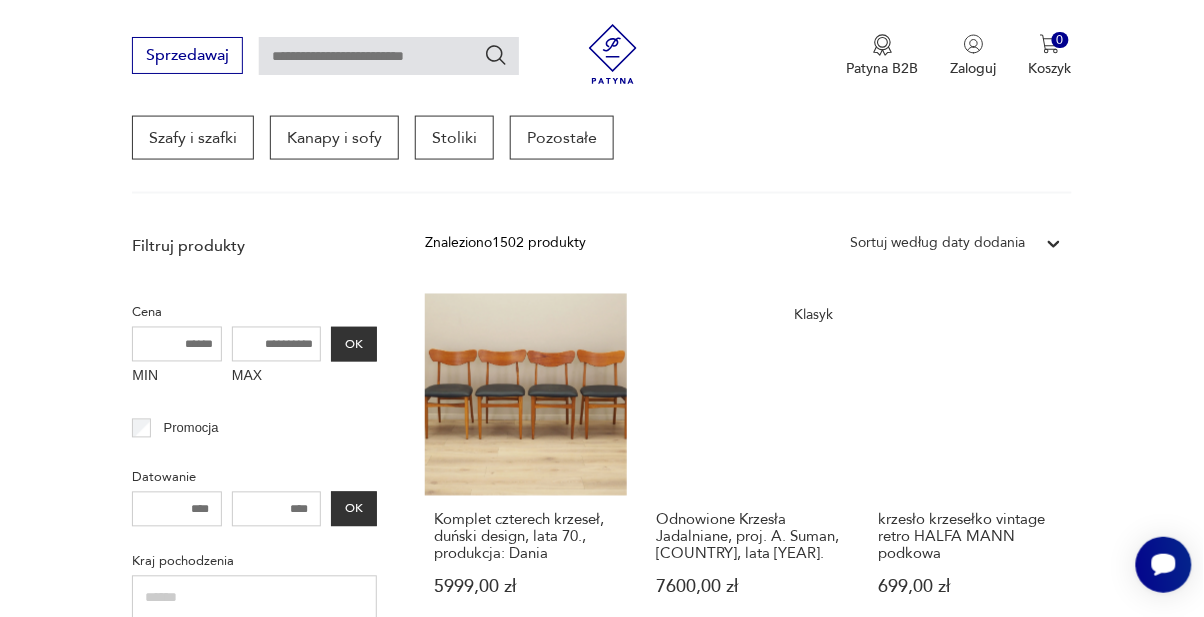 scroll, scrollTop: 611, scrollLeft: 0, axis: vertical 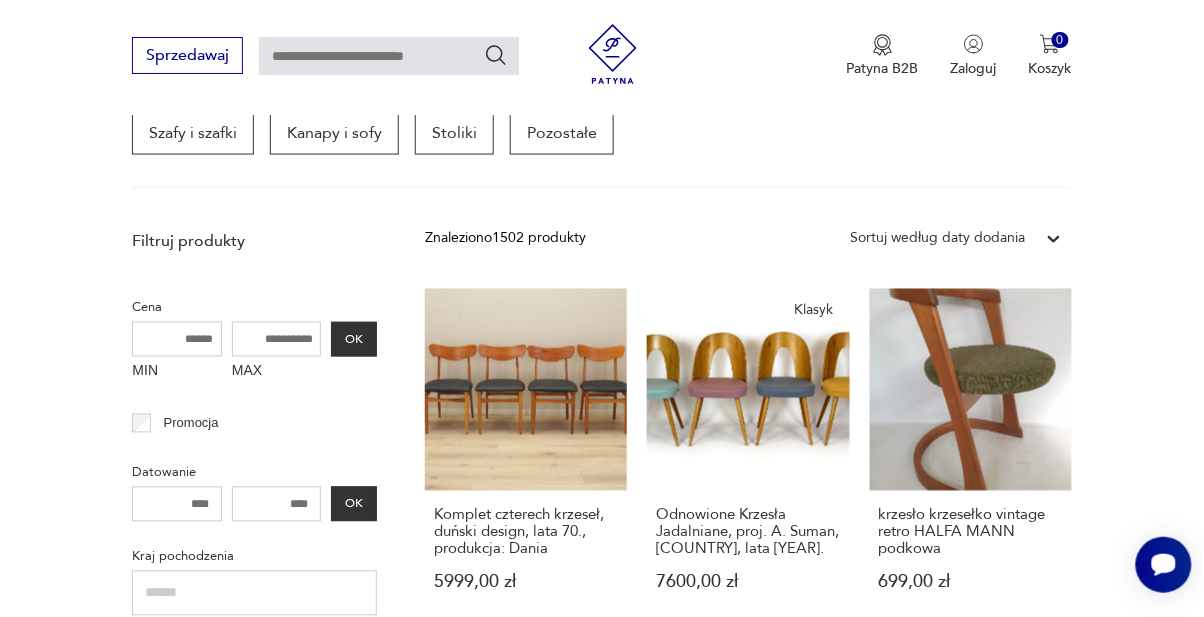 click on "Komplet czterech krzeseł, duński design, lata [YEAR]." at bounding box center (526, 459) 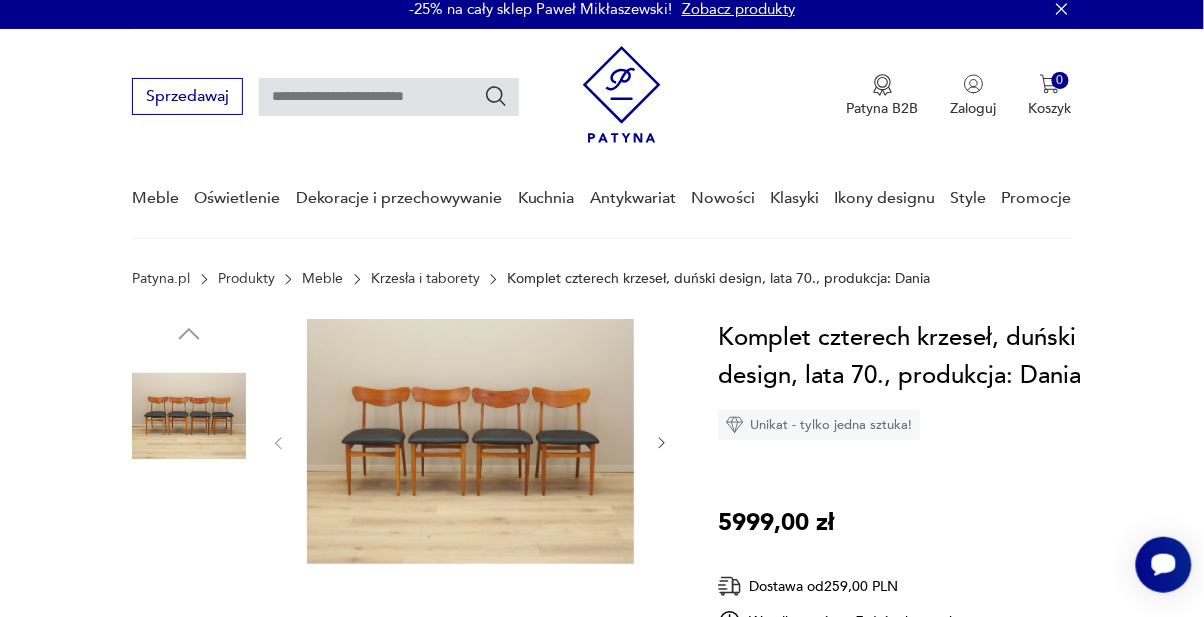 scroll, scrollTop: 0, scrollLeft: 0, axis: both 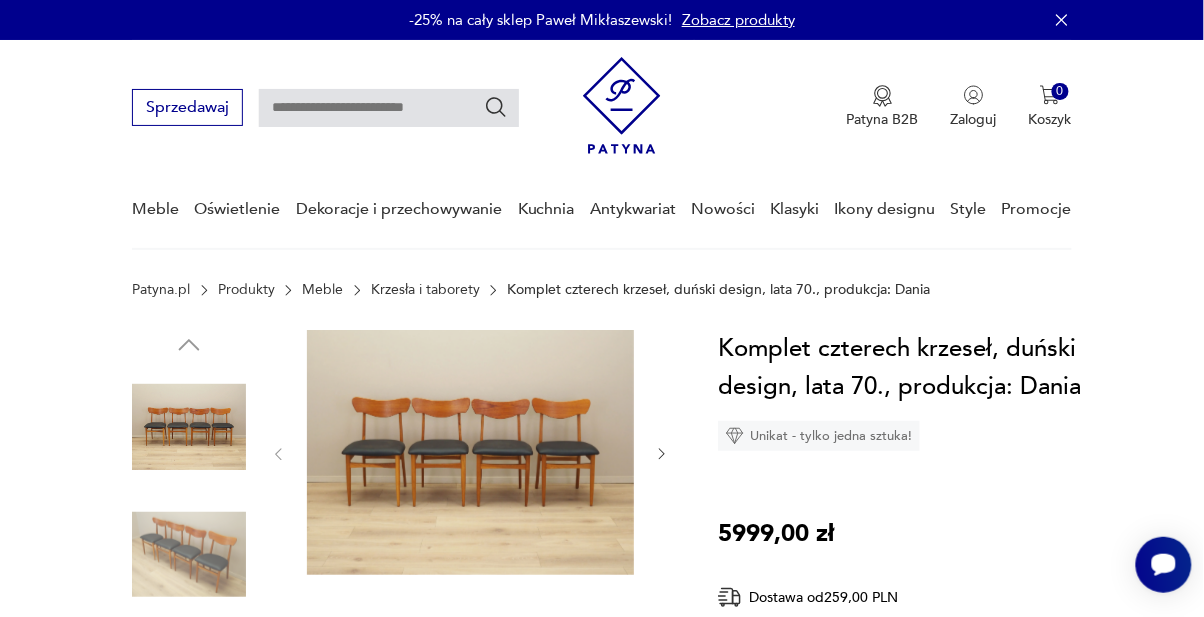 click 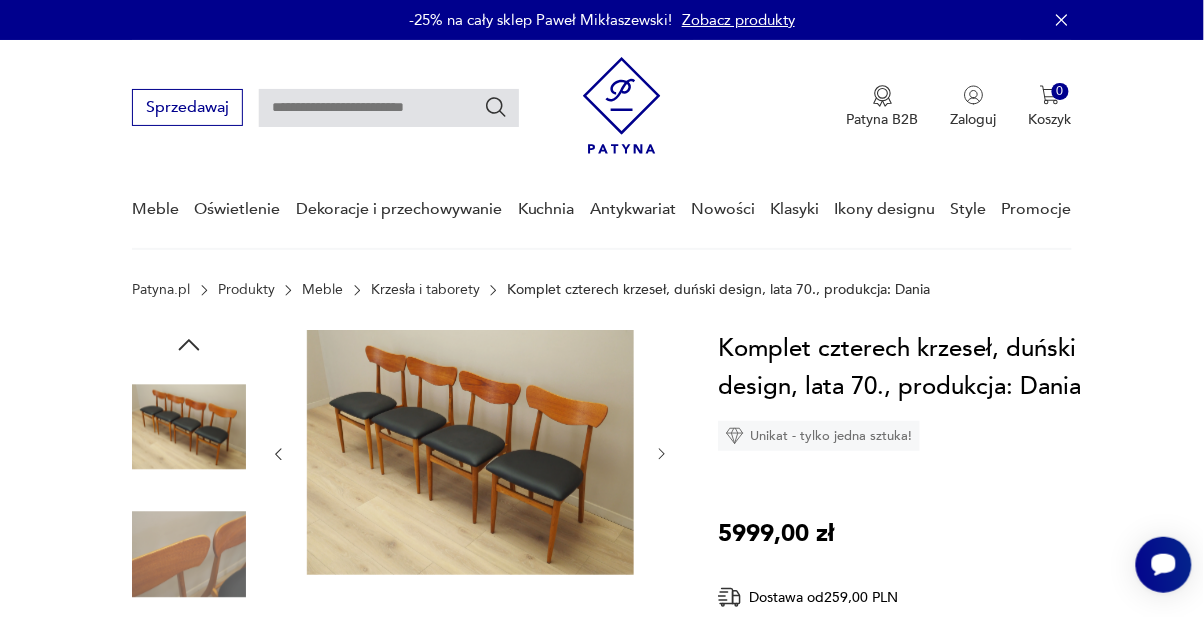 click 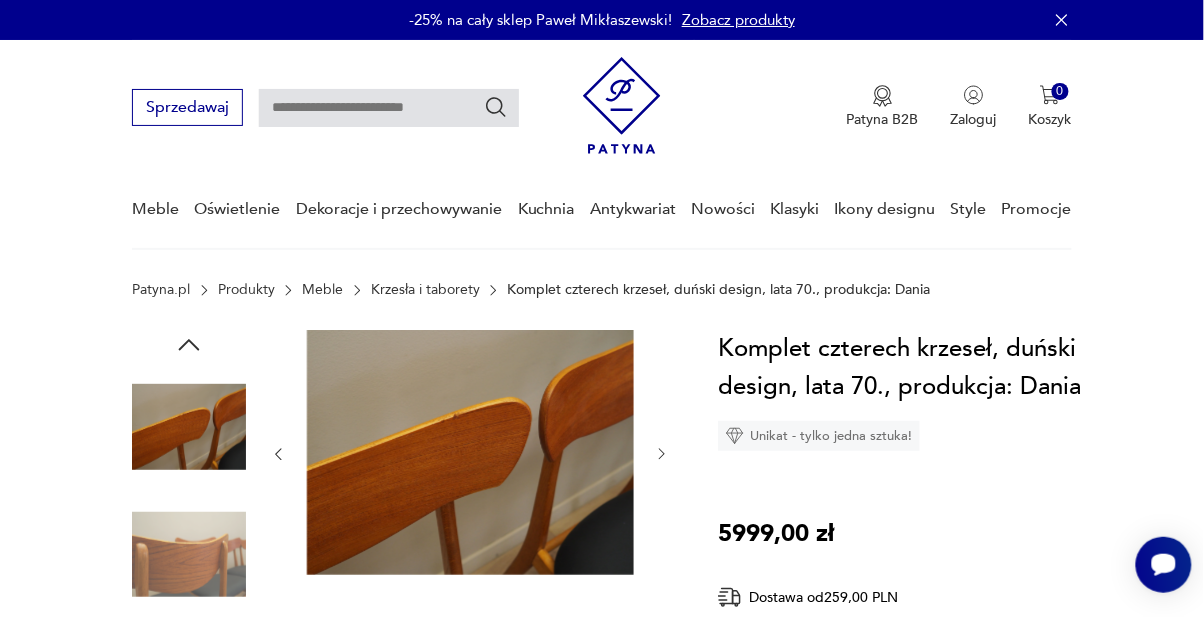 click 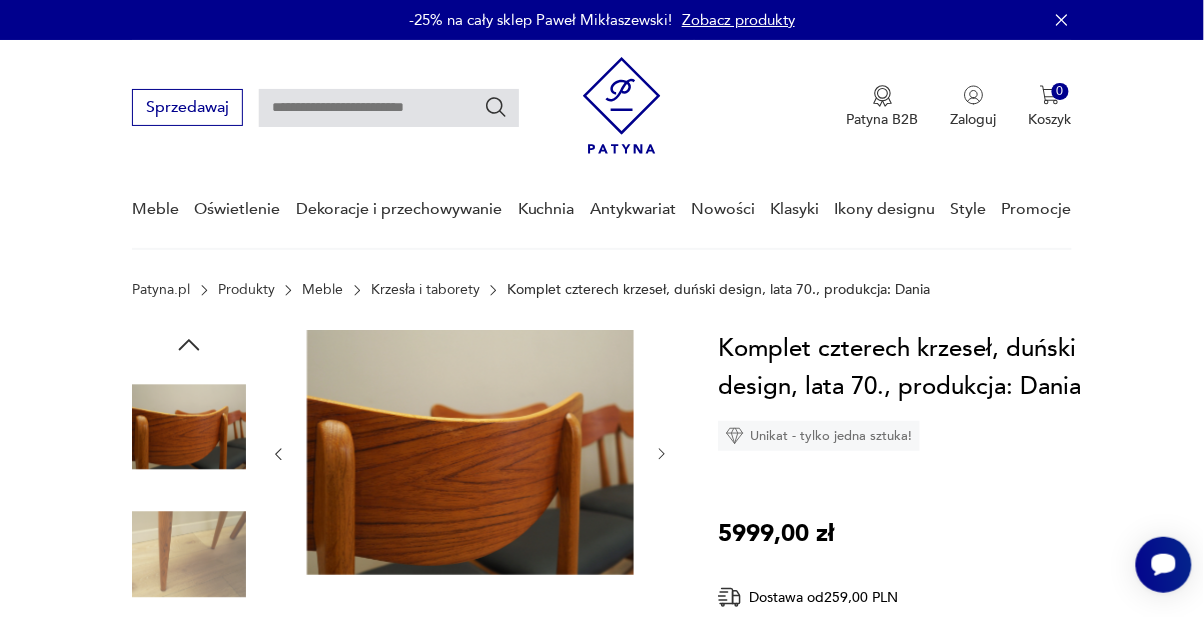 click 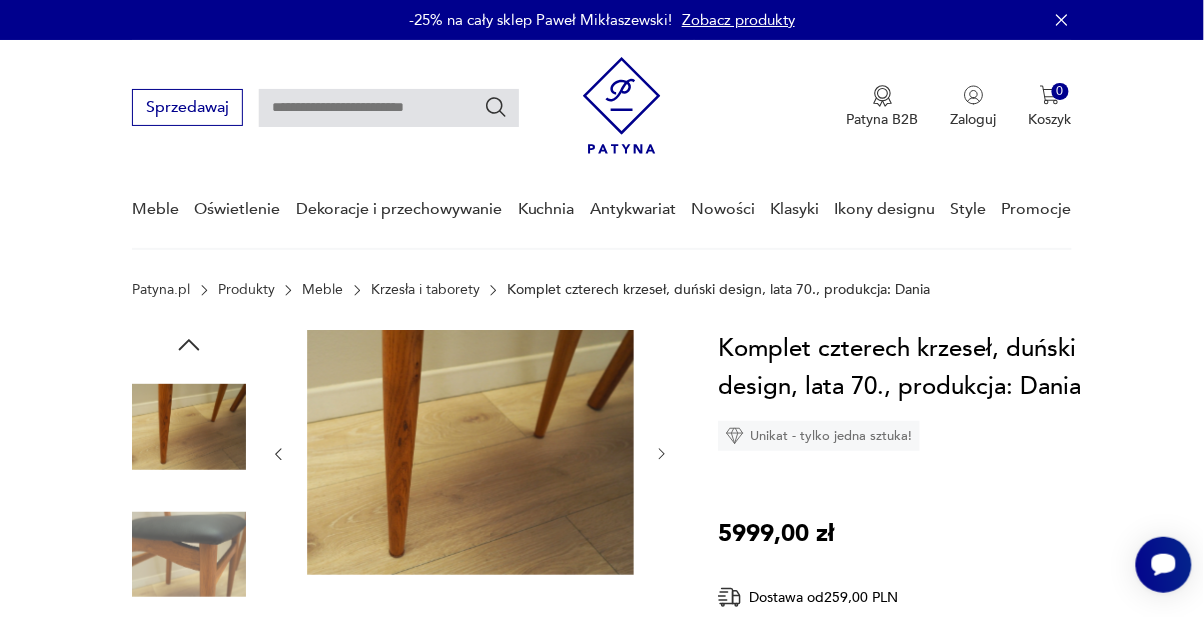 click 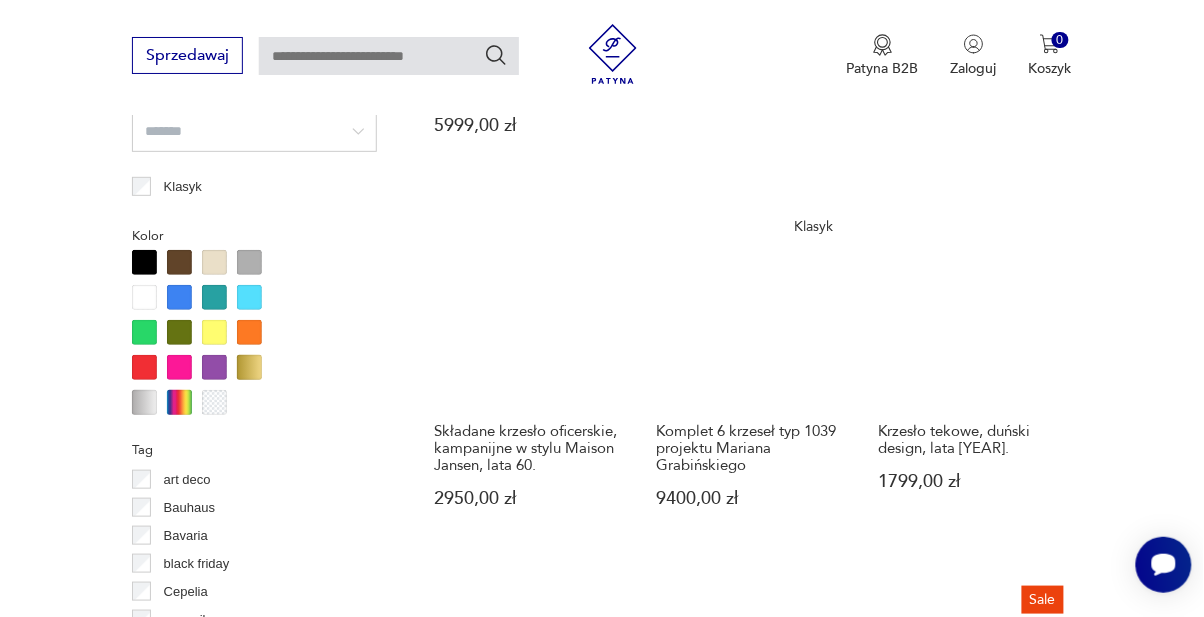 scroll, scrollTop: 1851, scrollLeft: 0, axis: vertical 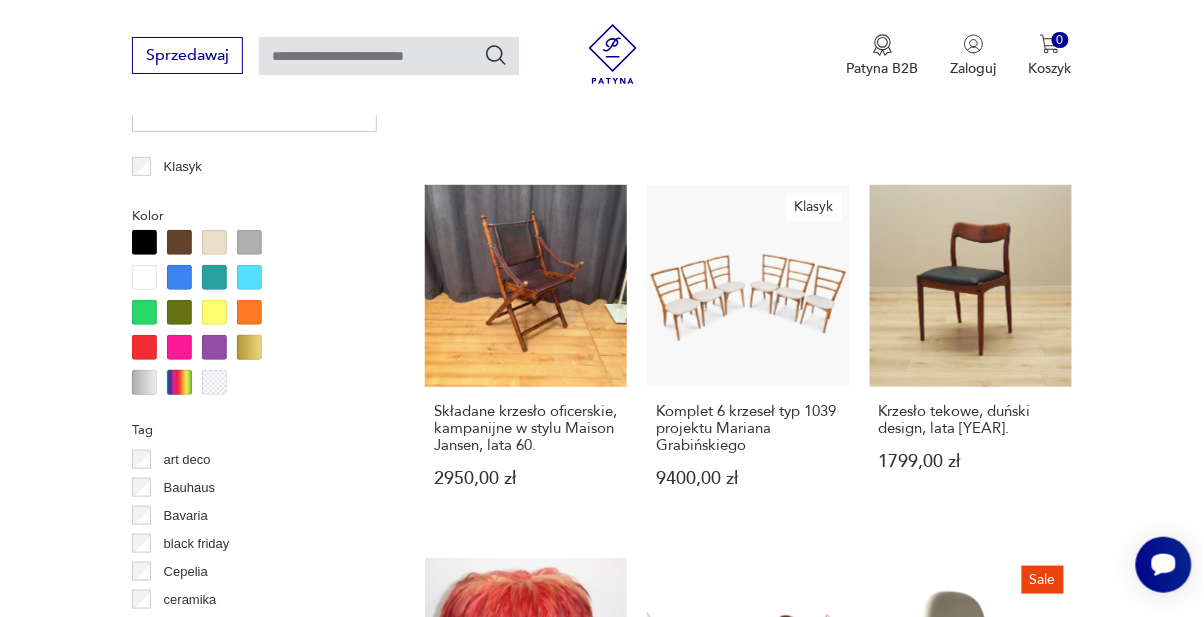 click on "Klasyk Komplet 6 krzeseł typ 1039 projektu Mariana Grabińskiego 9400,00 zł" at bounding box center [748, 355] 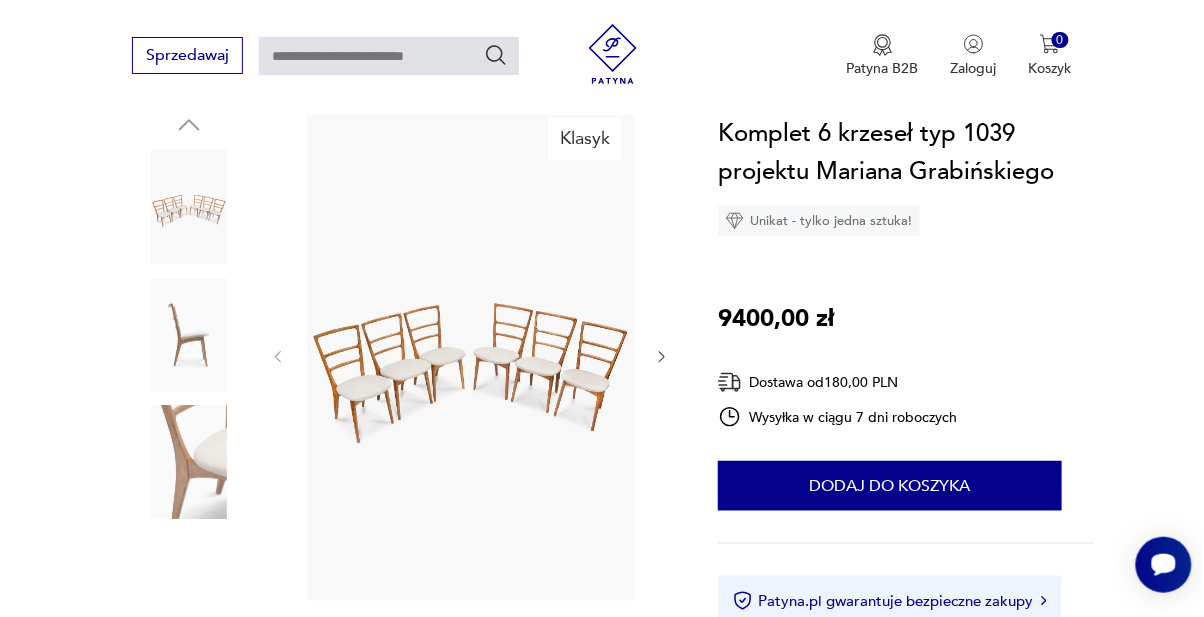 scroll, scrollTop: 228, scrollLeft: 0, axis: vertical 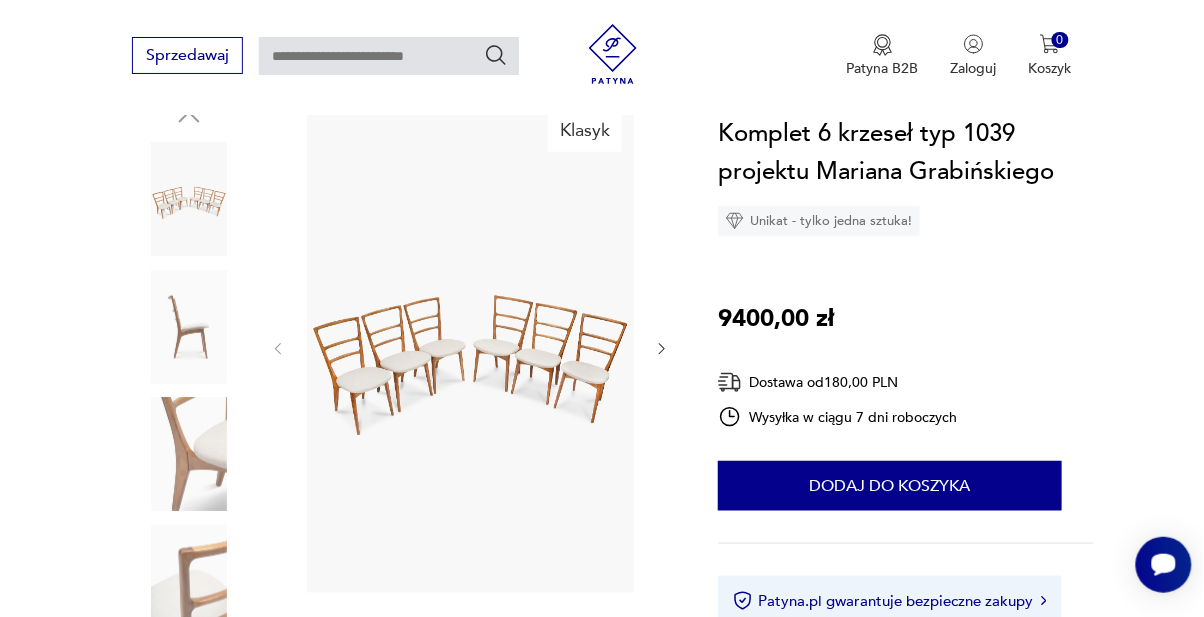 click 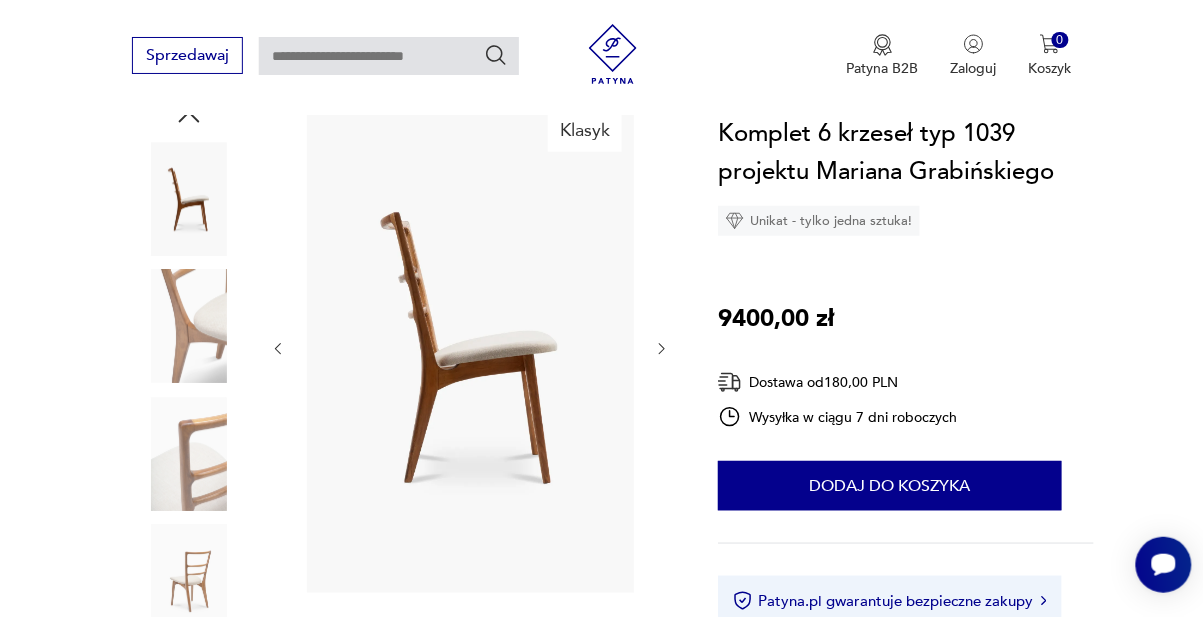 click 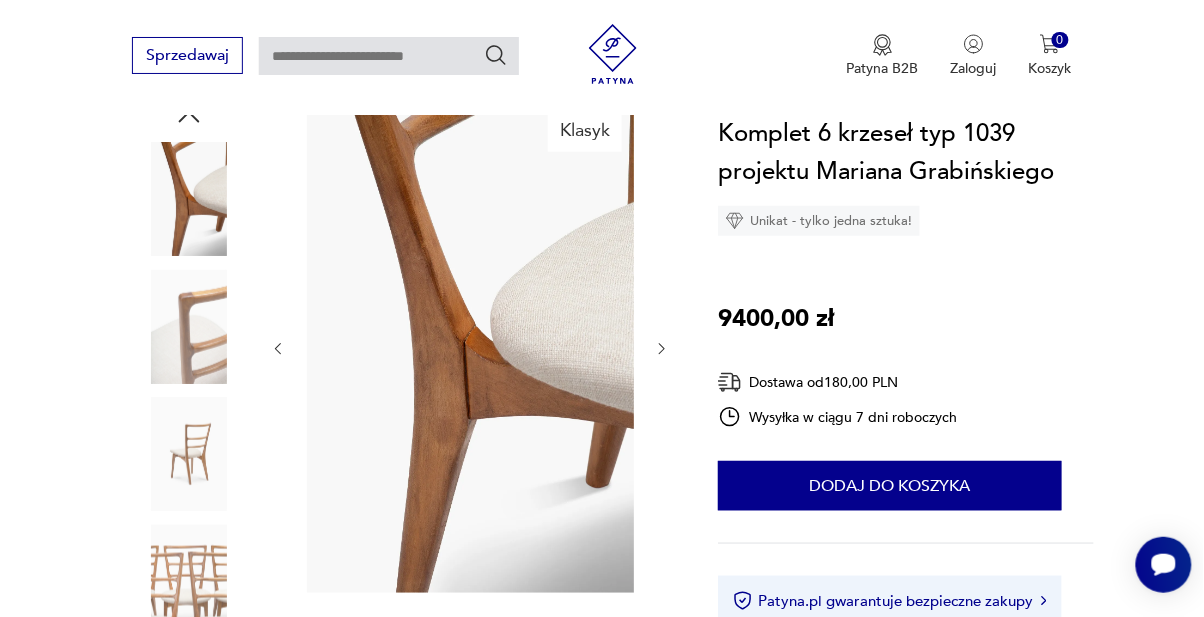 click 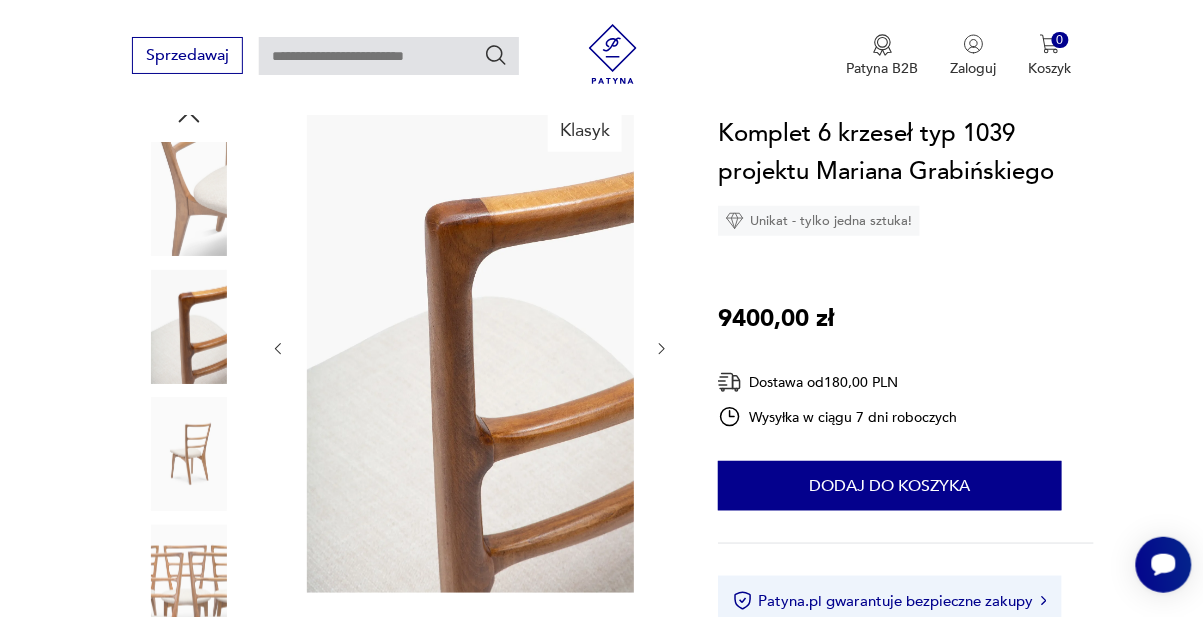 click 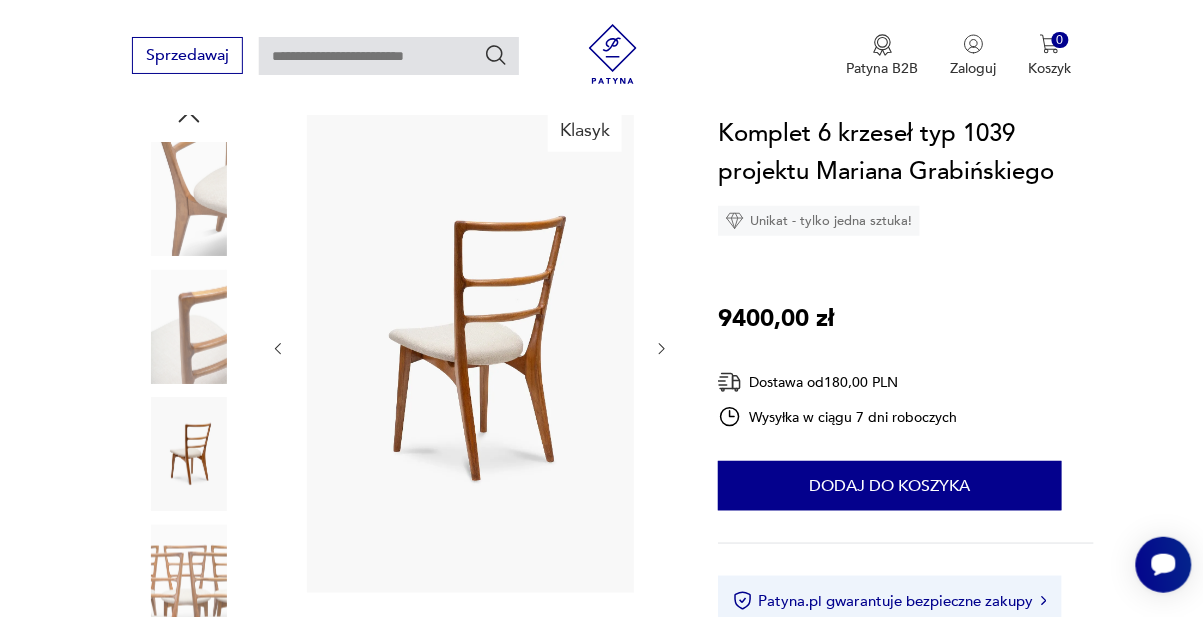 click 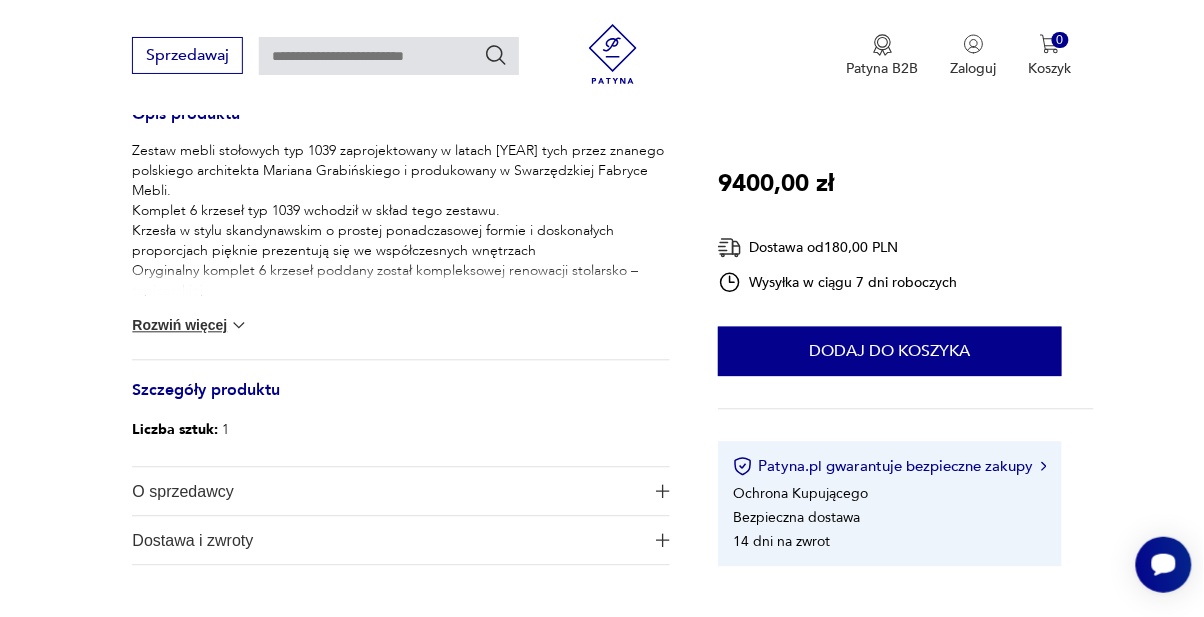 scroll, scrollTop: 844, scrollLeft: 0, axis: vertical 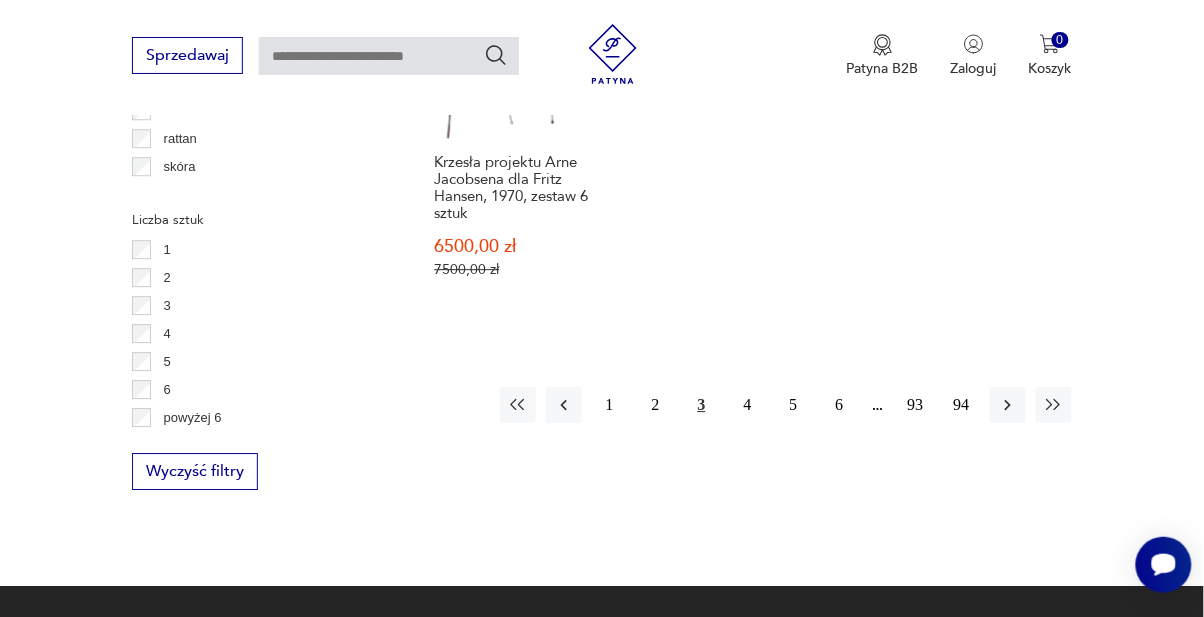 click on "4" at bounding box center [748, 405] 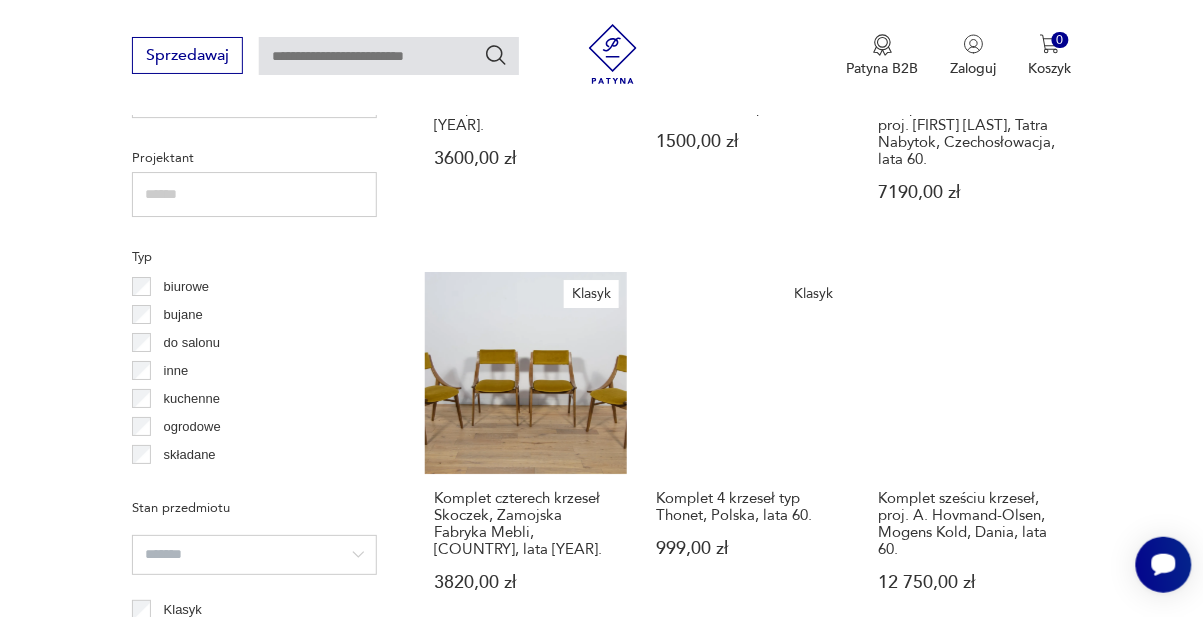 scroll, scrollTop: 1424, scrollLeft: 0, axis: vertical 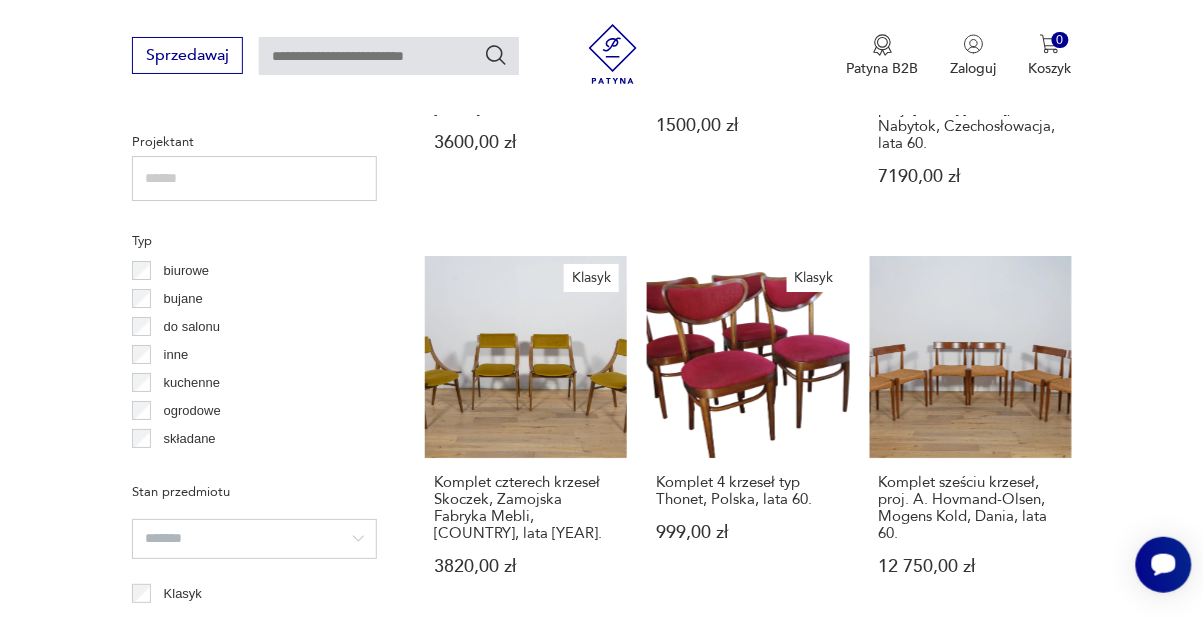 click on "Klasyk Komplet czterech krzeseł Skoczek, Zamojska Fabryka Mebli, [COUNTRY], lata [YEAR]. 3820,00 zł" at bounding box center [526, 435] 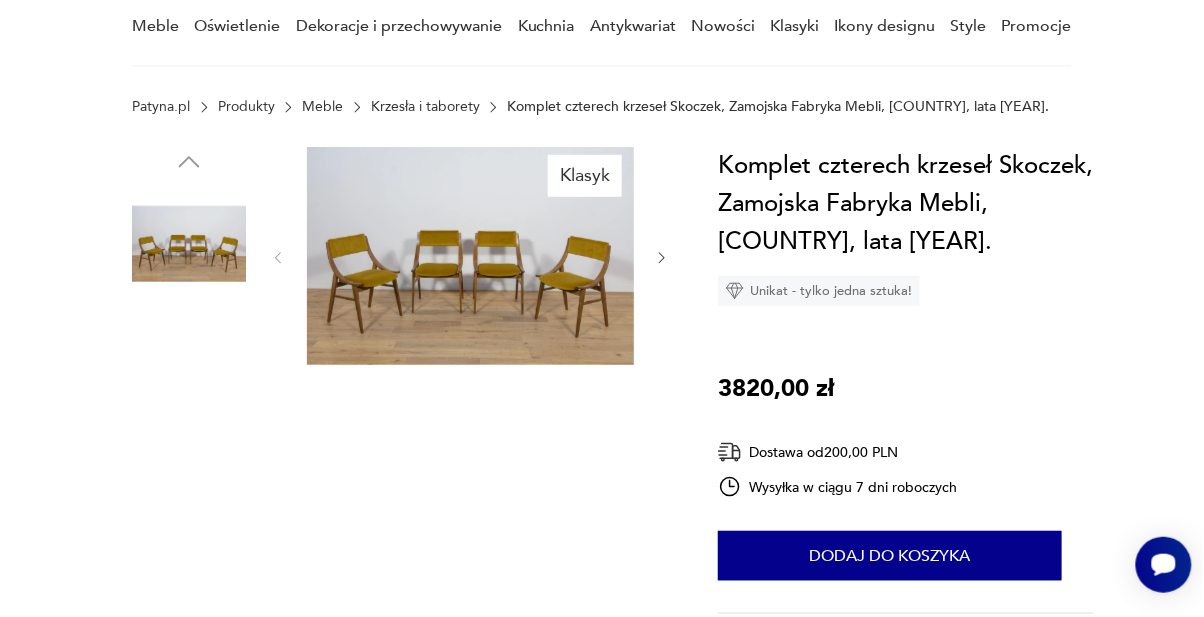 scroll, scrollTop: 211, scrollLeft: 0, axis: vertical 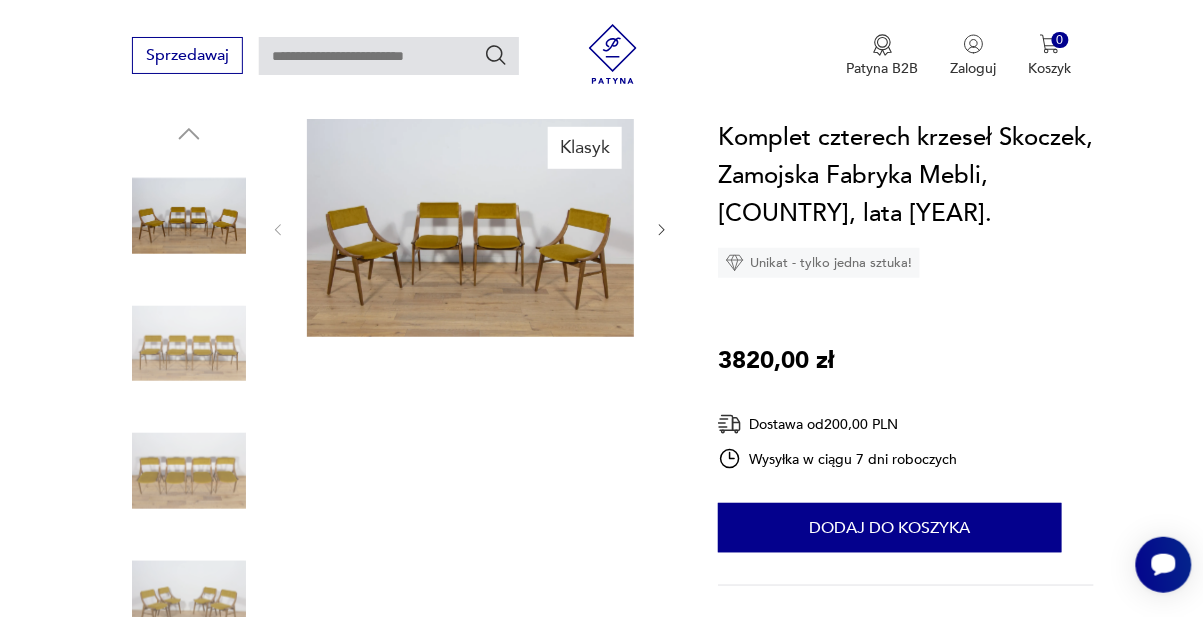 click 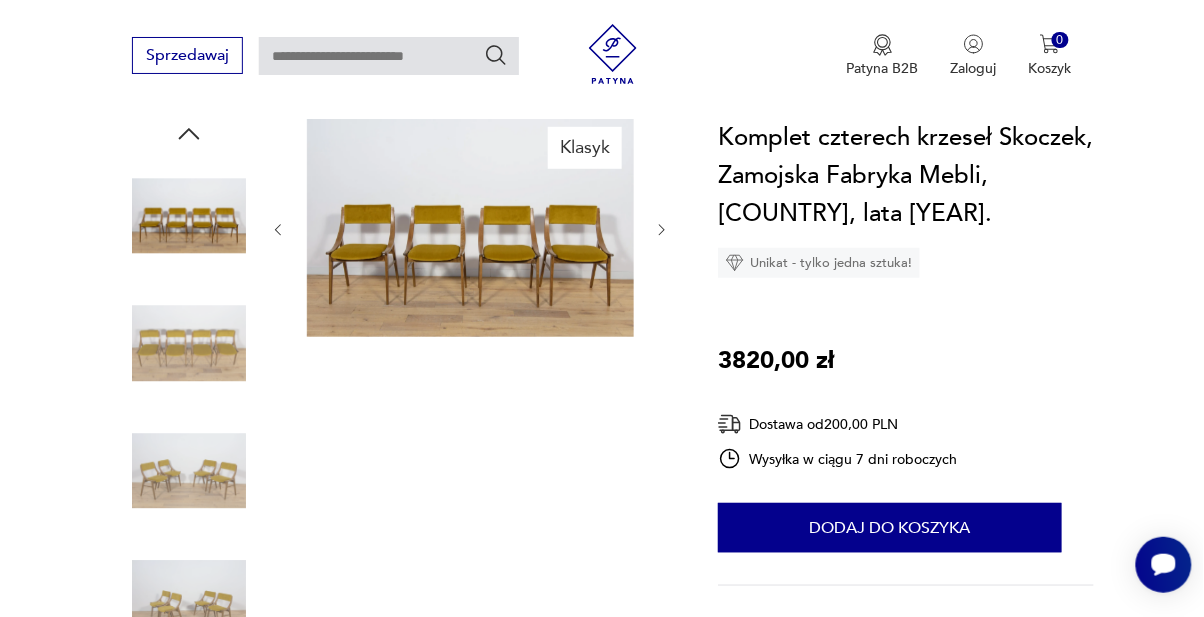 click 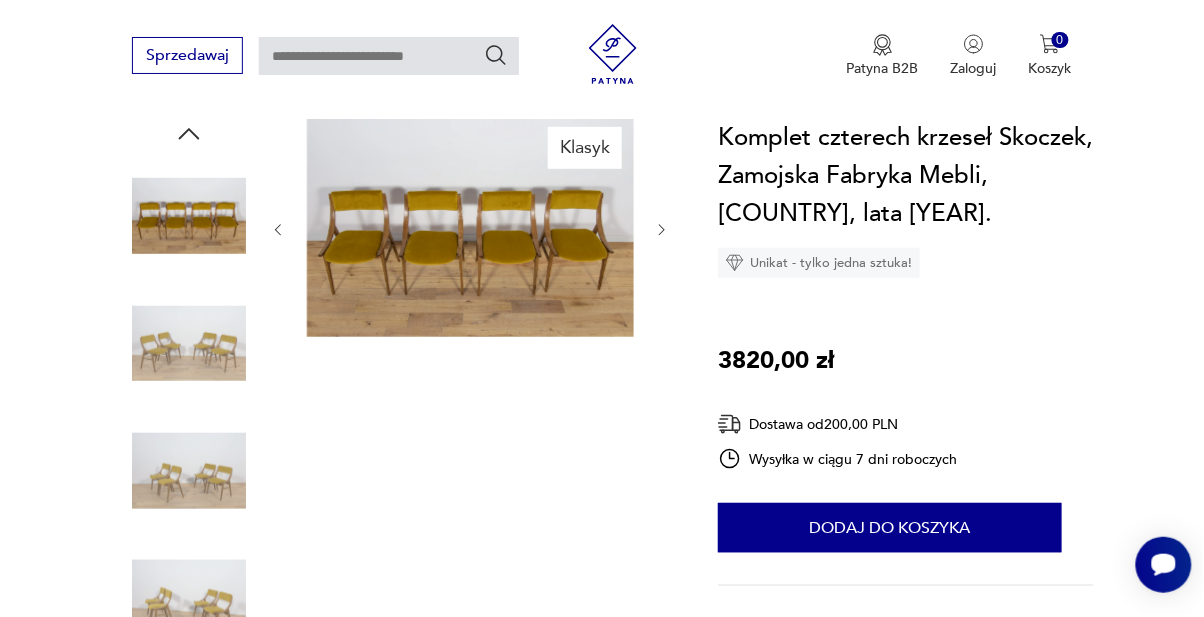 click on "Klasyk Opis produktu Komplet czterech krzeseł, popularnie nazwanych skoczkami, wyprodukowany w latach [YEAR]. w Zamojskiej Fabryce Mebli. Fotele przeszły gruntowną renowację stolarsko-tapicerską. Meble zostały oczyszczone ze starej powierzchni, rozbite i posklejane. Pomalowane bejcą w kolorze orzech i wykończone mocnym półmatowym lakierem. Wymienione zostało wnętrze tapicerskie, obite nową wysokogatunkową tkaniną typu welur w kolorze musztardowym. Rozwiń więcej Szczegóły produktu Stan: odnowiony Wysokość : [NUMBER] Kolor: brązowy, żółty Typ : do salonu Datowanie : [YEAR] Kolory : brown, yellow Kraj pochodzenia : [COUNTRY] Tworzywo : drewno, tkanina Producent : Zamojskie Fabryki Mebli Wysokość : [NUMBER] Szerokość : [NUMBER] Liczba sztuk : [NUMBER] Głębokość : [NUMBER] Liczba sztuk: [NUMBER] Tagi: vintage , mid-century modern , lata [YEAR]. Rozwiń więcej O sprzedawcy Renovator Zweryfikowany sprzedawca Od [NUMBER] lat z Patyną Dostawa i zwroty Dostępne formy dostawy: Odbiór osobisty 0,00 PLN" at bounding box center [602, 786] 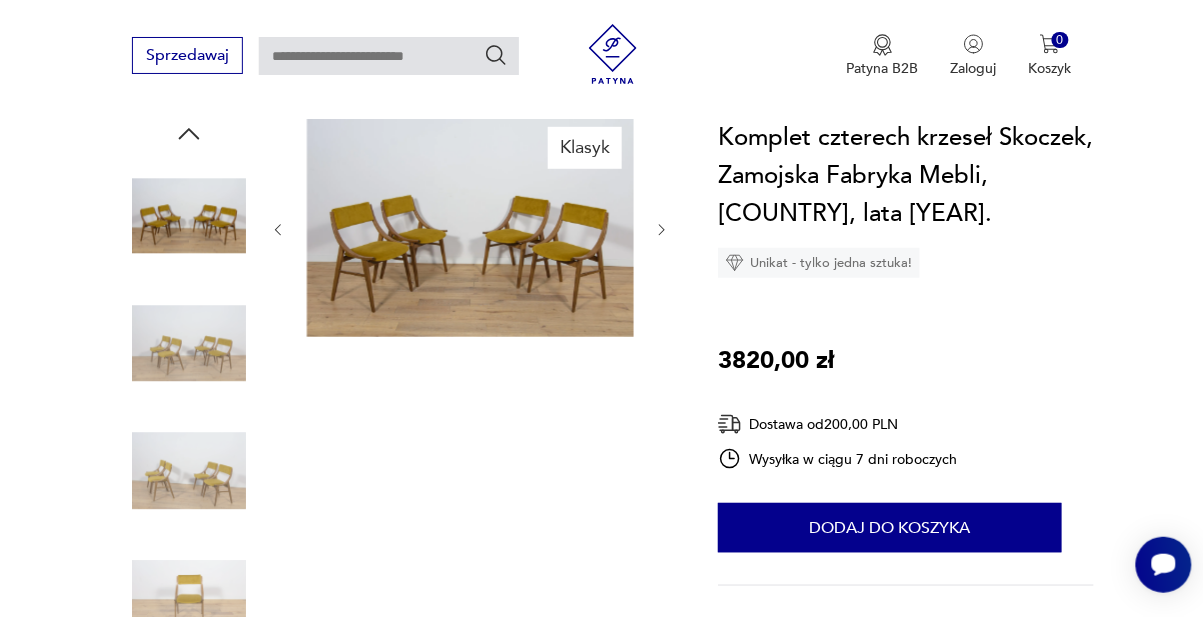 click 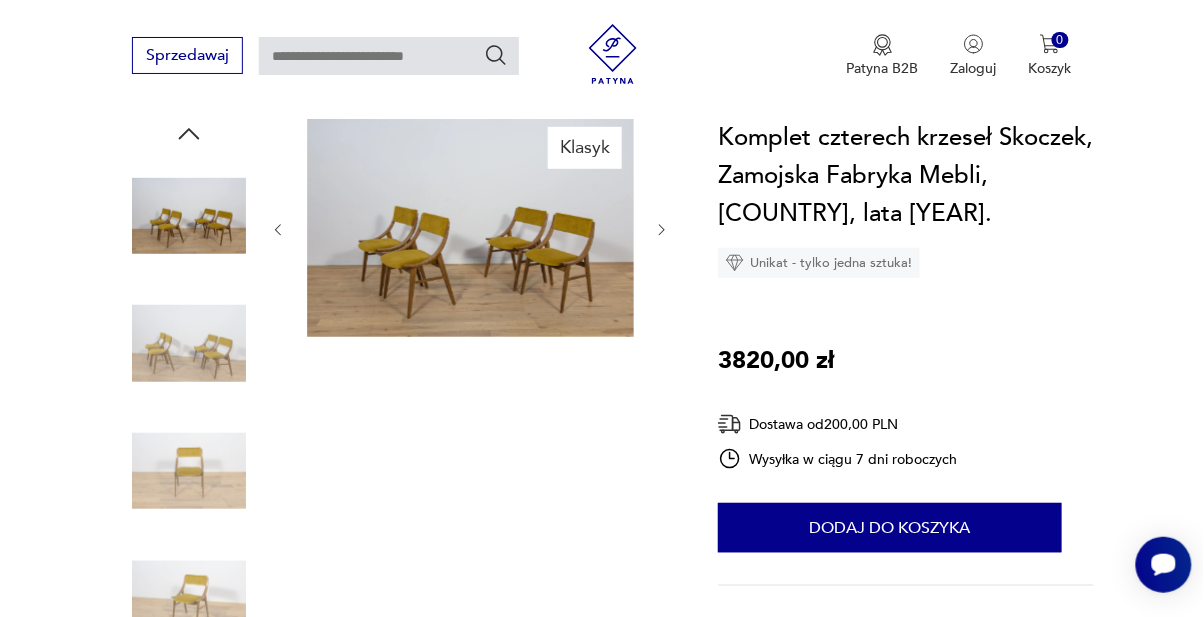 click 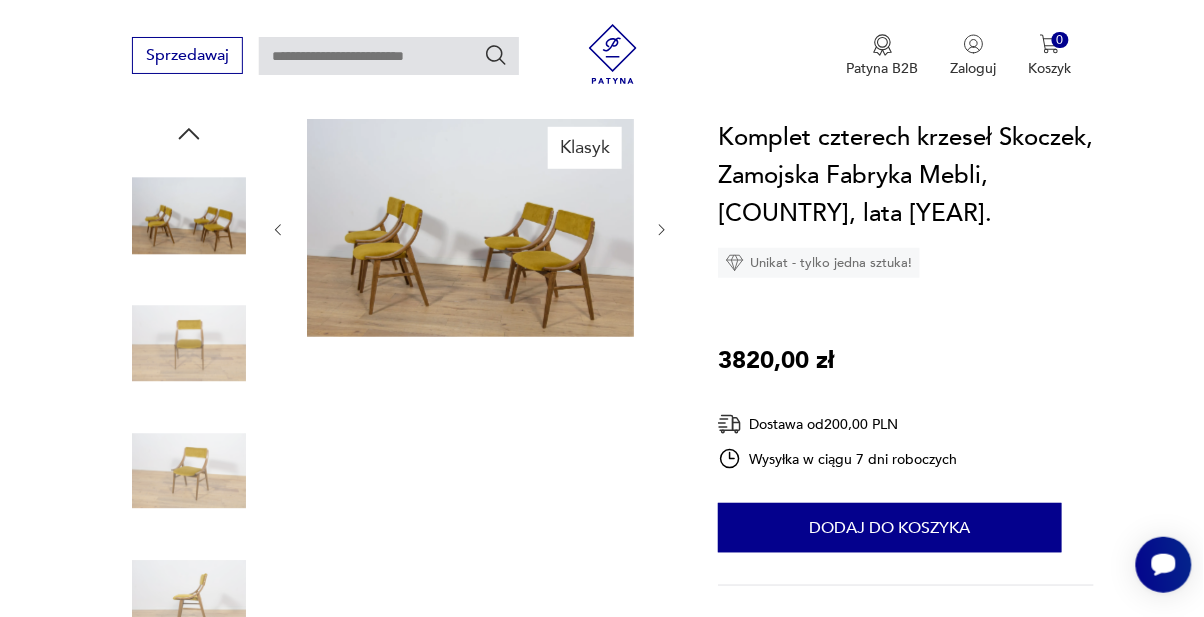 click 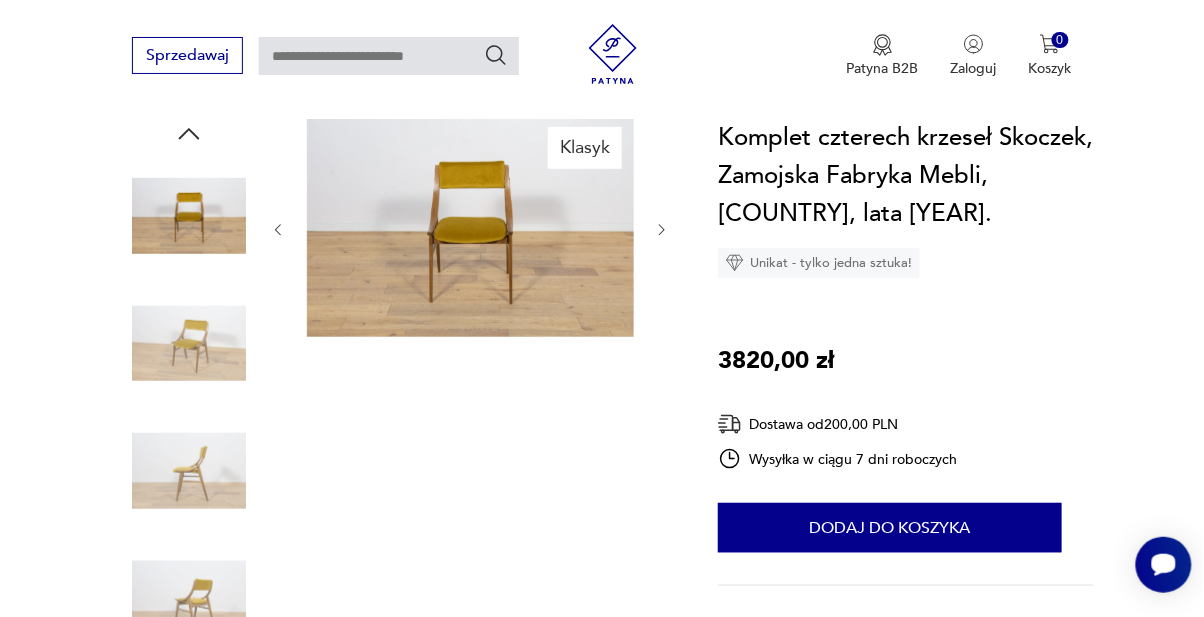 click 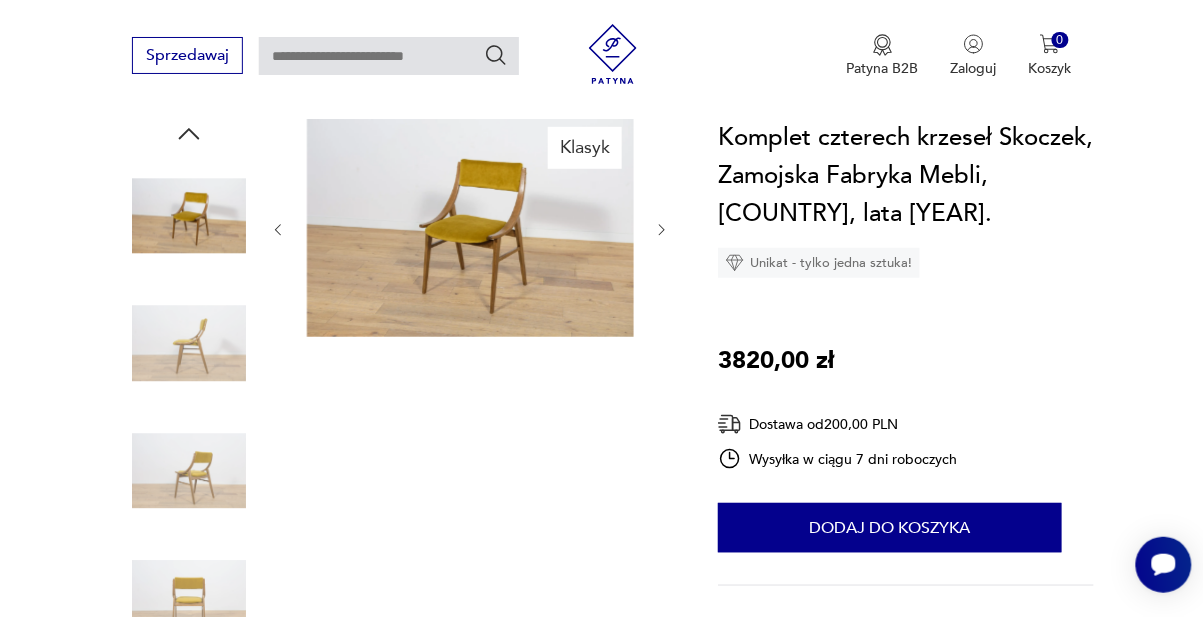 click on "Klasyk Opis produktu Komplet czterech krzeseł, popularnie nazwanych skoczkami, wyprodukowany w latach [YEAR]. w Zamojskiej Fabryce Mebli. Fotele przeszły gruntowną renowację stolarsko-tapicerską. Meble zostały oczyszczone ze starej powierzchni, rozbite i posklejane. Pomalowane bejcą w kolorze orzech i wykończone mocnym półmatowym lakierem. Wymienione zostało wnętrze tapicerskie, obite nową wysokogatunkową tkaniną typu welur w kolorze musztardowym. Rozwiń więcej Szczegóły produktu Stan: odnowiony Wysokość : [NUMBER] Kolor: brązowy, żółty Typ : do salonu Datowanie : [YEAR] Kolory : brown, yellow Kraj pochodzenia : [COUNTRY] Tworzywo : drewno, tkanina Producent : Zamojskie Fabryki Mebli Wysokość : [NUMBER] Szerokość : [NUMBER] Liczba sztuk : [NUMBER] Głębokość : [NUMBER] Liczba sztuk: [NUMBER] Tagi: vintage , mid-century modern , lata [YEAR]. Rozwiń więcej O sprzedawcy Renovator Zweryfikowany sprzedawca Od [NUMBER] lat z Patyną Dostawa i zwroty Dostępne formy dostawy: Odbiór osobisty 0,00 PLN" at bounding box center (602, 786) 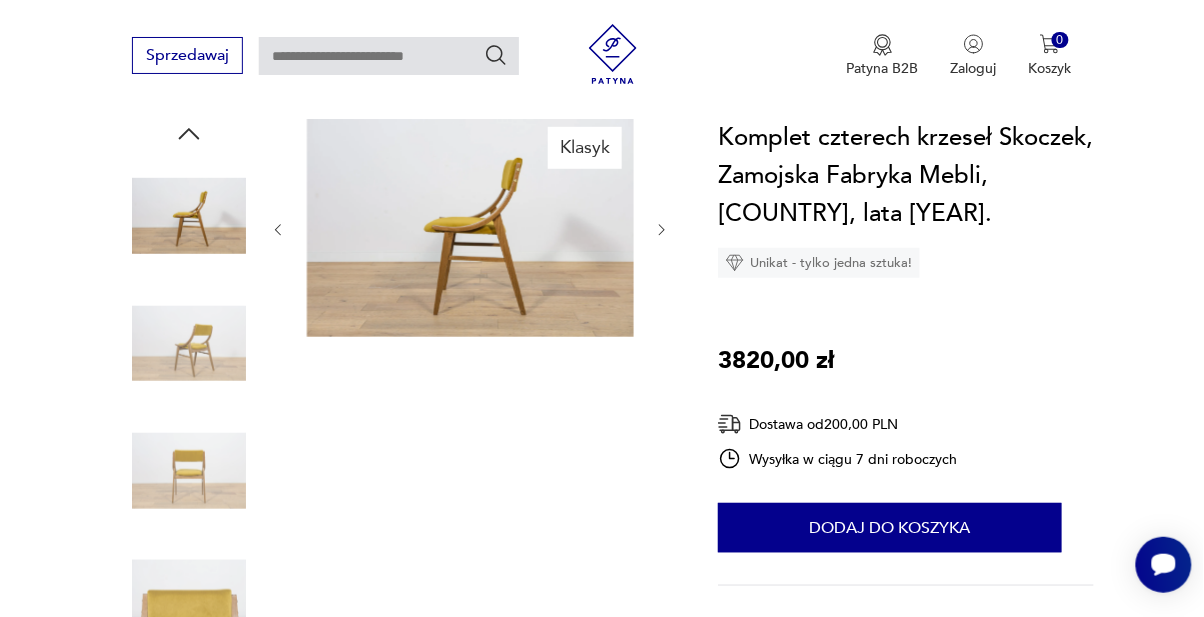 click 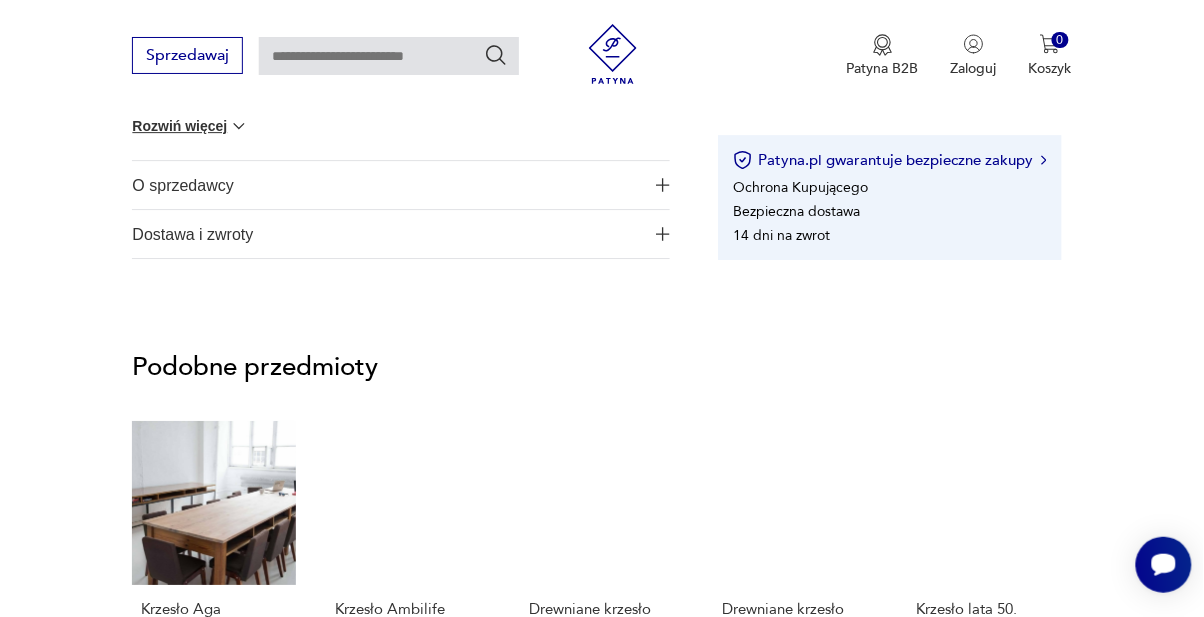 scroll, scrollTop: 1358, scrollLeft: 0, axis: vertical 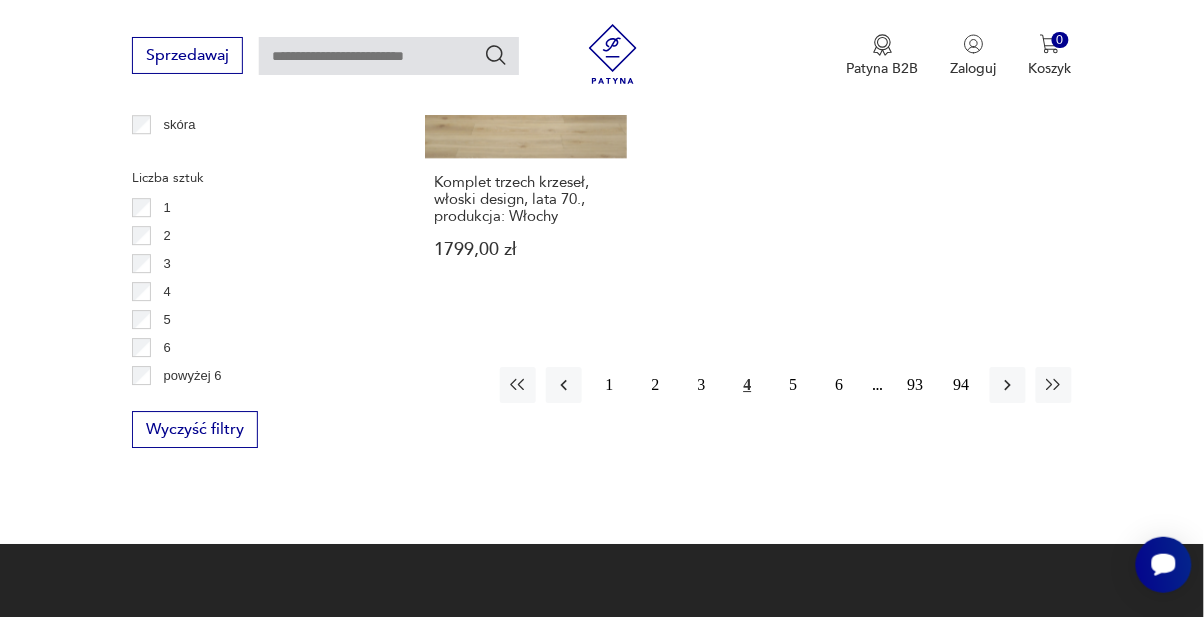 click on "5" at bounding box center (794, 385) 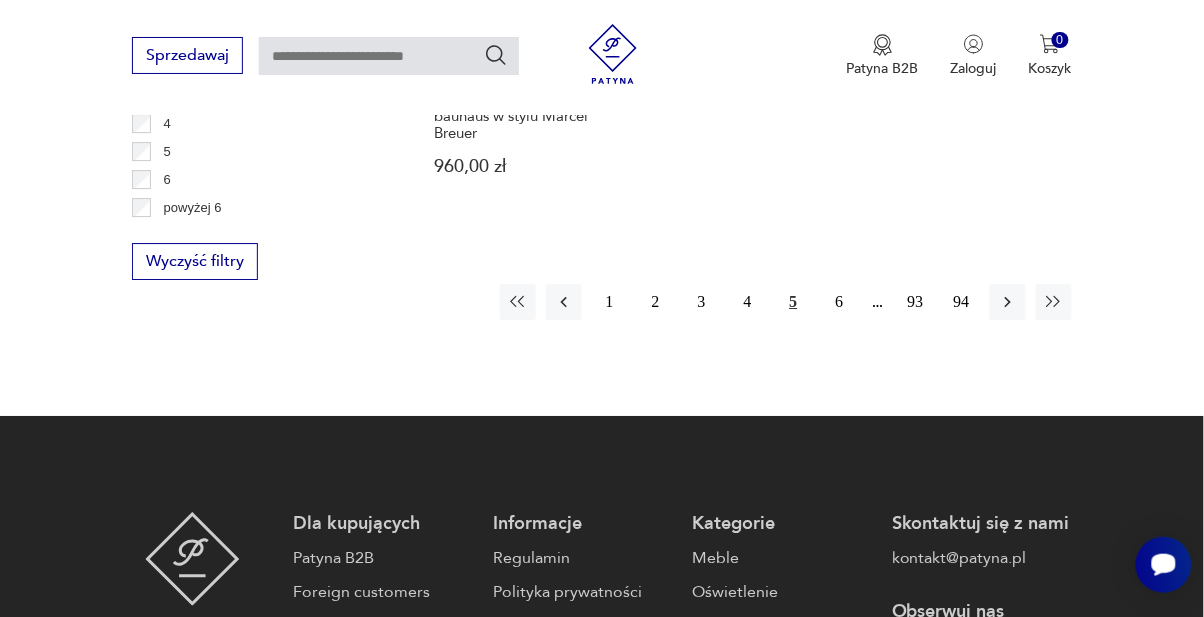 scroll, scrollTop: 3064, scrollLeft: 0, axis: vertical 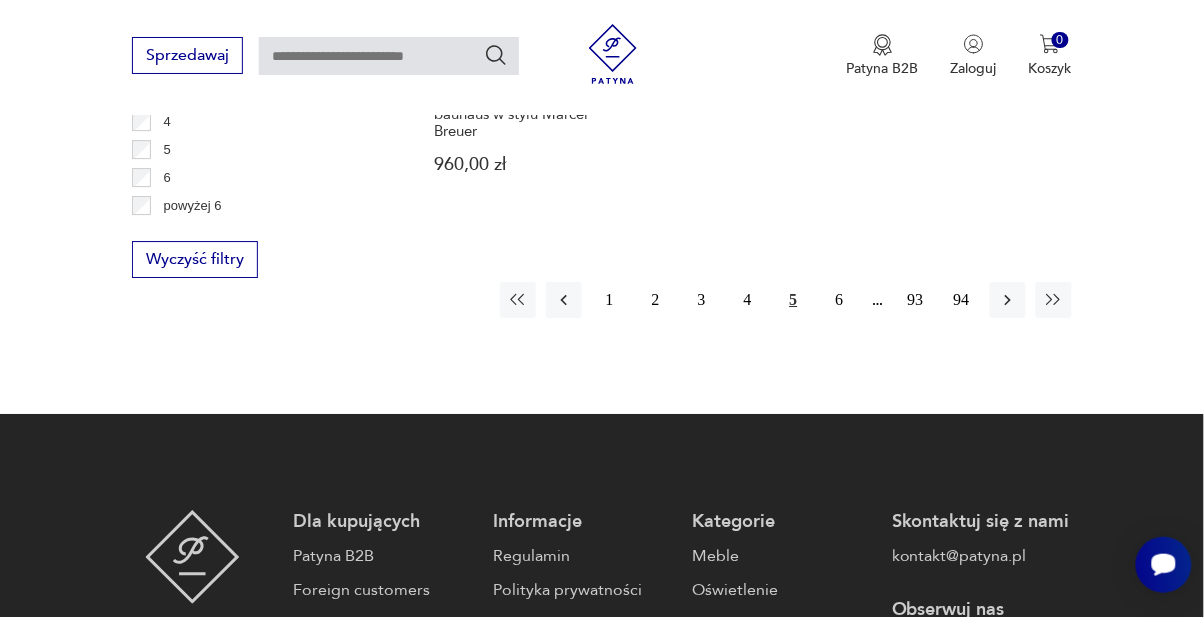 click on "6" at bounding box center (840, 300) 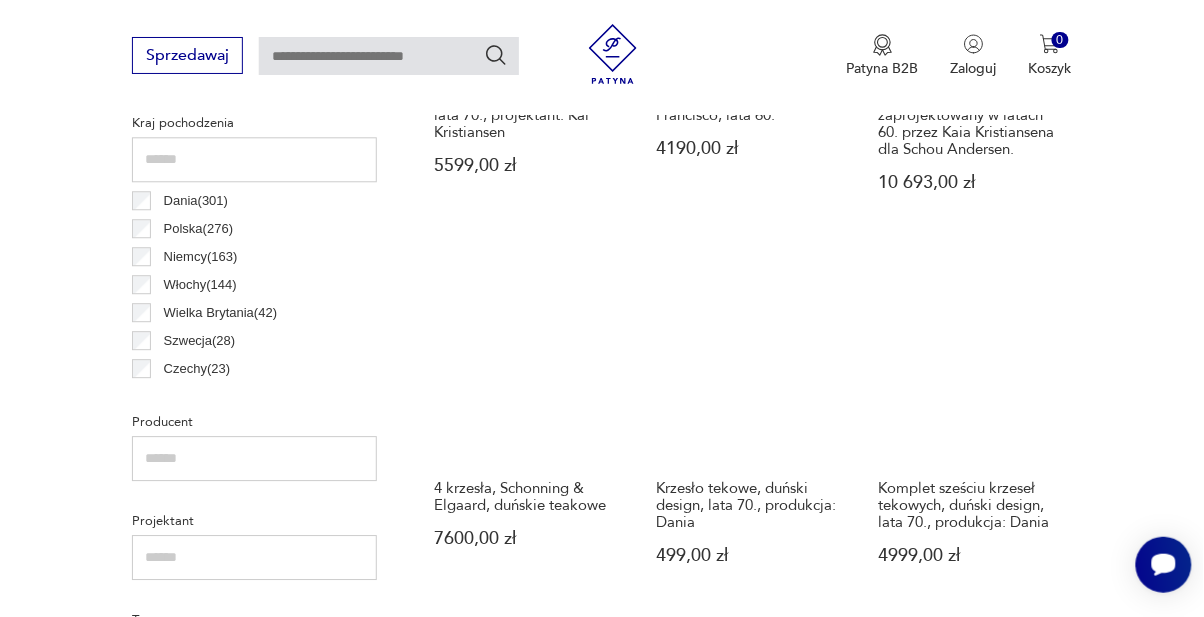 scroll, scrollTop: 1048, scrollLeft: 0, axis: vertical 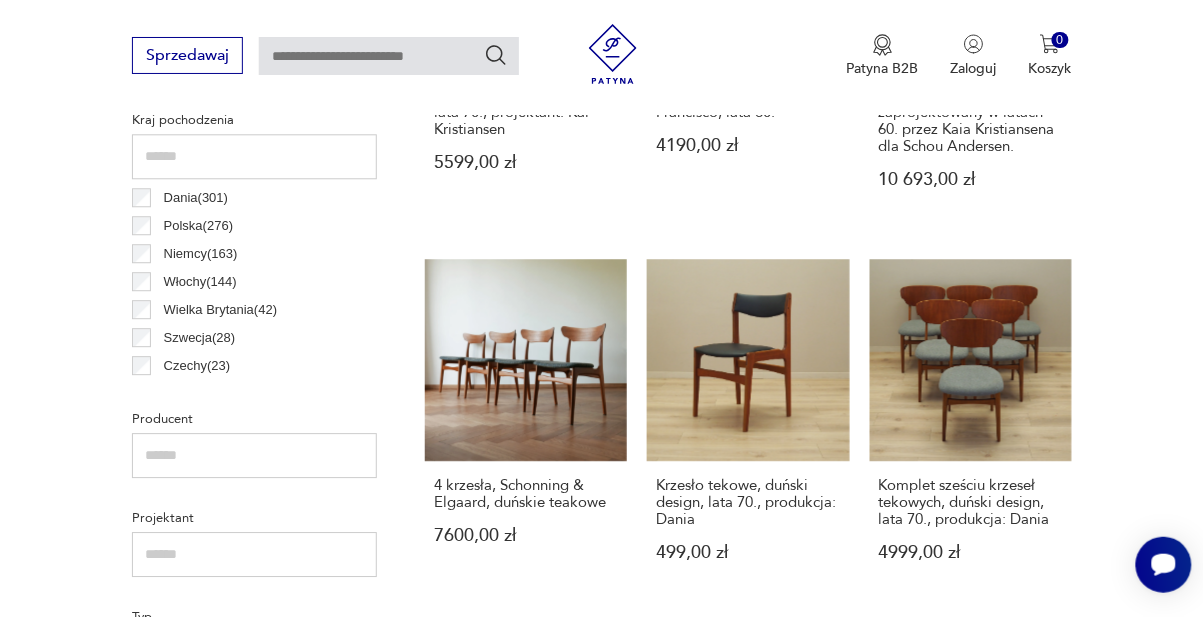 click on "4 krzesła, Schonning & Elgaard, duńskie teakowe 7600,00 zł" at bounding box center (526, 429) 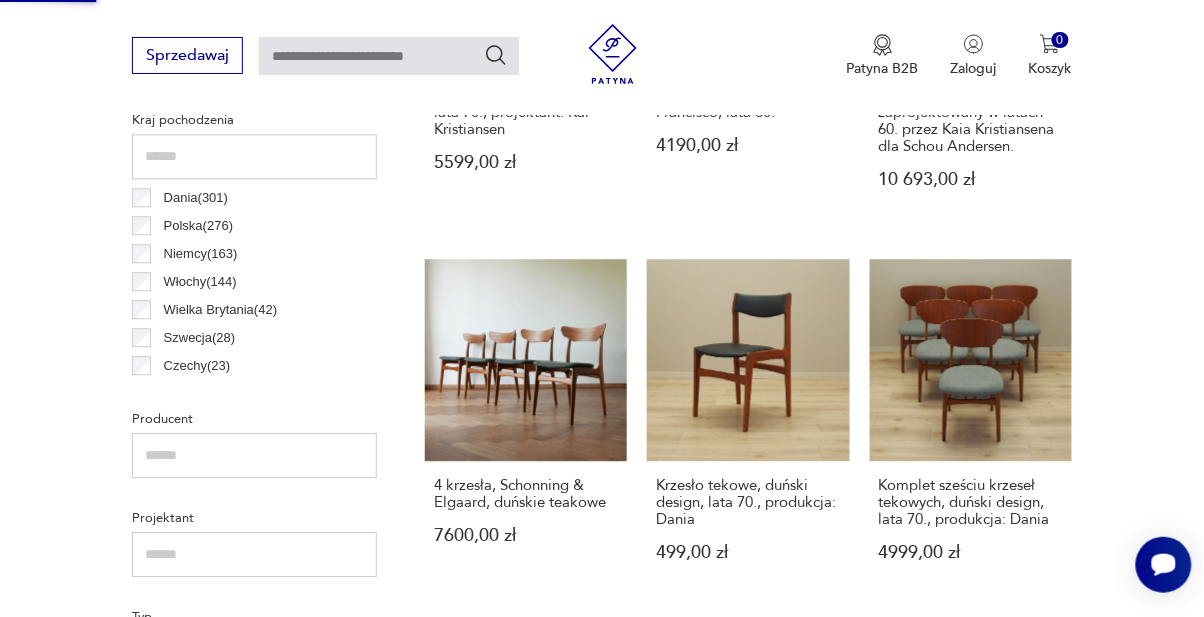 scroll, scrollTop: 387, scrollLeft: 0, axis: vertical 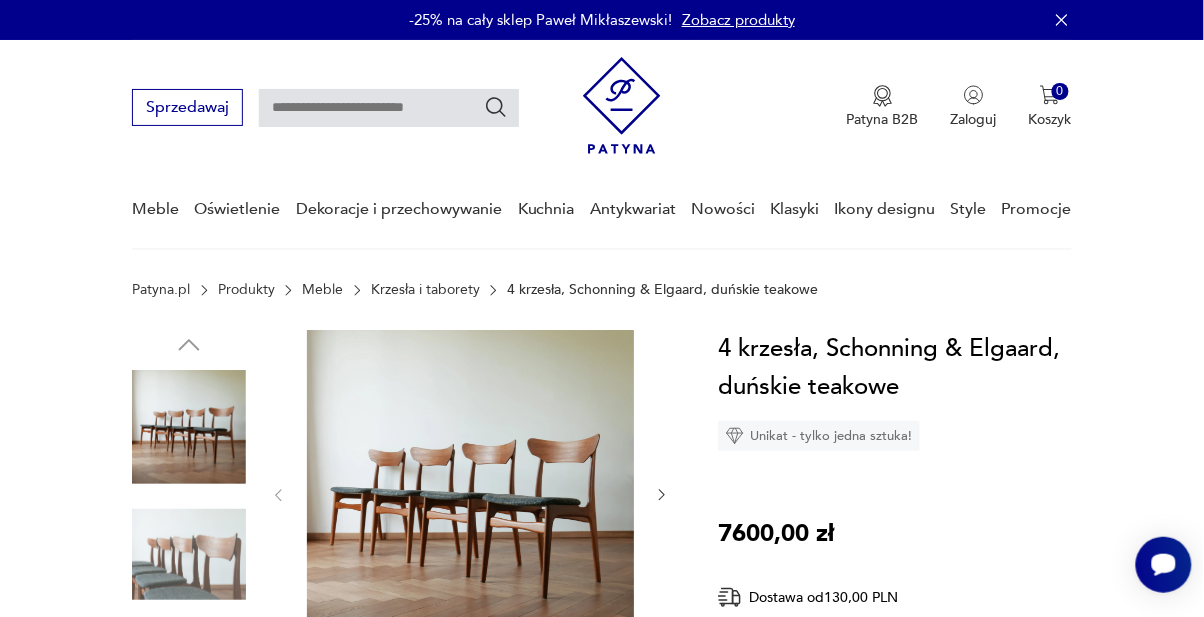 click 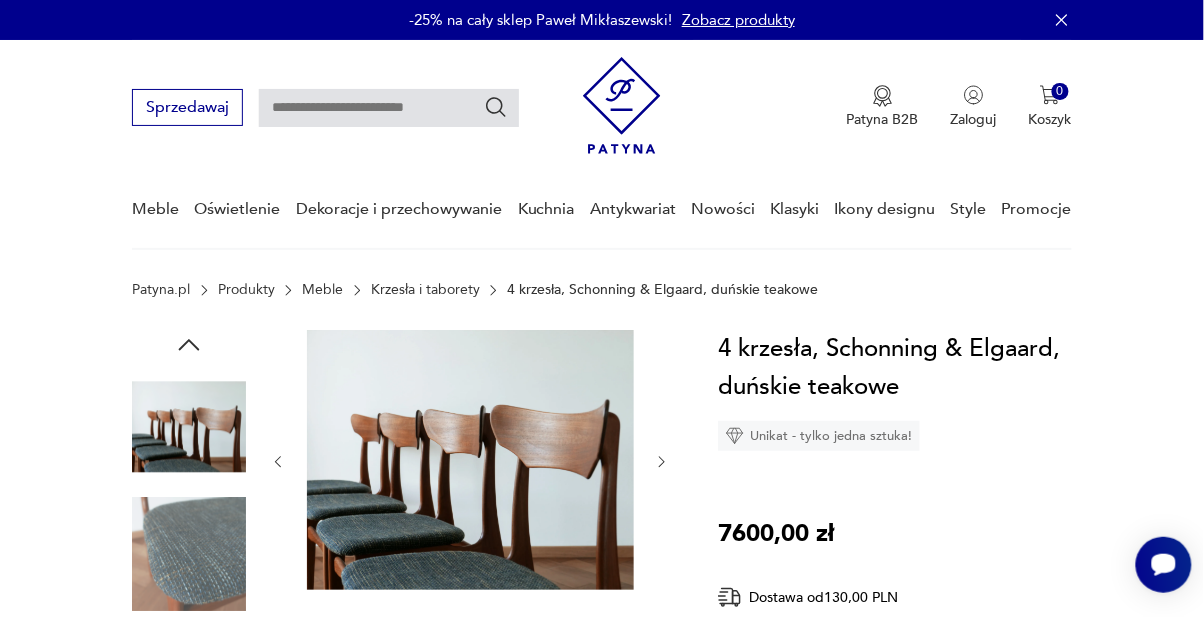 click 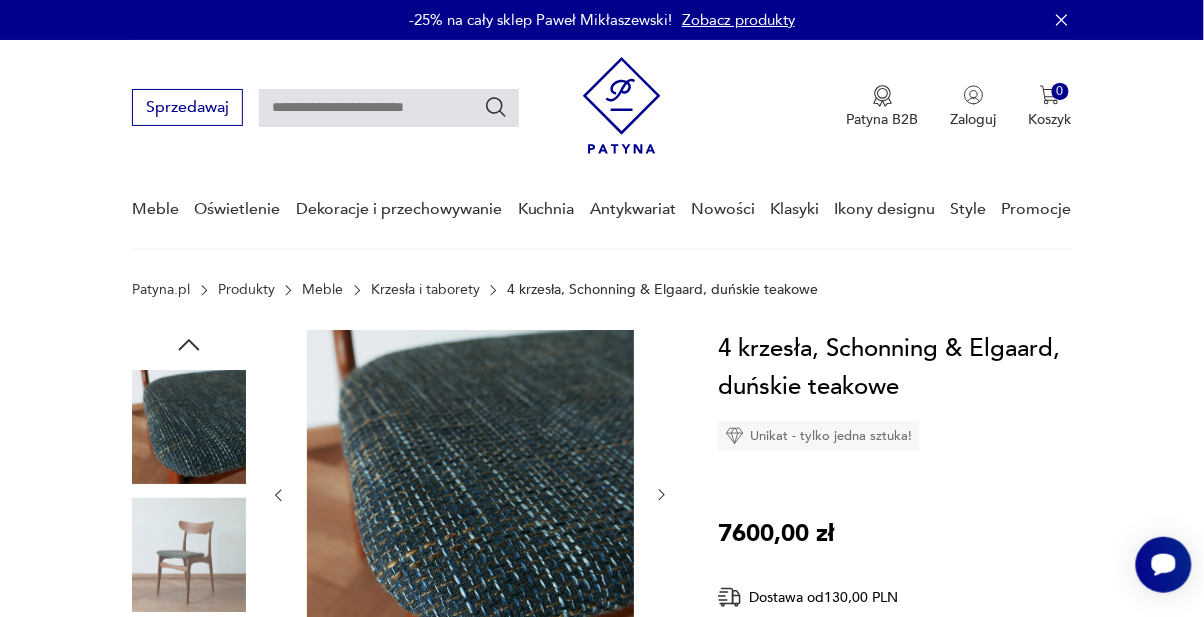 click 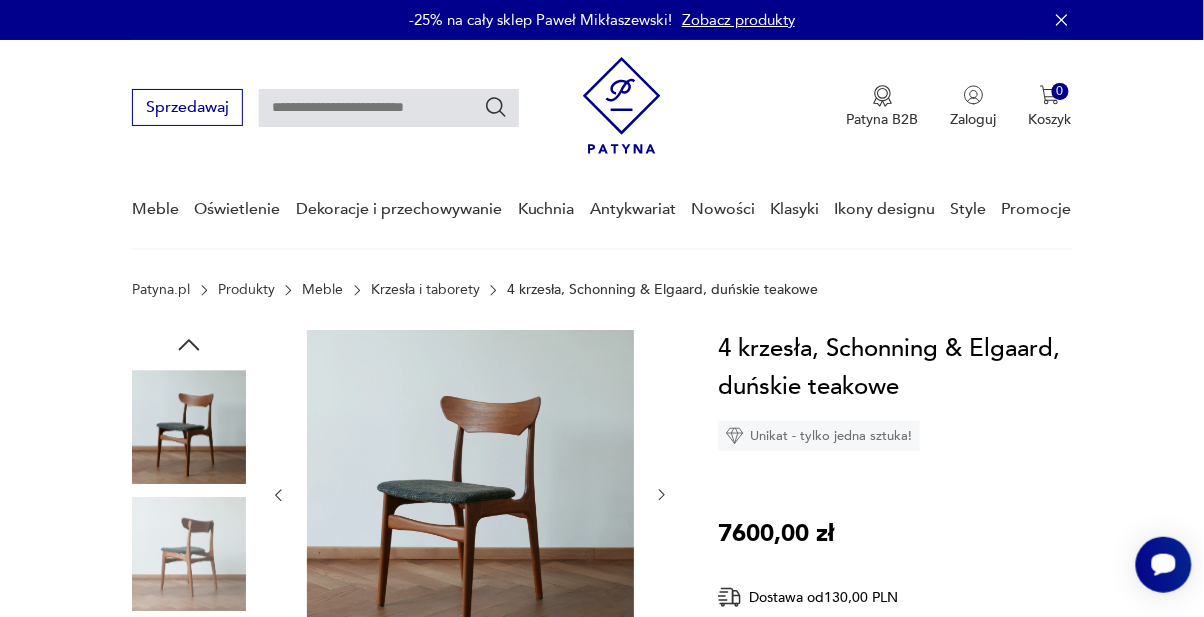 click 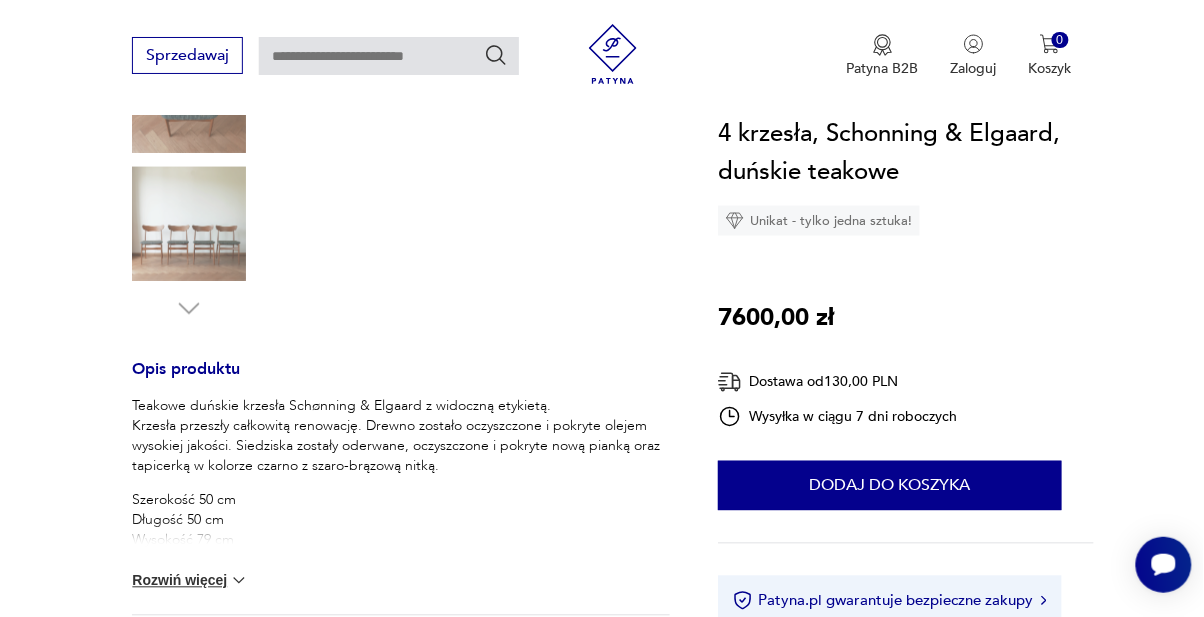scroll, scrollTop: 591, scrollLeft: 0, axis: vertical 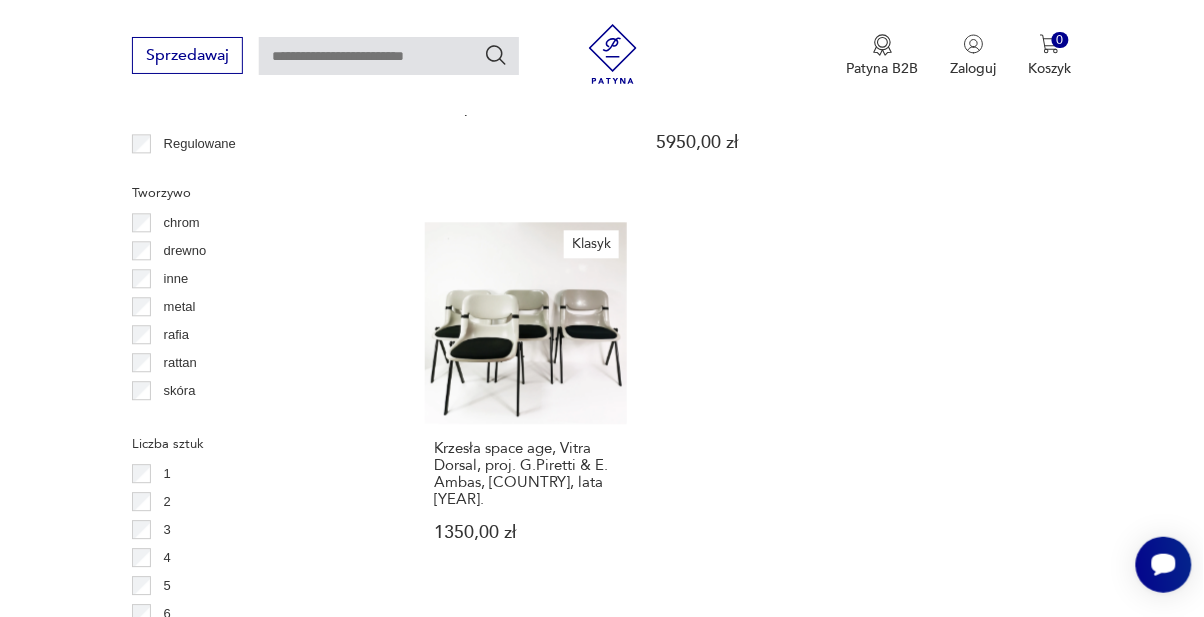 click on "7" at bounding box center [840, 668] 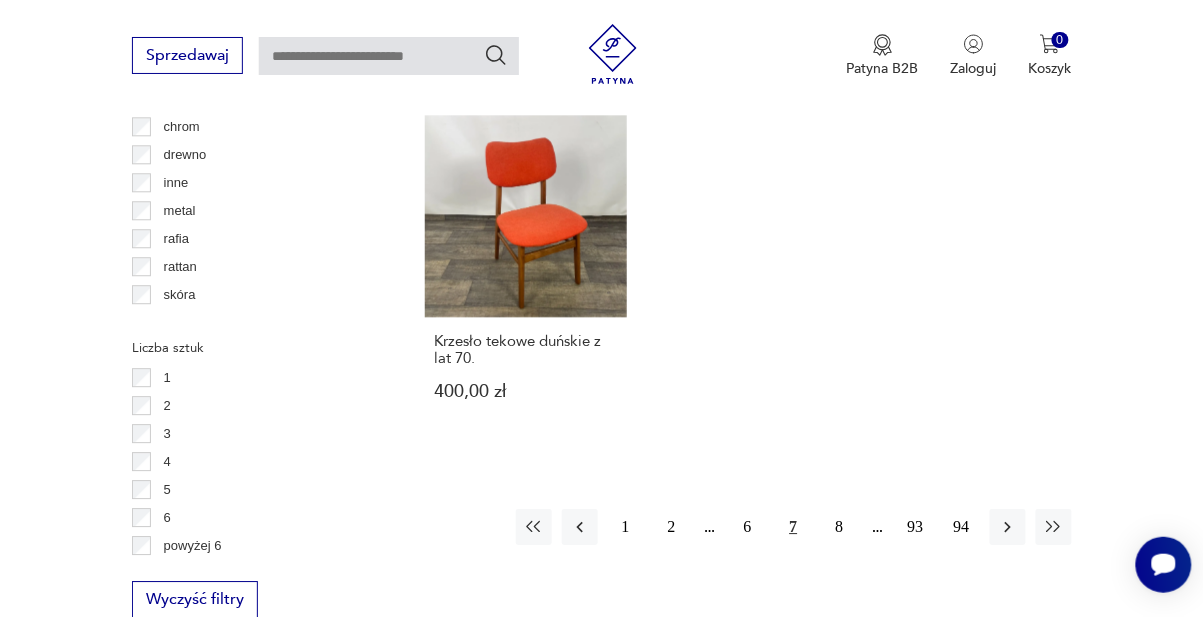 scroll, scrollTop: 2738, scrollLeft: 0, axis: vertical 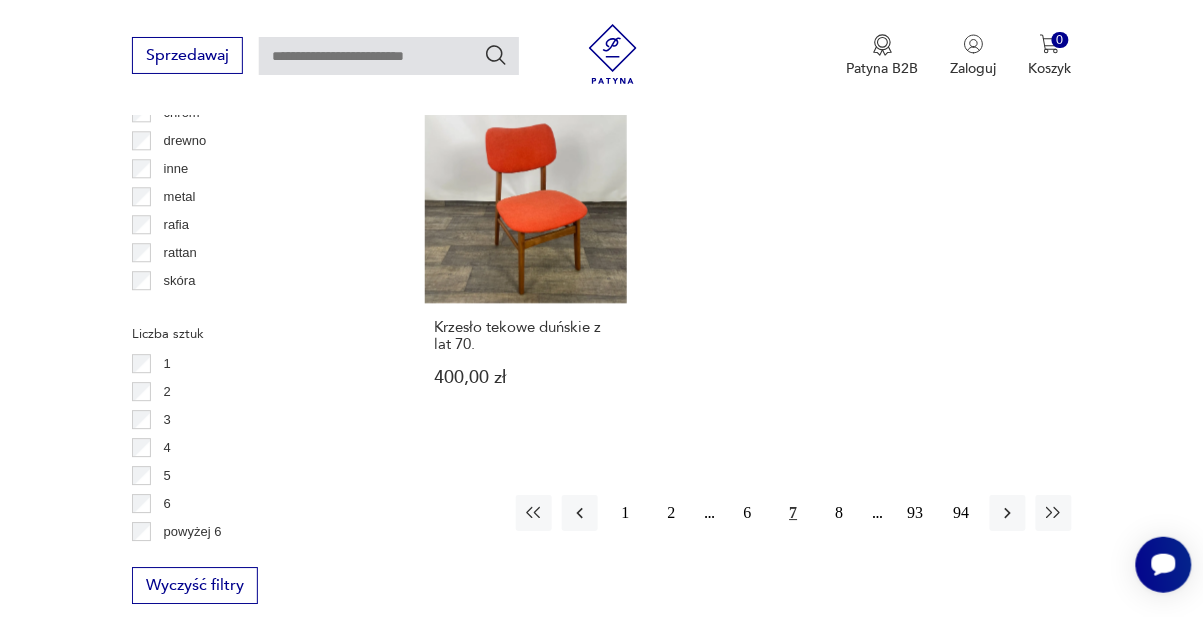 click on "8" at bounding box center (840, 513) 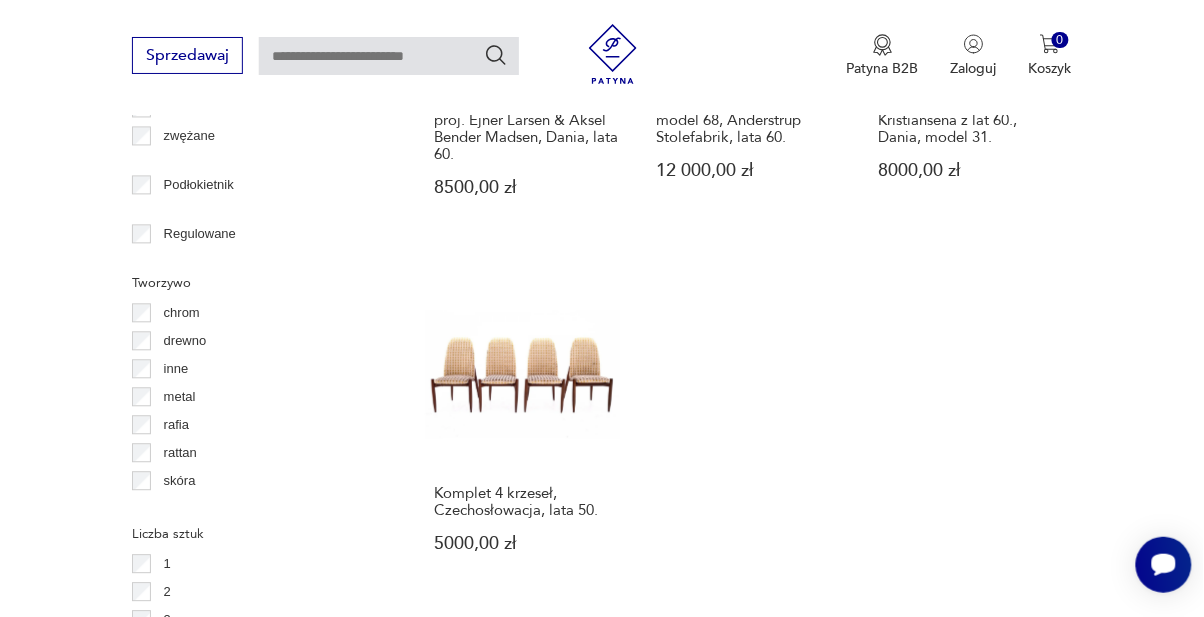 scroll, scrollTop: 2552, scrollLeft: 0, axis: vertical 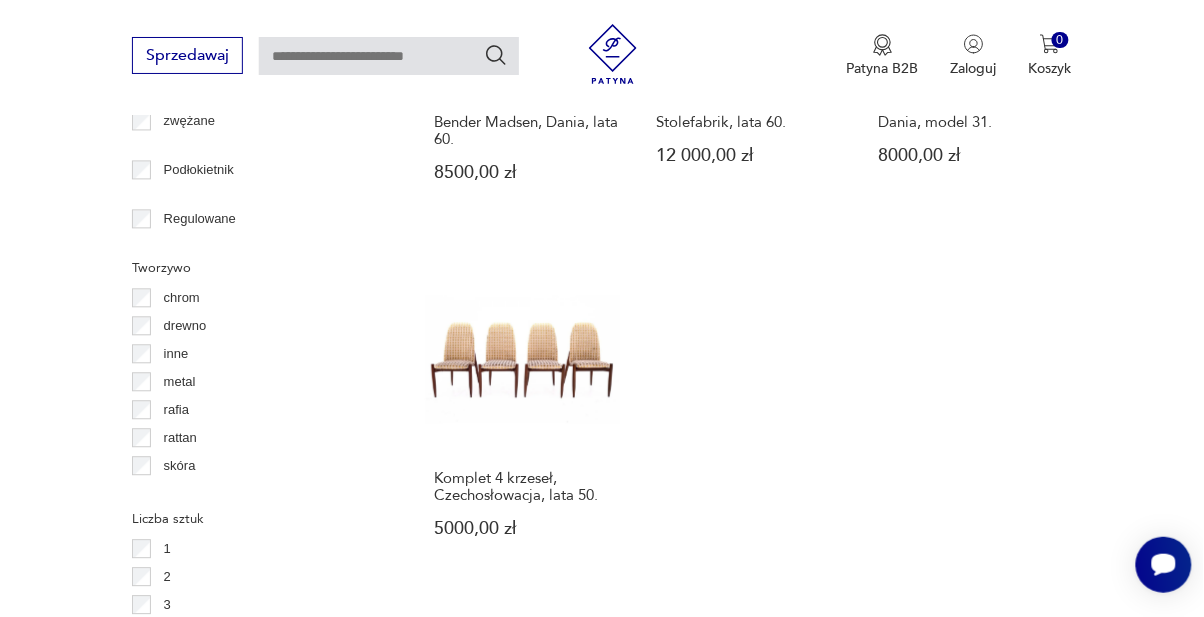 click on "9" at bounding box center [840, 665] 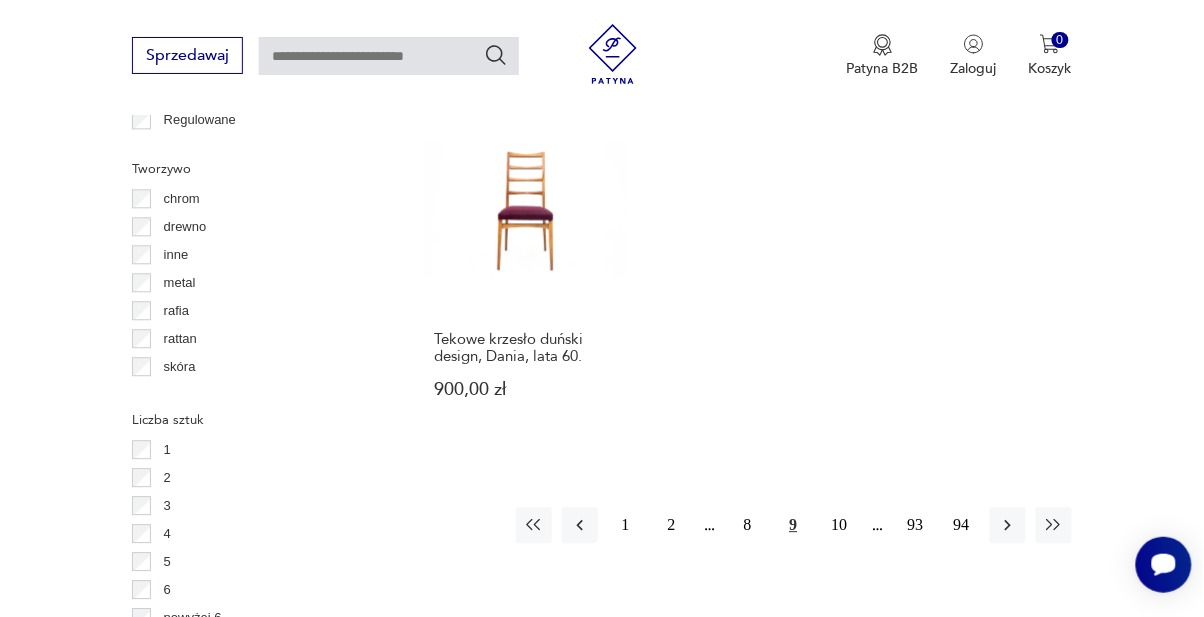 scroll, scrollTop: 2659, scrollLeft: 0, axis: vertical 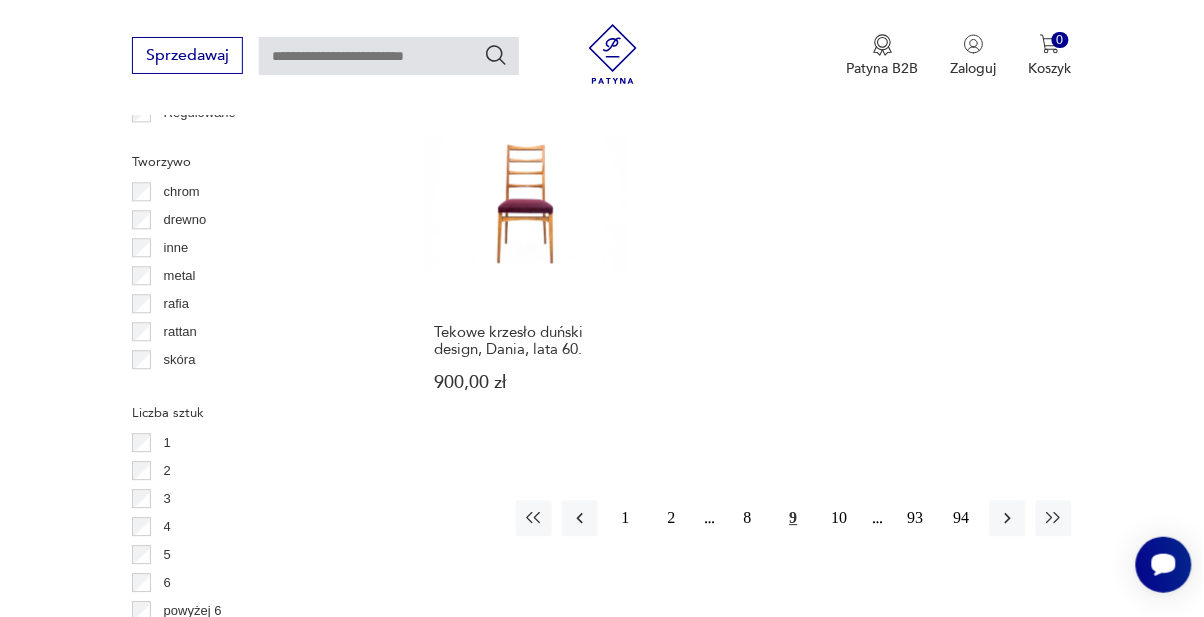 click on "10" at bounding box center [840, 518] 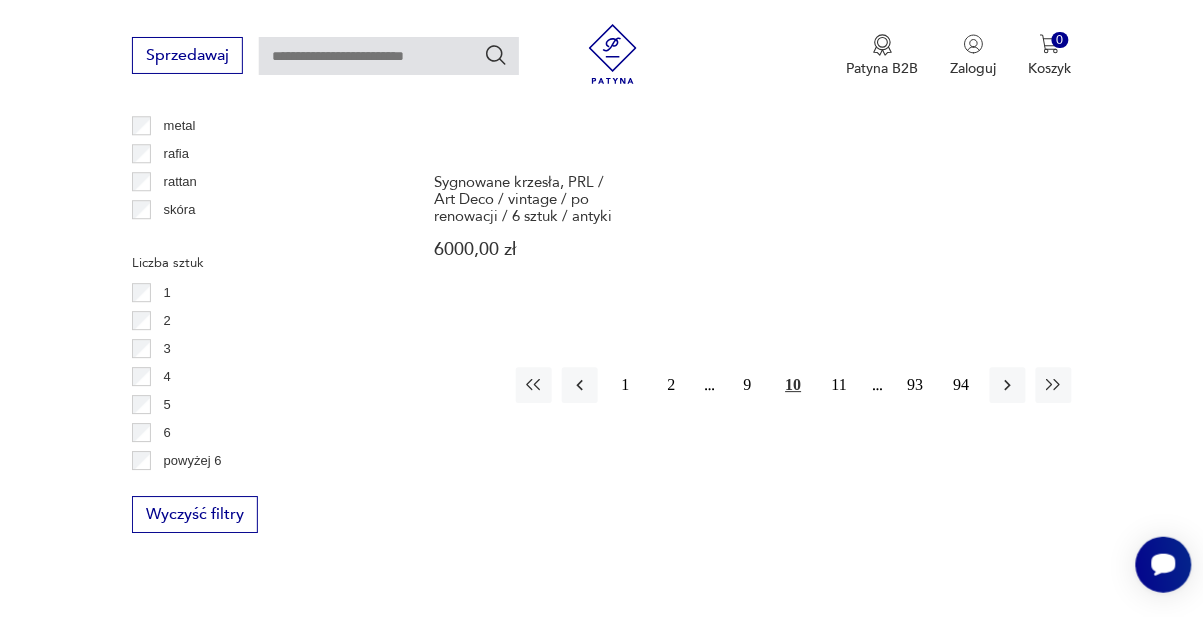 scroll, scrollTop: 2820, scrollLeft: 0, axis: vertical 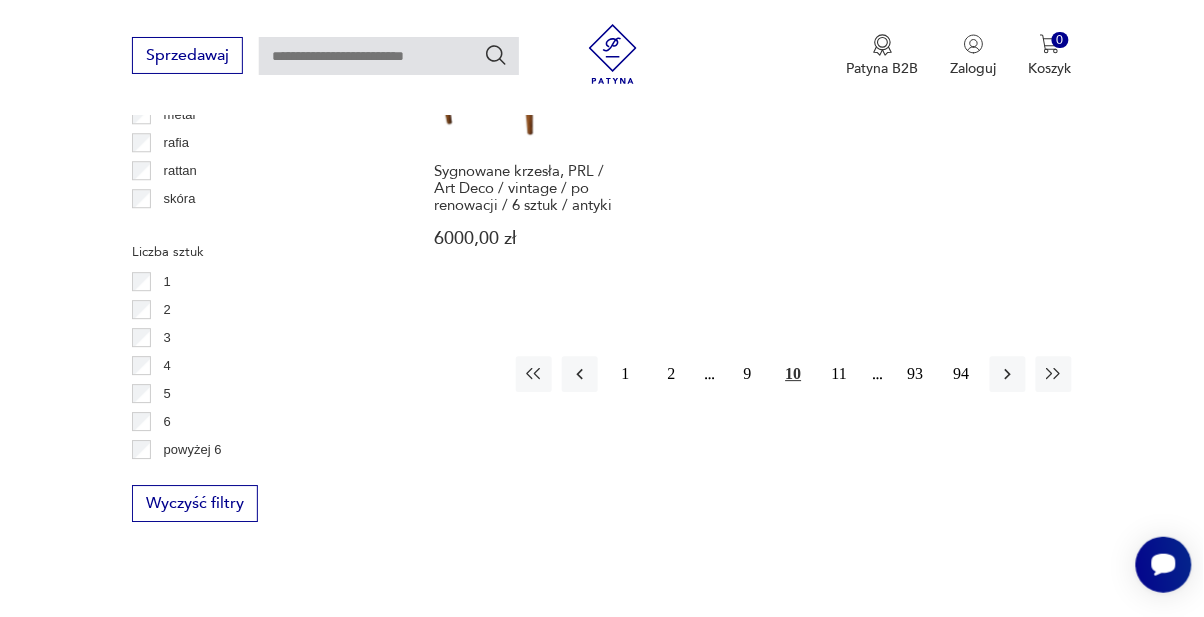click on "11" at bounding box center (840, 374) 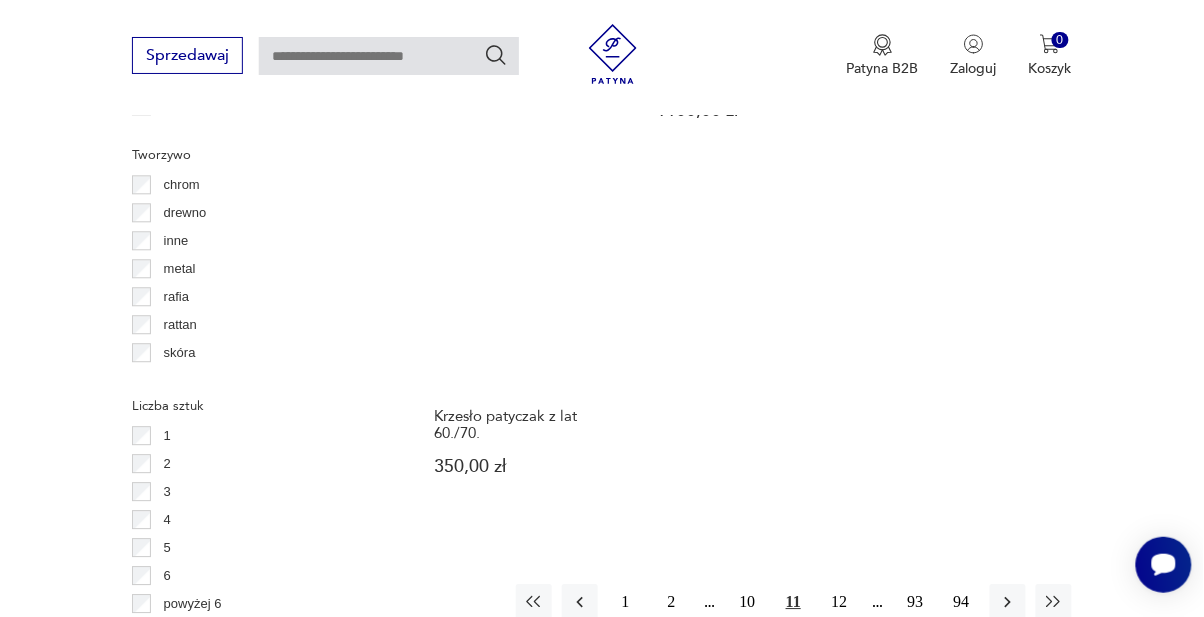 scroll, scrollTop: 2667, scrollLeft: 0, axis: vertical 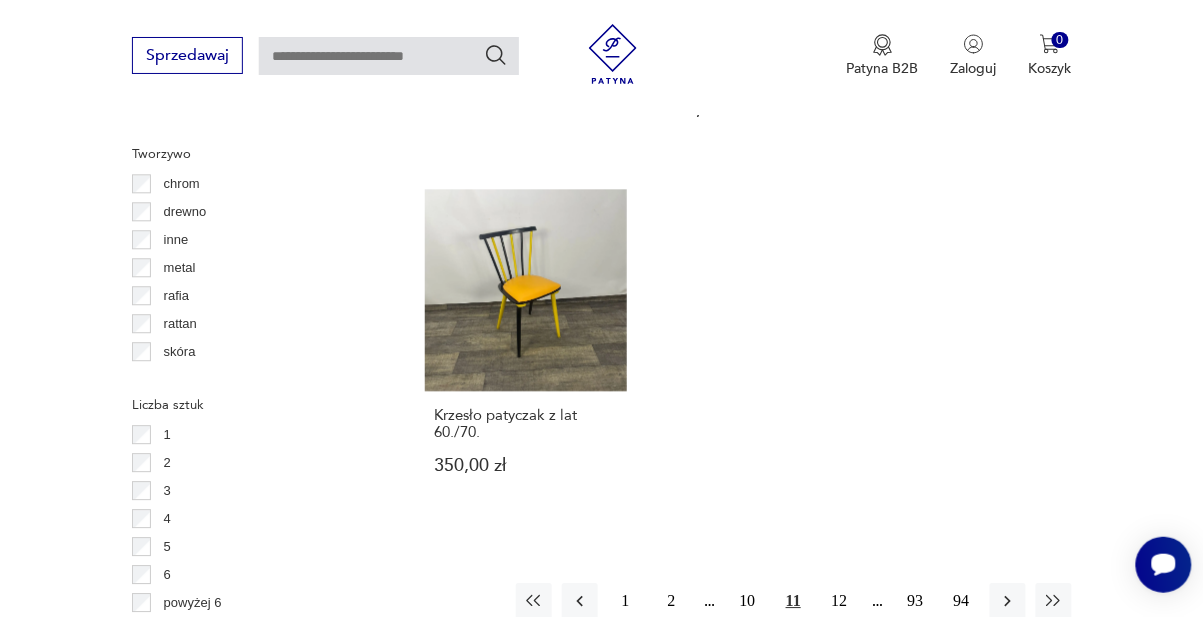 click on "12" at bounding box center [840, 601] 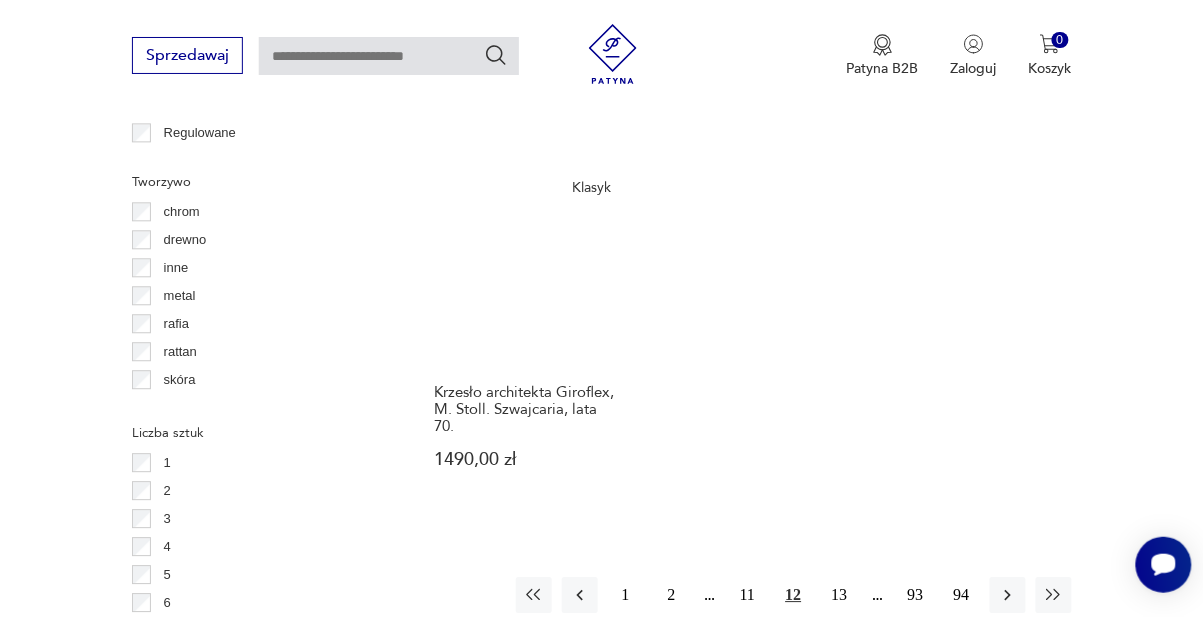 scroll, scrollTop: 2642, scrollLeft: 0, axis: vertical 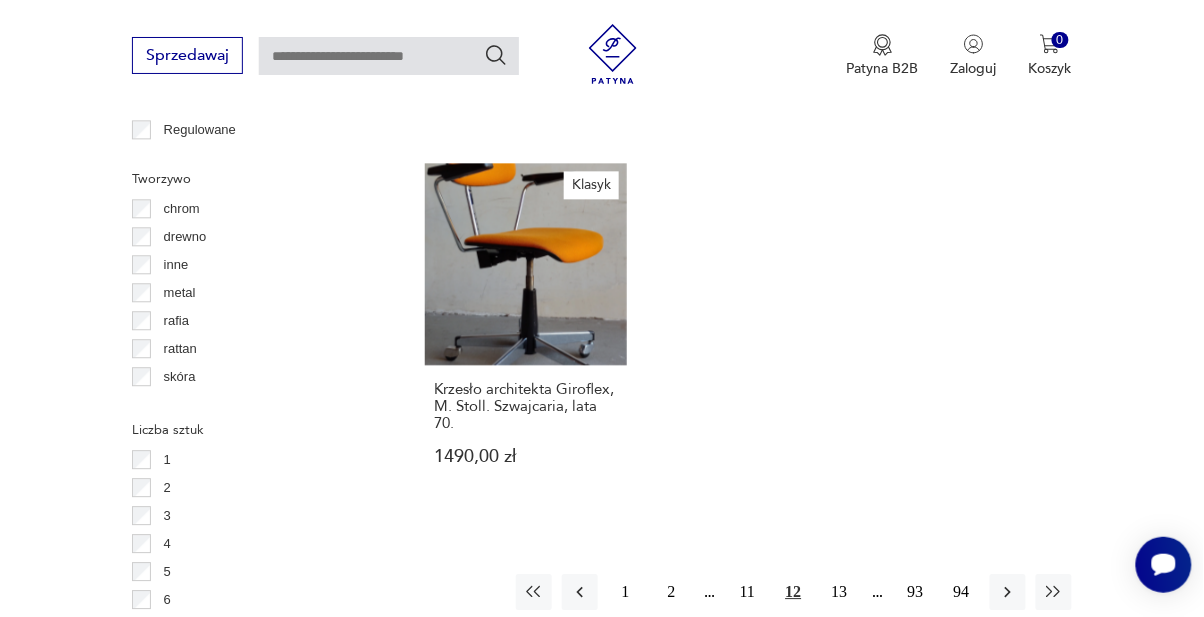 click on "13" at bounding box center (840, 592) 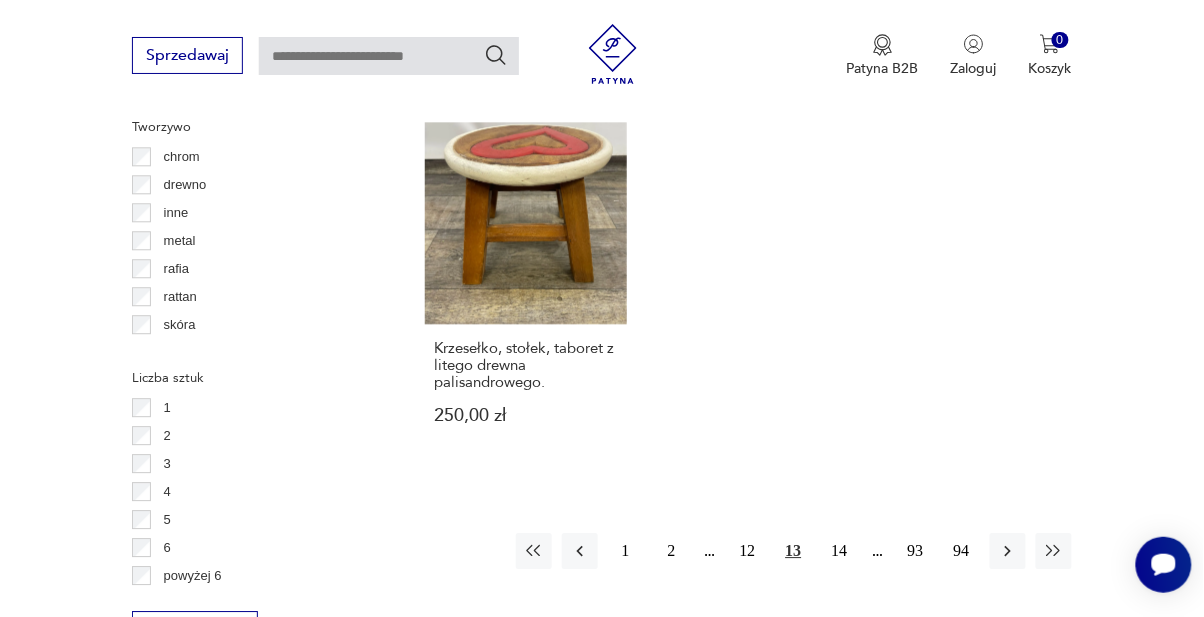 scroll, scrollTop: 2695, scrollLeft: 0, axis: vertical 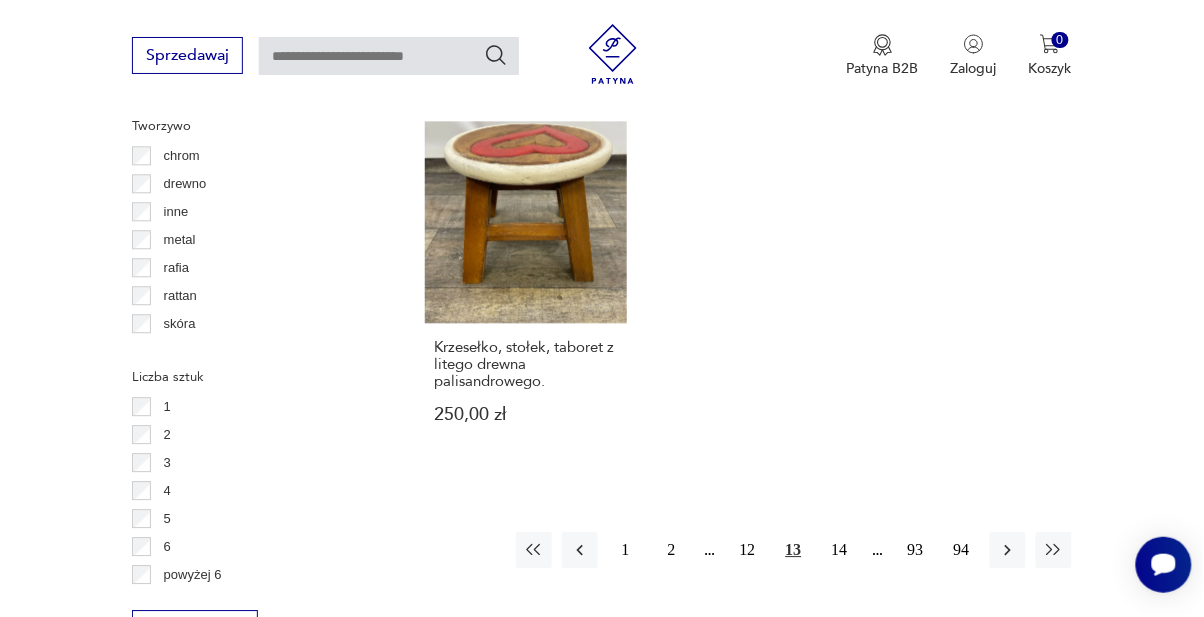 click on "14" at bounding box center [840, 550] 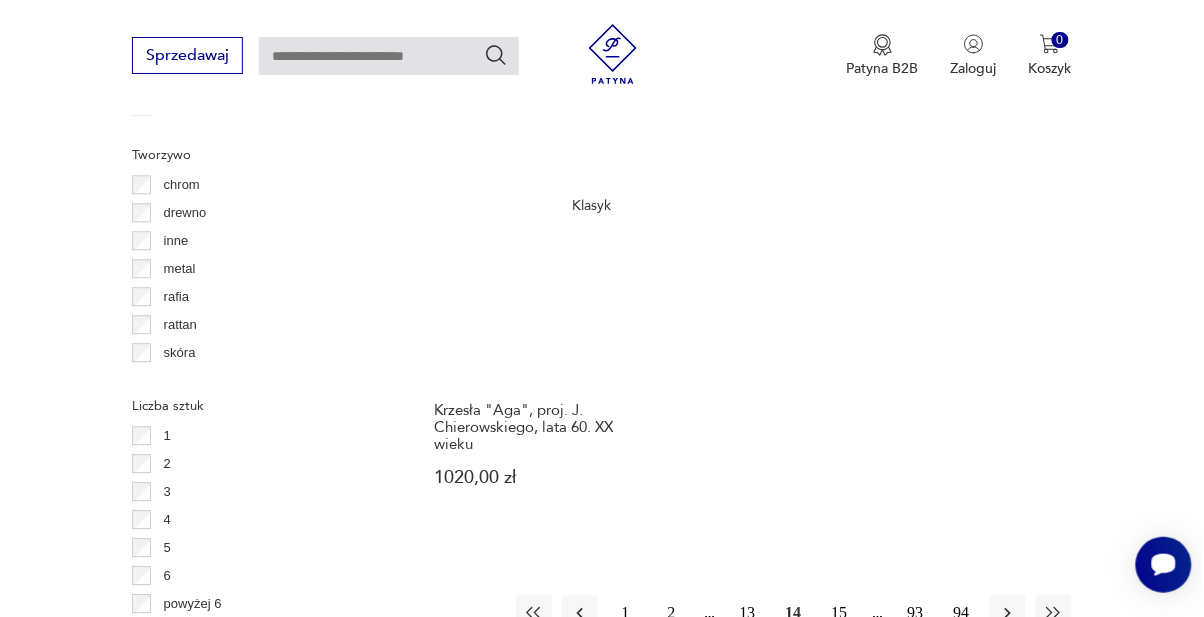 scroll, scrollTop: 2667, scrollLeft: 0, axis: vertical 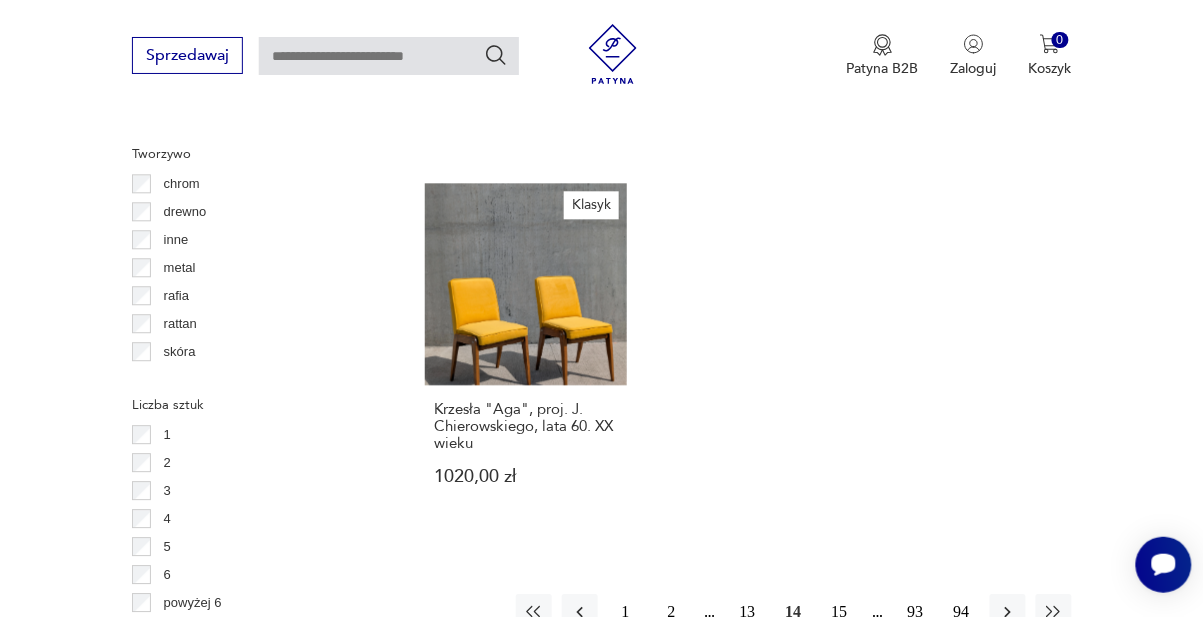 click on "15" at bounding box center (840, 612) 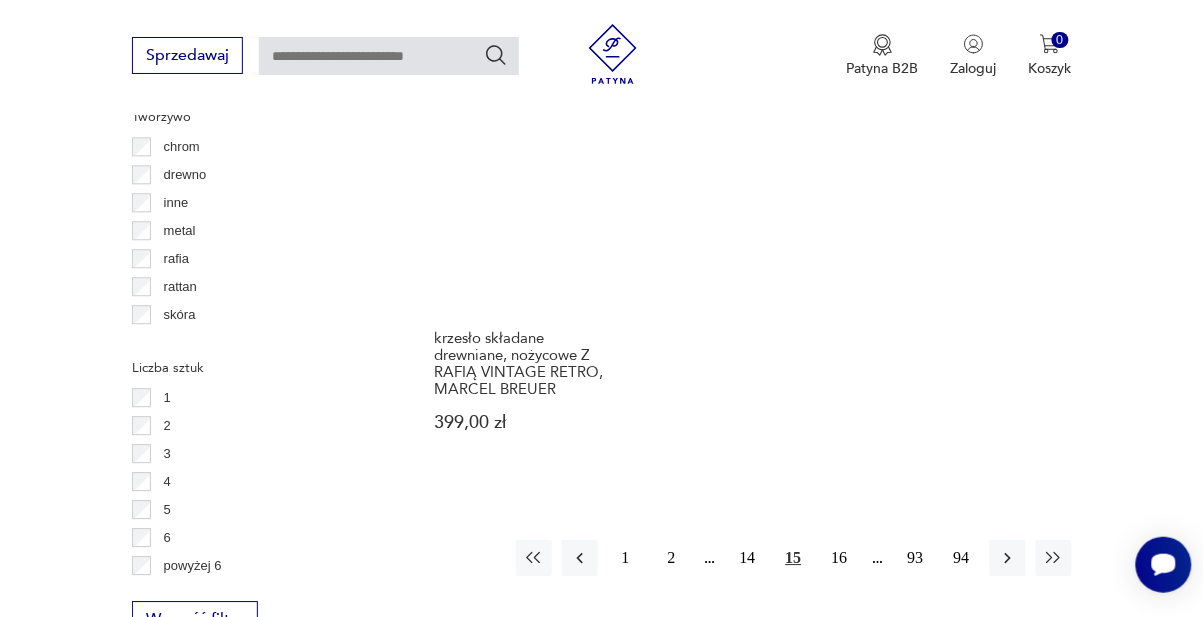scroll, scrollTop: 2715, scrollLeft: 0, axis: vertical 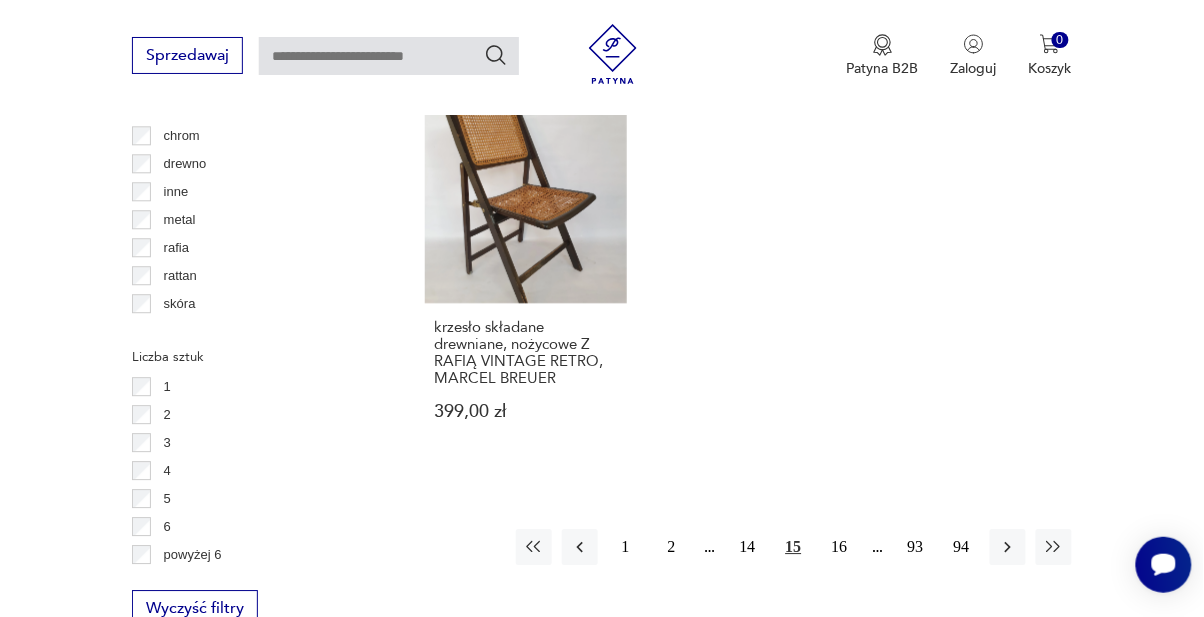 click on "16" at bounding box center (840, 547) 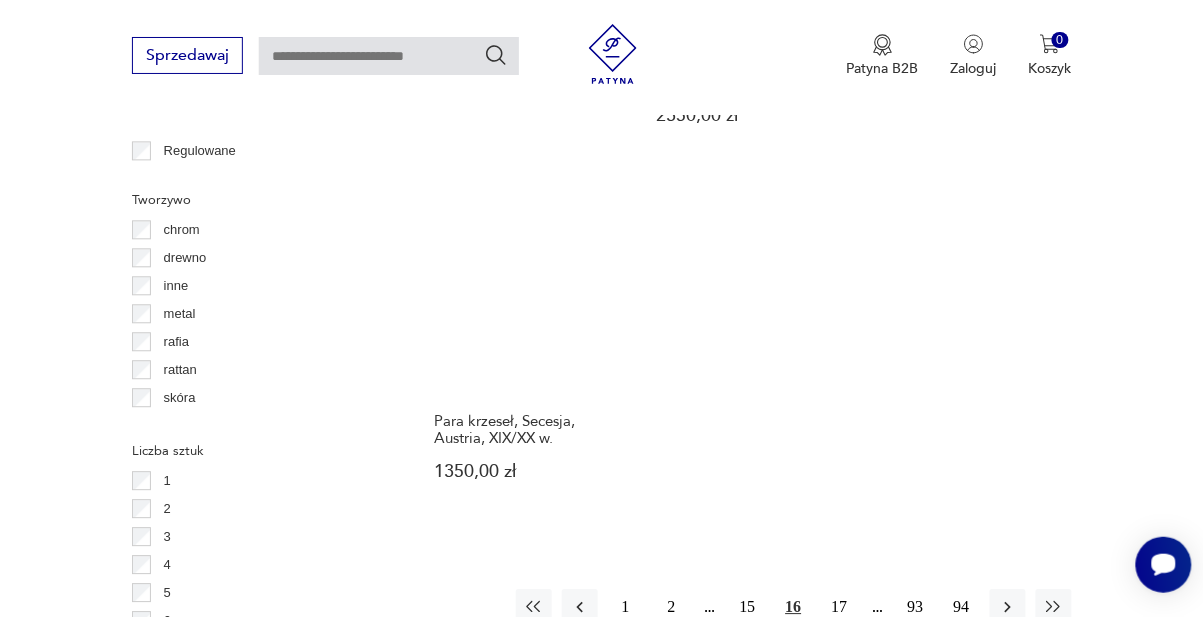scroll, scrollTop: 2625, scrollLeft: 0, axis: vertical 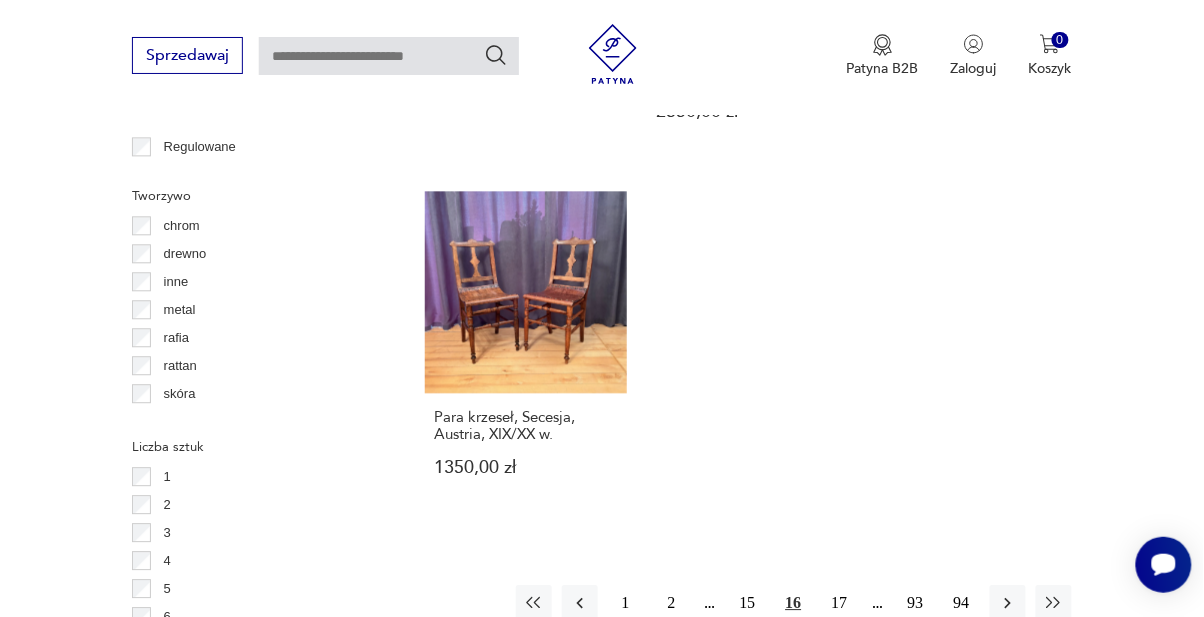 click on "17" at bounding box center [840, 603] 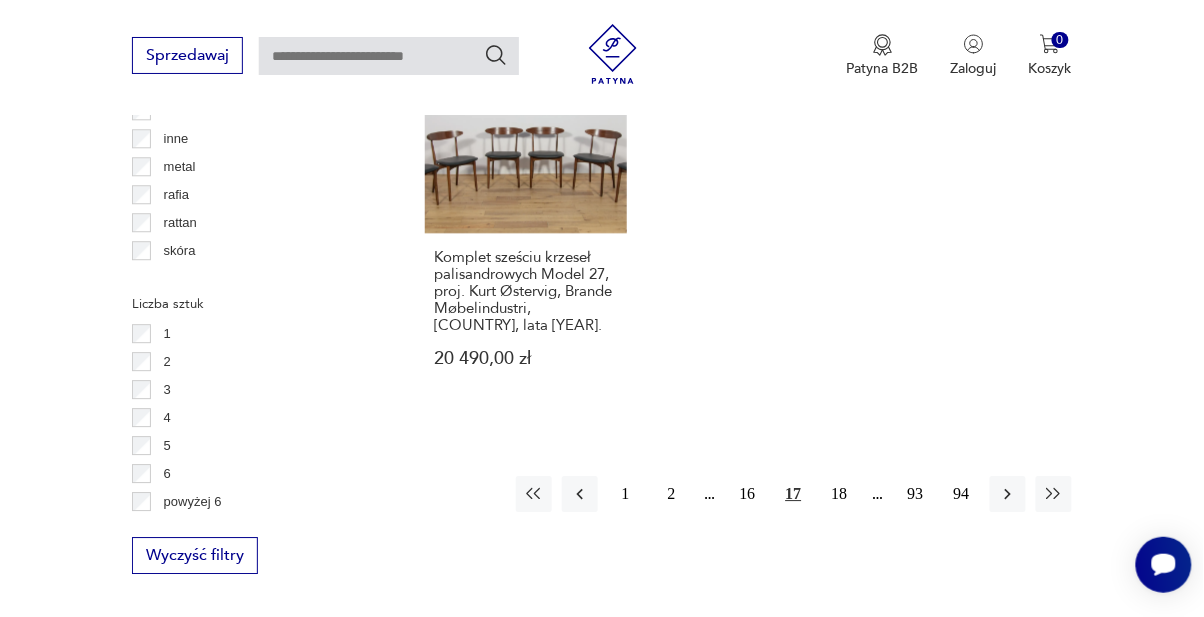 scroll, scrollTop: 2769, scrollLeft: 0, axis: vertical 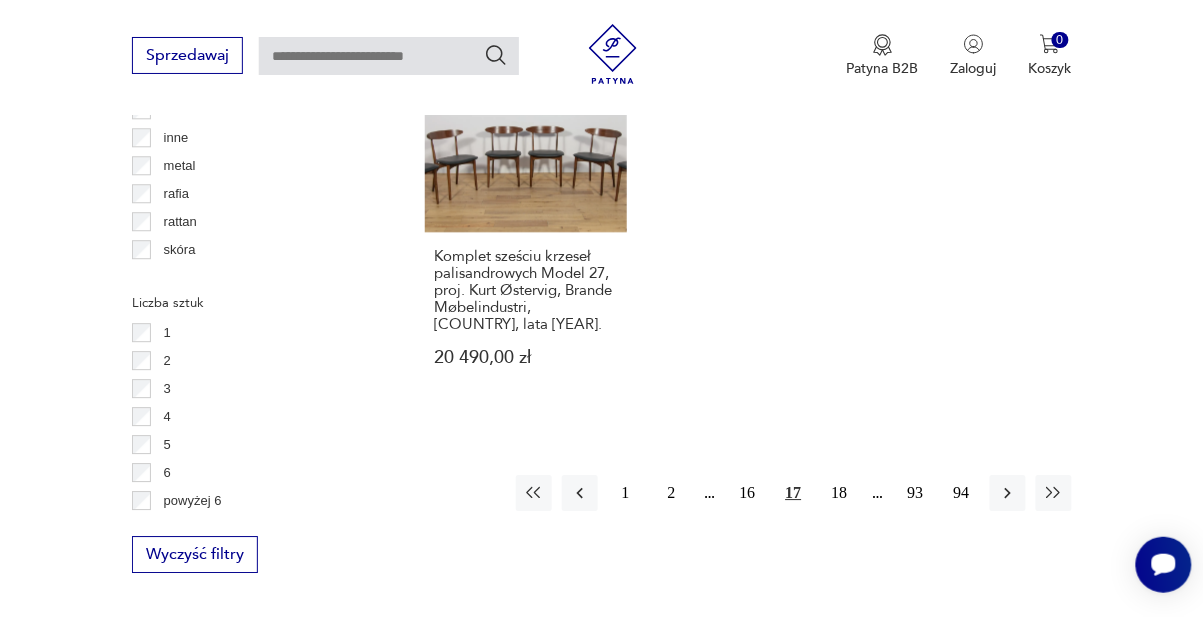 click on "18" at bounding box center (840, 493) 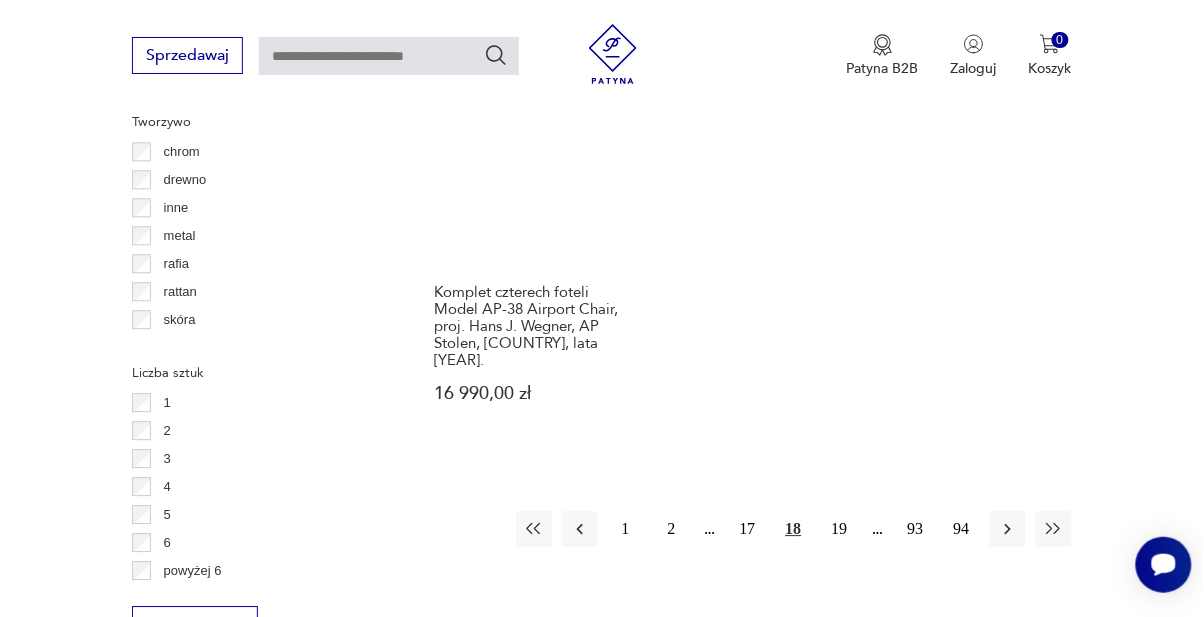 scroll, scrollTop: 2702, scrollLeft: 0, axis: vertical 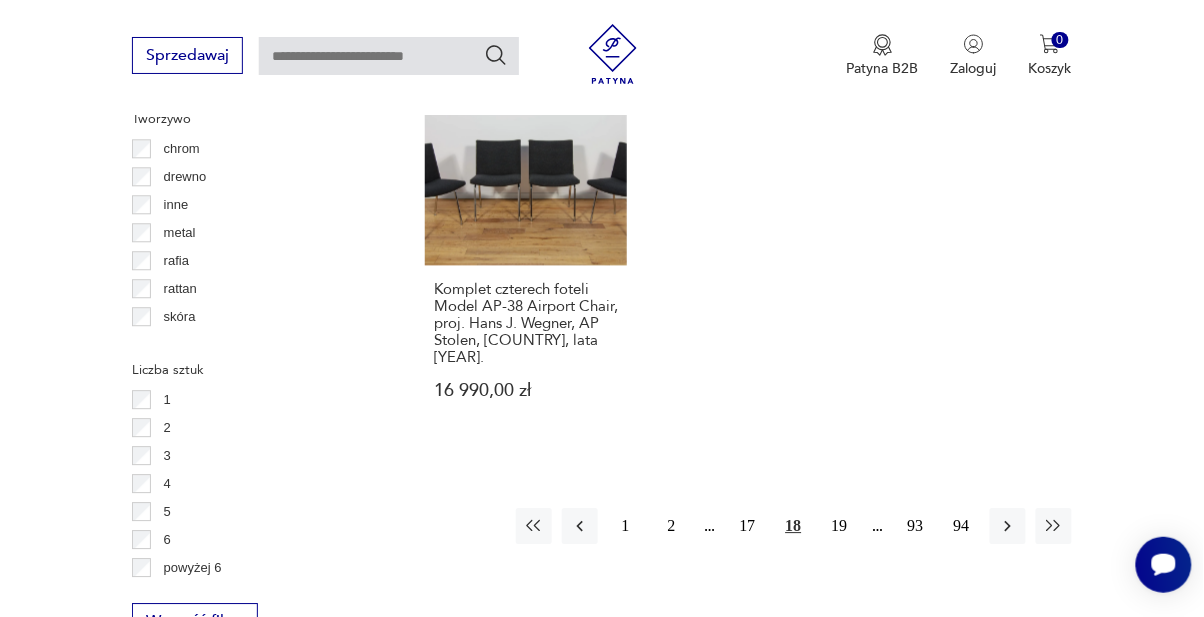 click on "19" at bounding box center [840, 526] 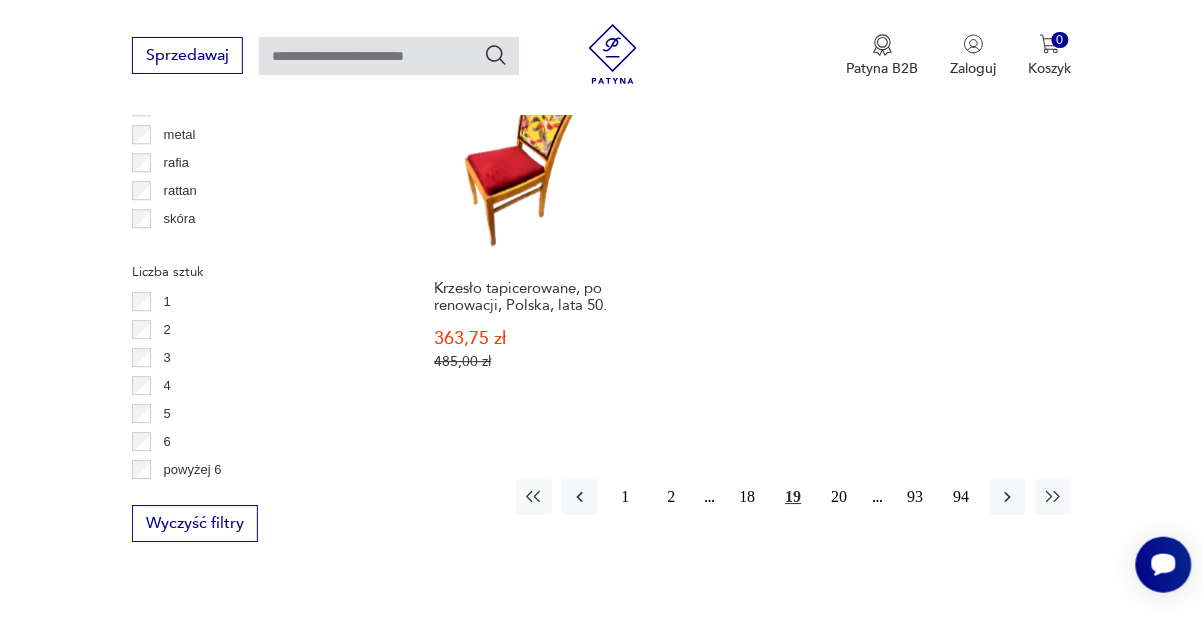 scroll, scrollTop: 2801, scrollLeft: 0, axis: vertical 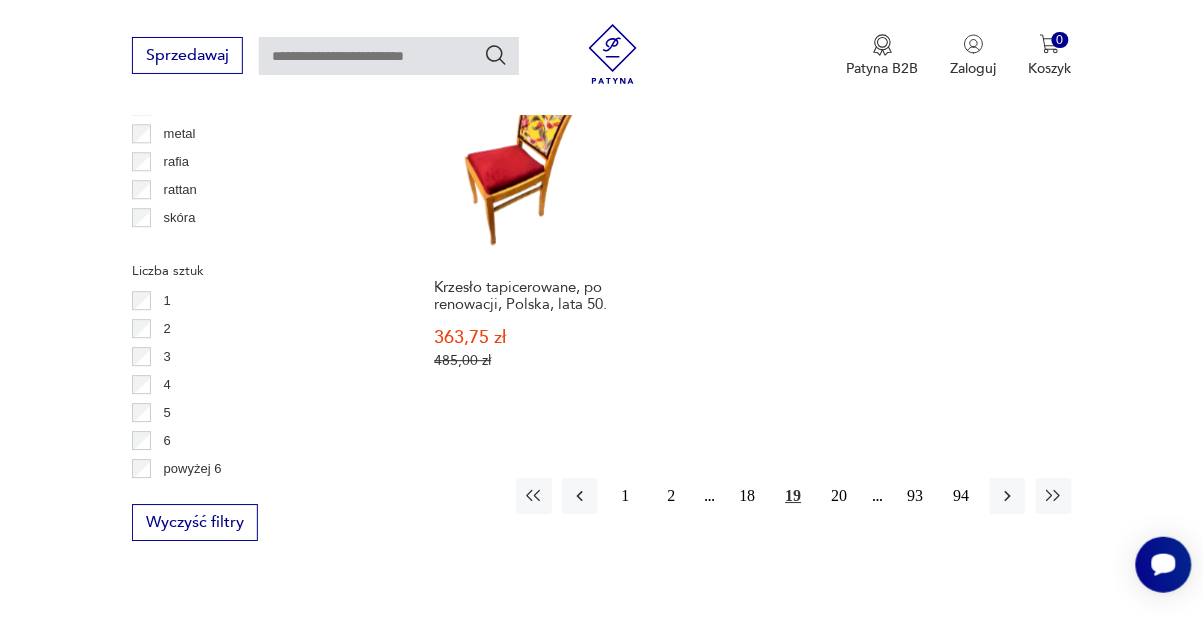 click on "20" at bounding box center (840, 496) 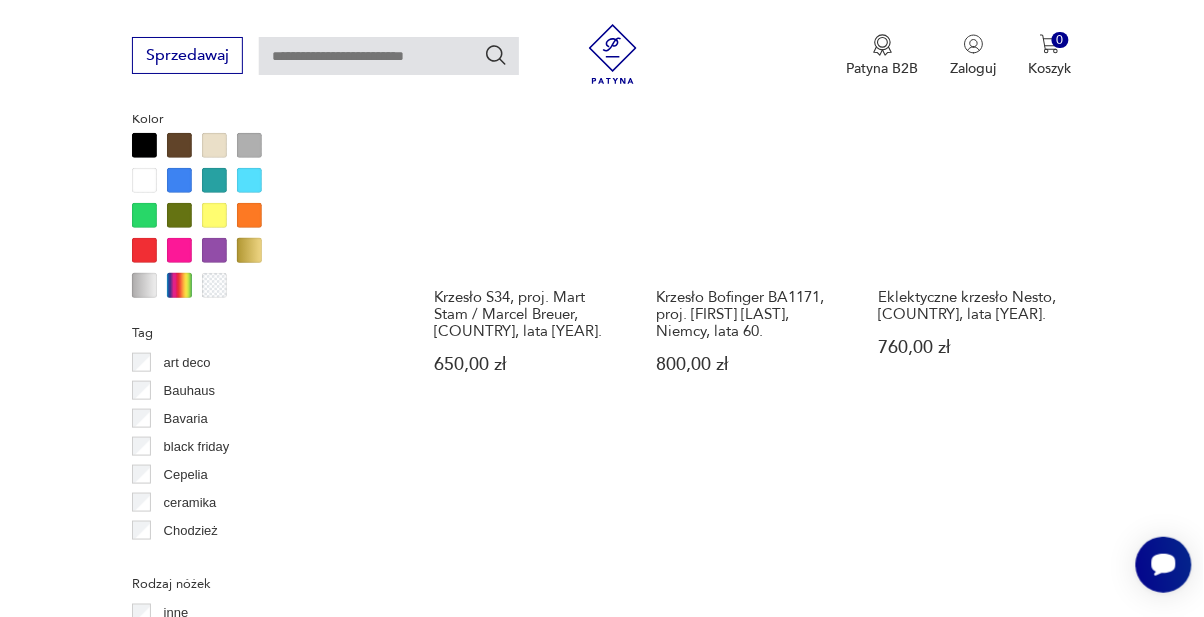 scroll, scrollTop: 1963, scrollLeft: 0, axis: vertical 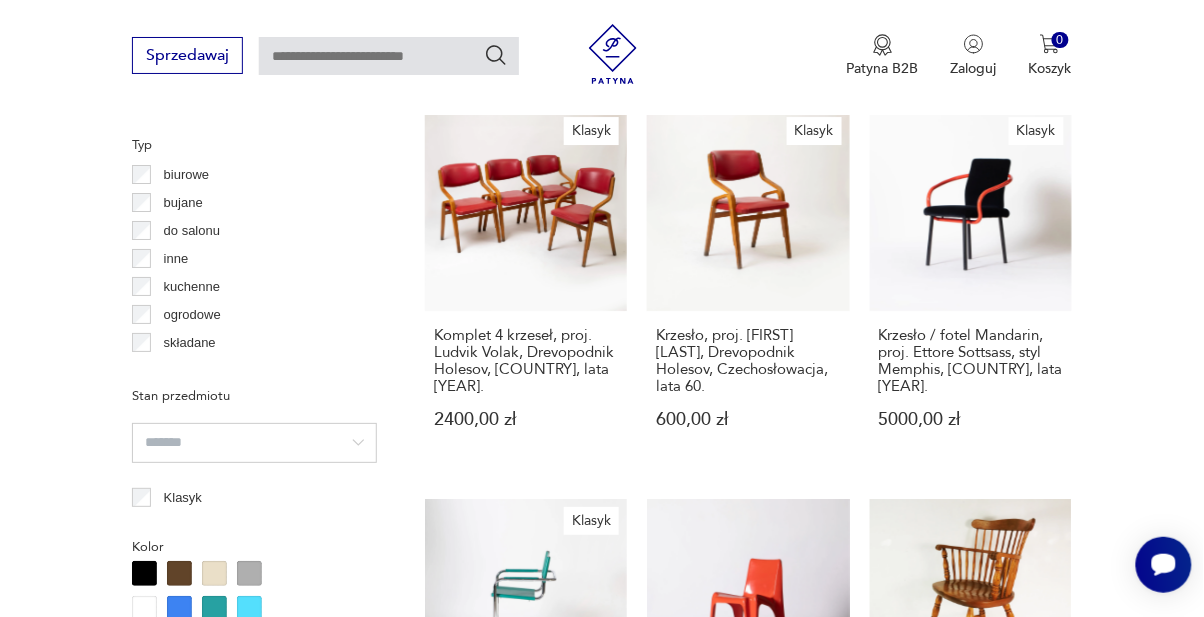 click on "Klasyk Komplet 4 krzeseł, proj. Ludvik Volak, Drevopodnik Holesov, [COUNTRY], lata [YEAR]. 2400,00 zł" at bounding box center [526, 288] 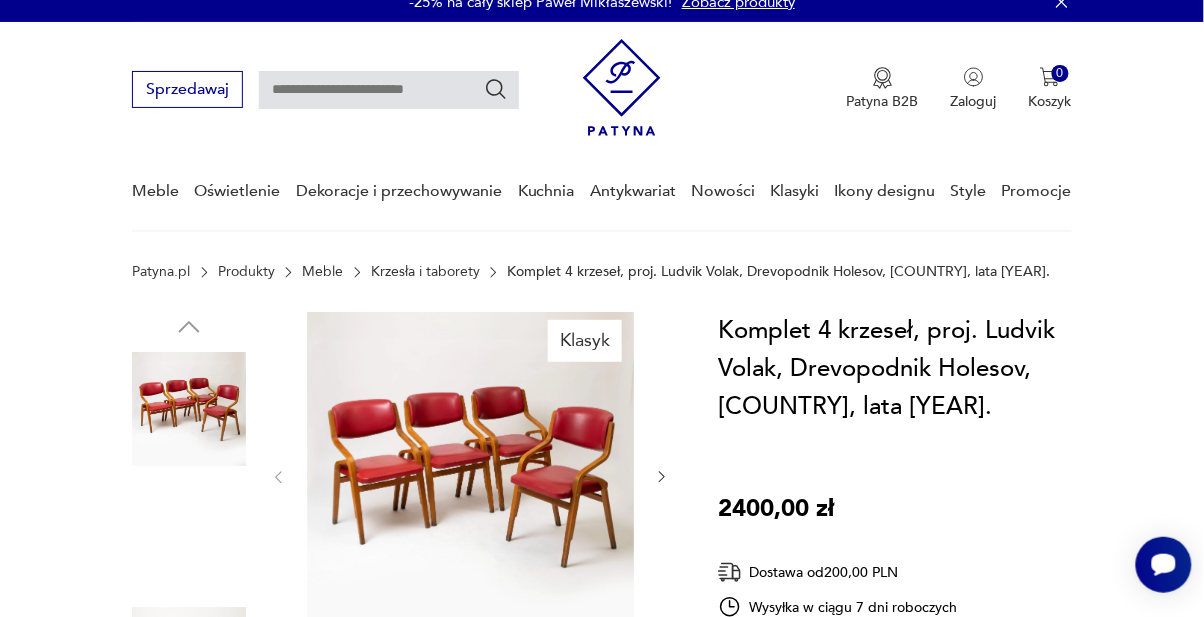 scroll, scrollTop: 0, scrollLeft: 0, axis: both 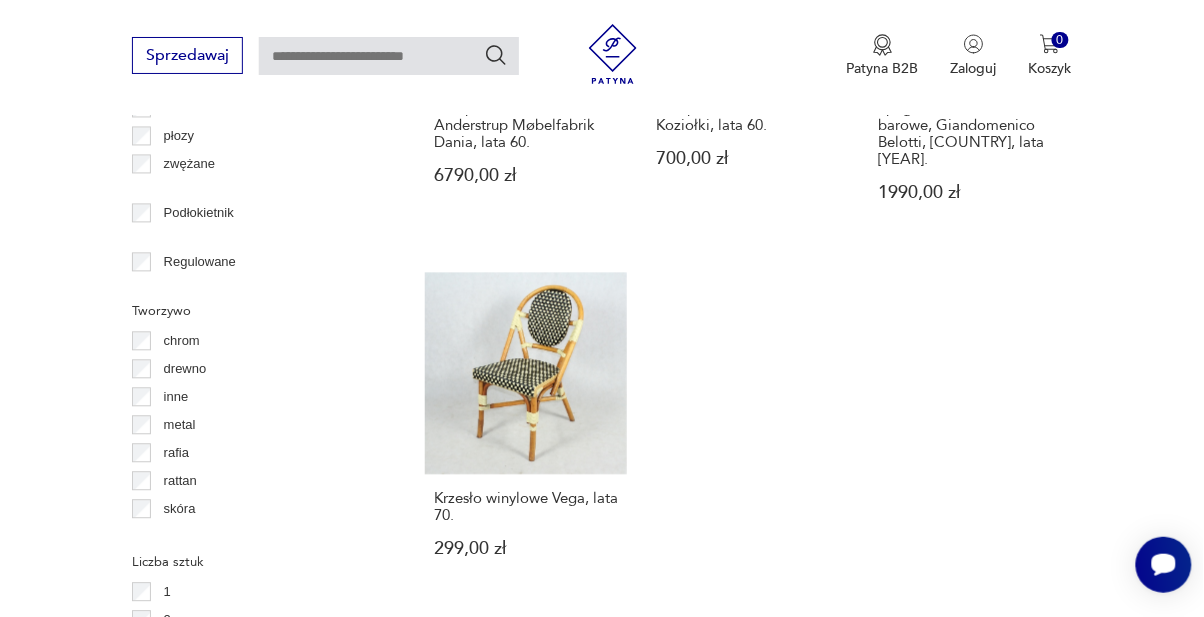 click on "21" at bounding box center [840, 685] 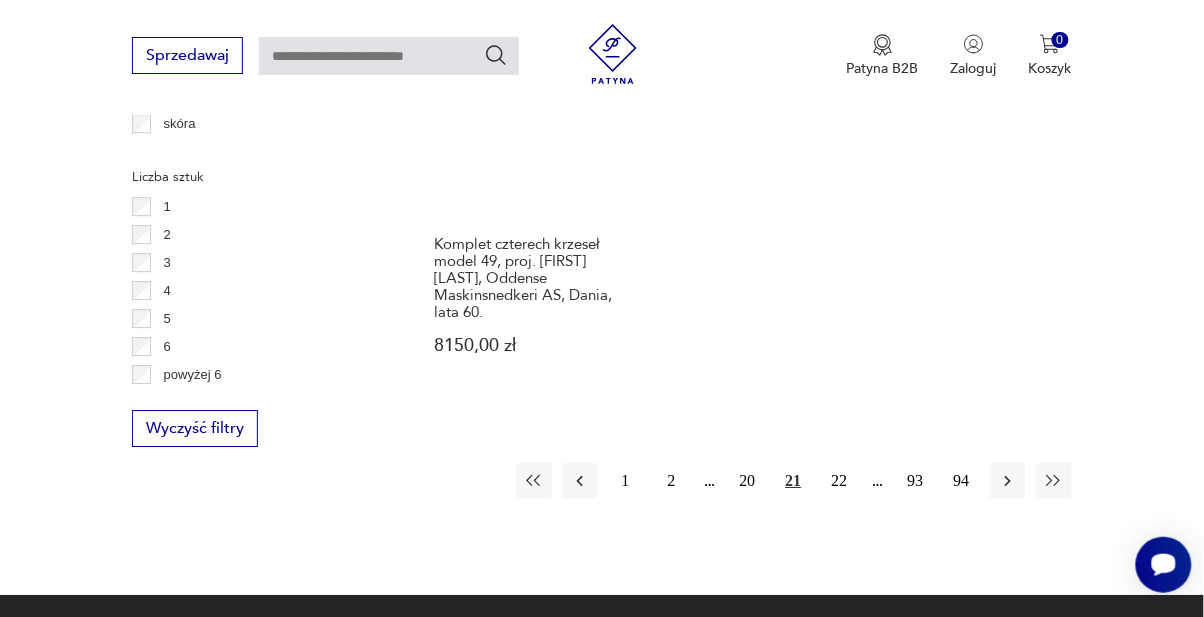 scroll, scrollTop: 2896, scrollLeft: 0, axis: vertical 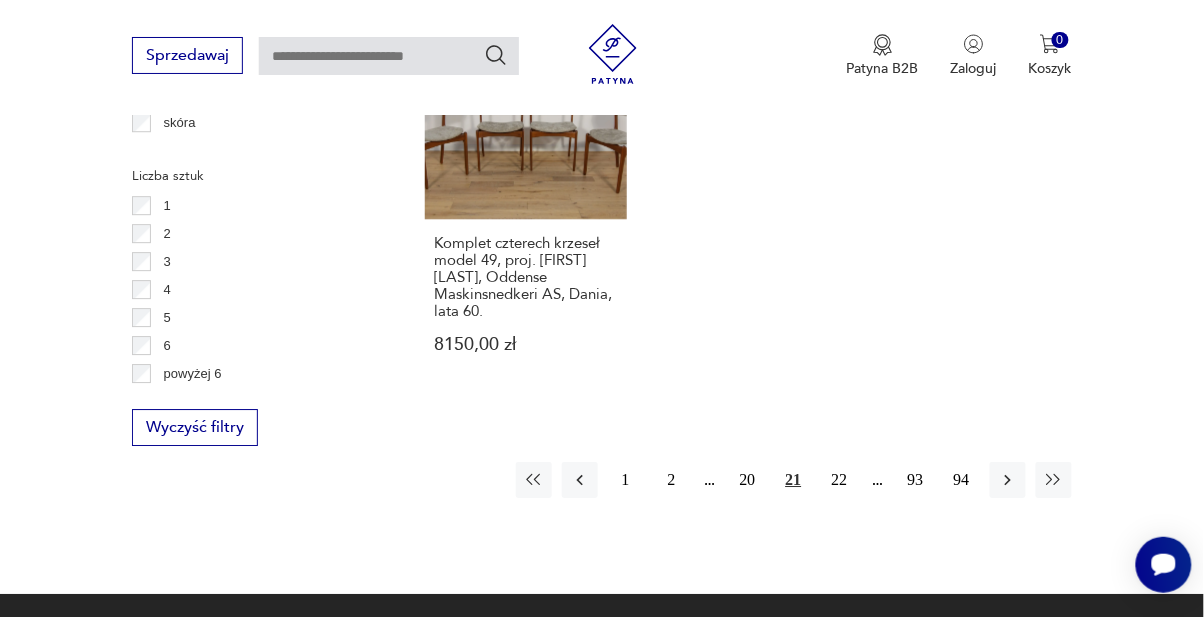 click on "22" at bounding box center [840, 480] 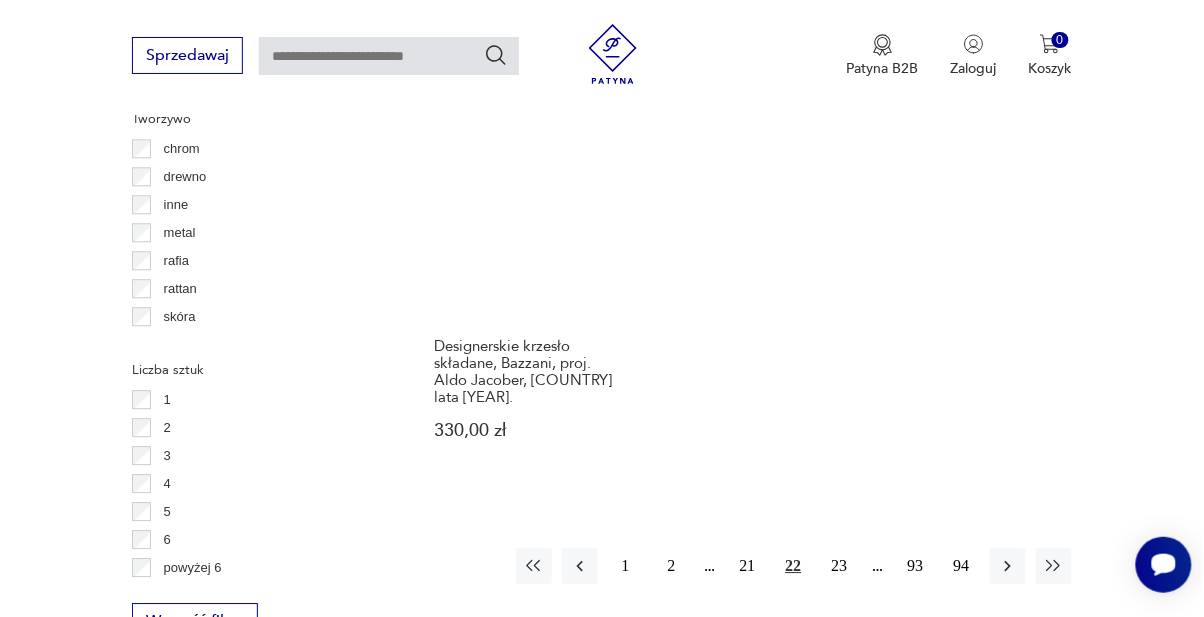 scroll, scrollTop: 2705, scrollLeft: 0, axis: vertical 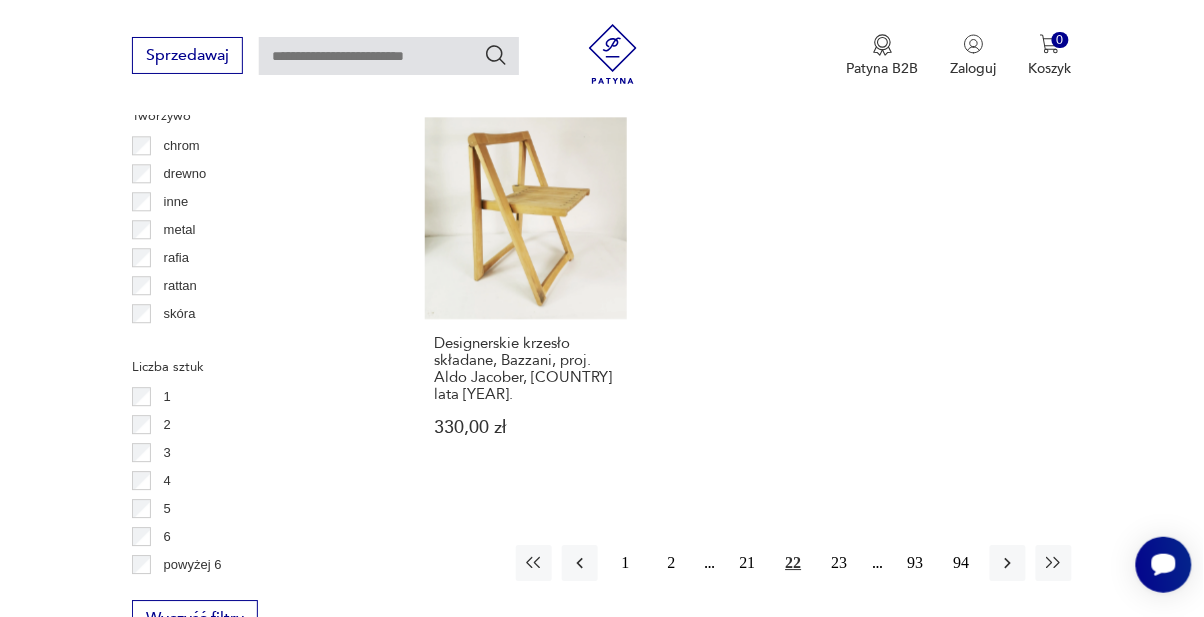 click on "23" at bounding box center (840, 563) 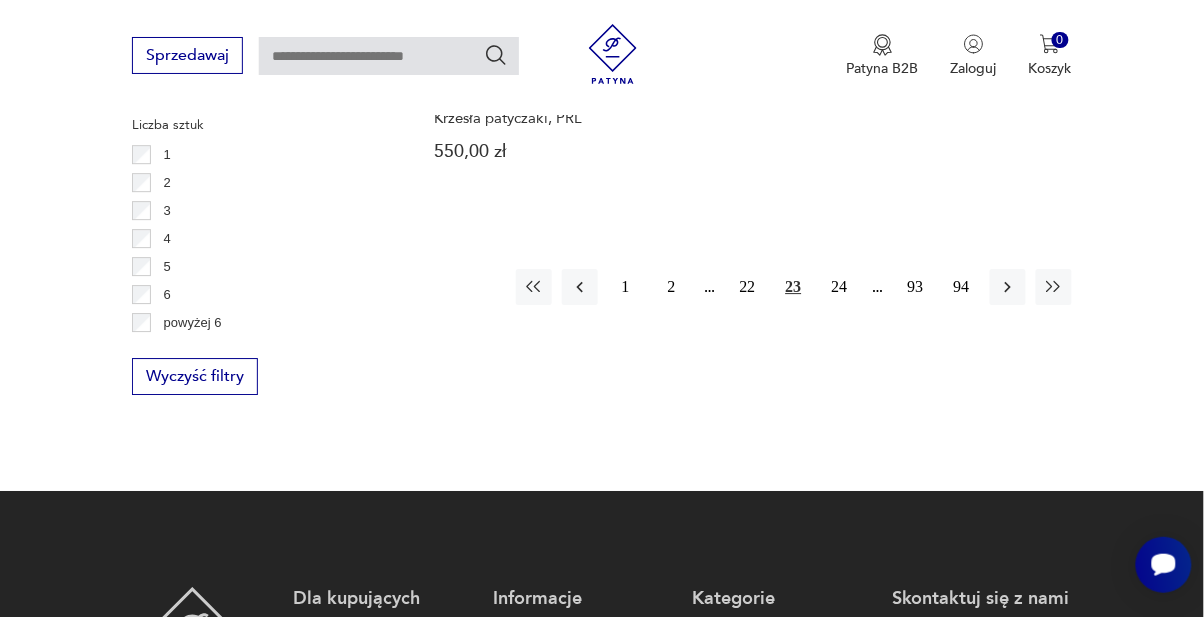 scroll, scrollTop: 2949, scrollLeft: 0, axis: vertical 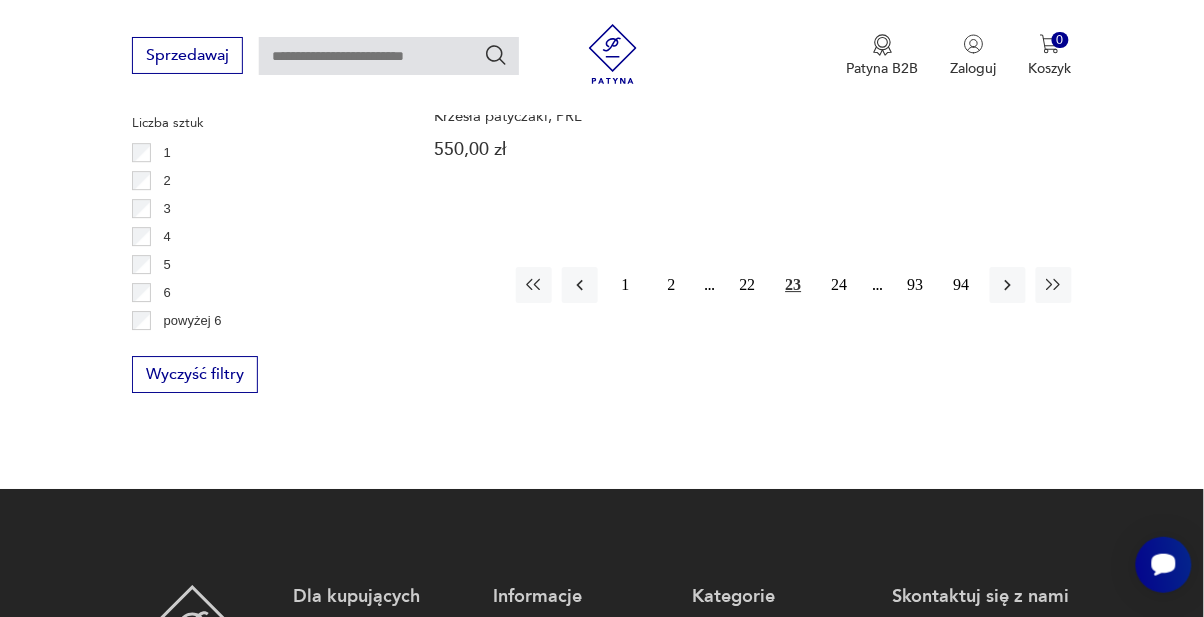 click on "24" at bounding box center (840, 285) 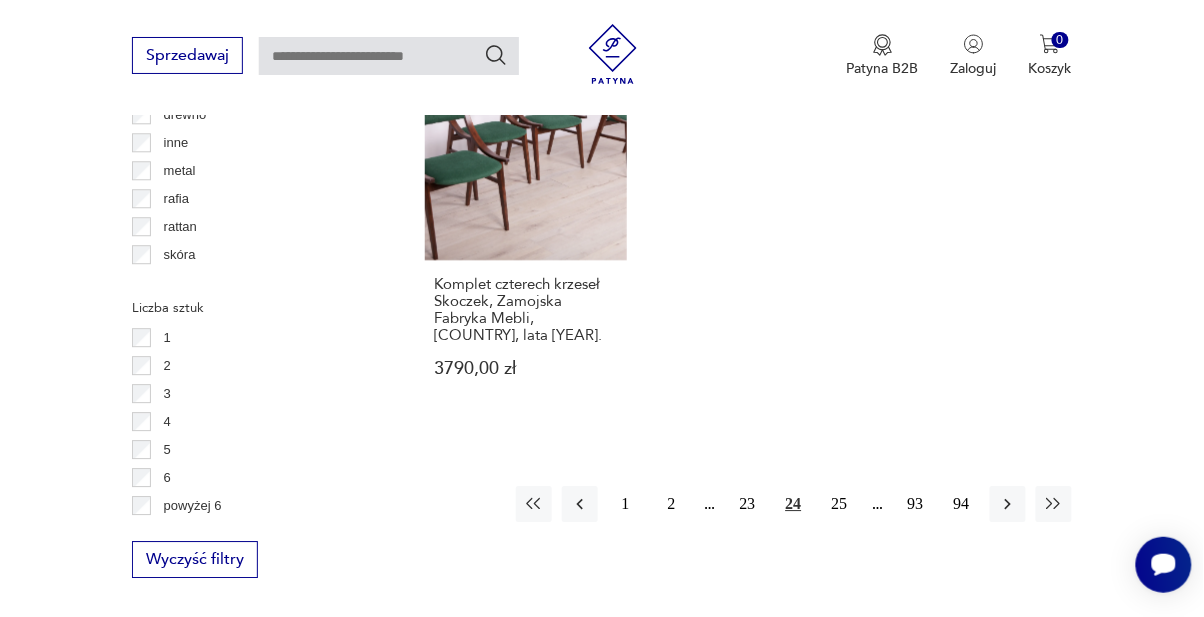 scroll, scrollTop: 2767, scrollLeft: 0, axis: vertical 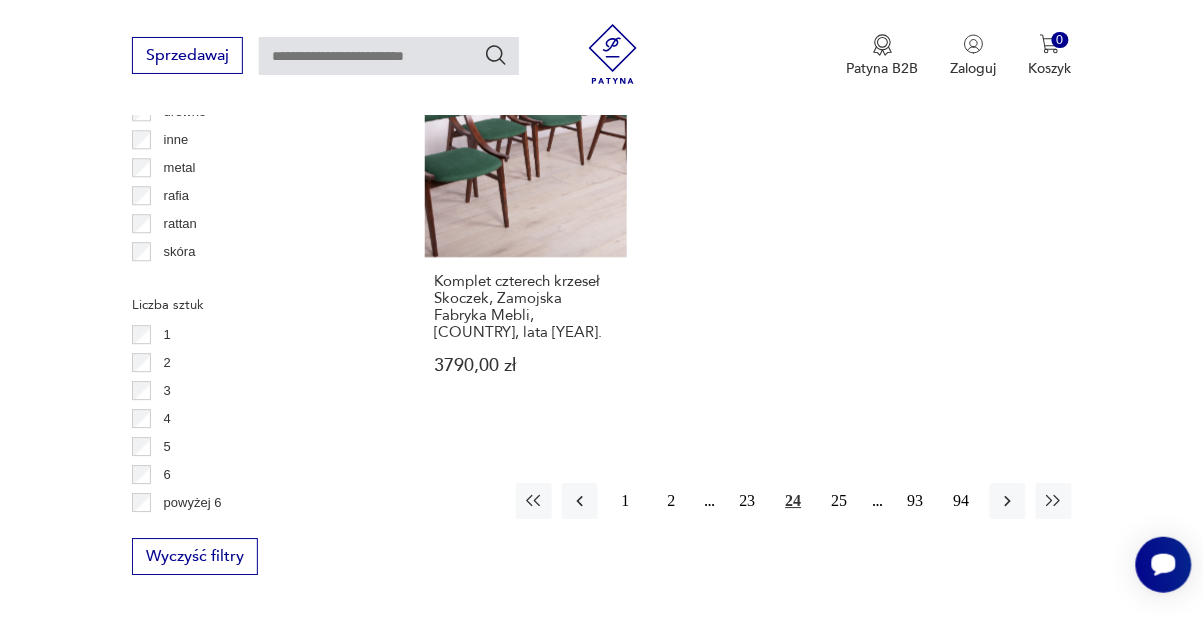 click on "25" at bounding box center (840, 501) 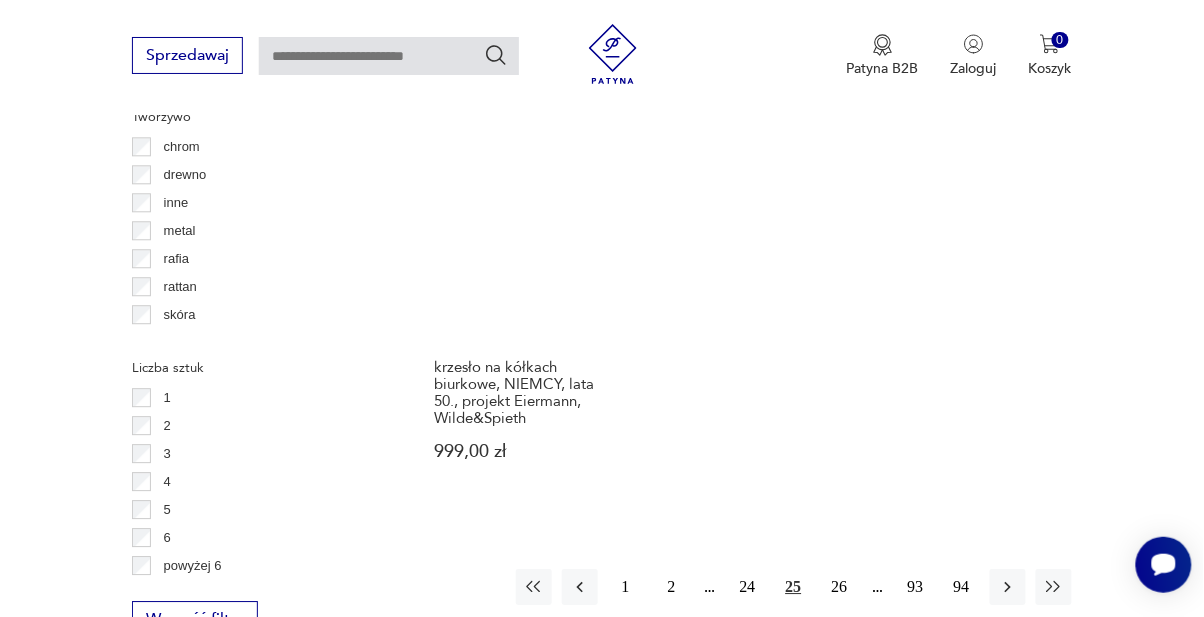 scroll, scrollTop: 2708, scrollLeft: 0, axis: vertical 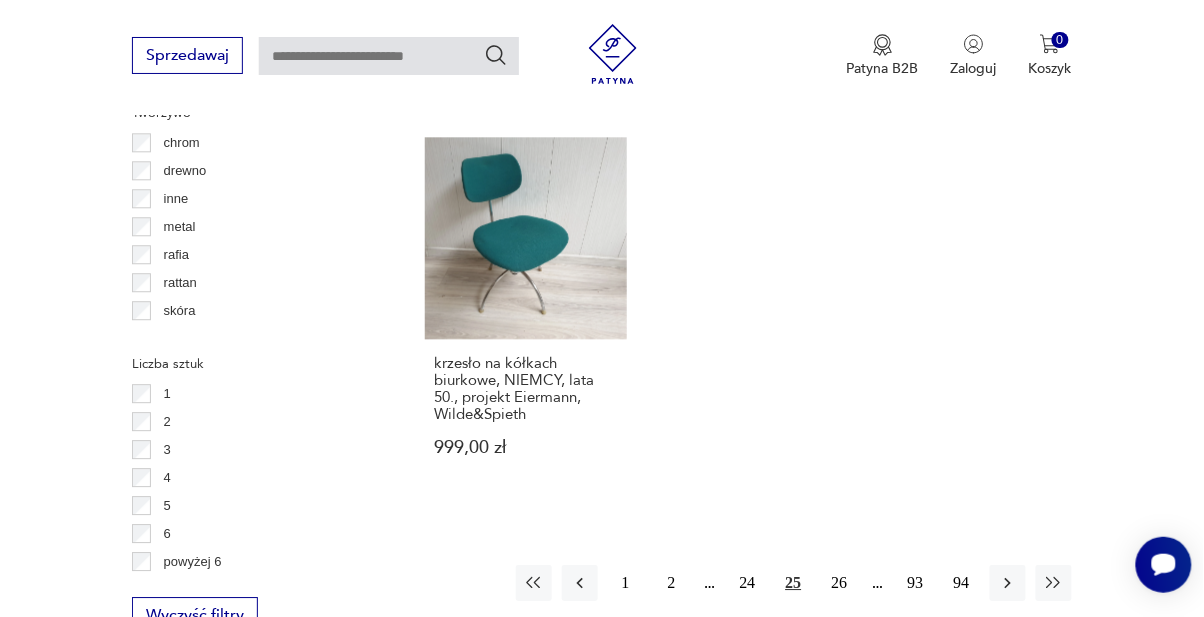 click on "26" at bounding box center [840, 583] 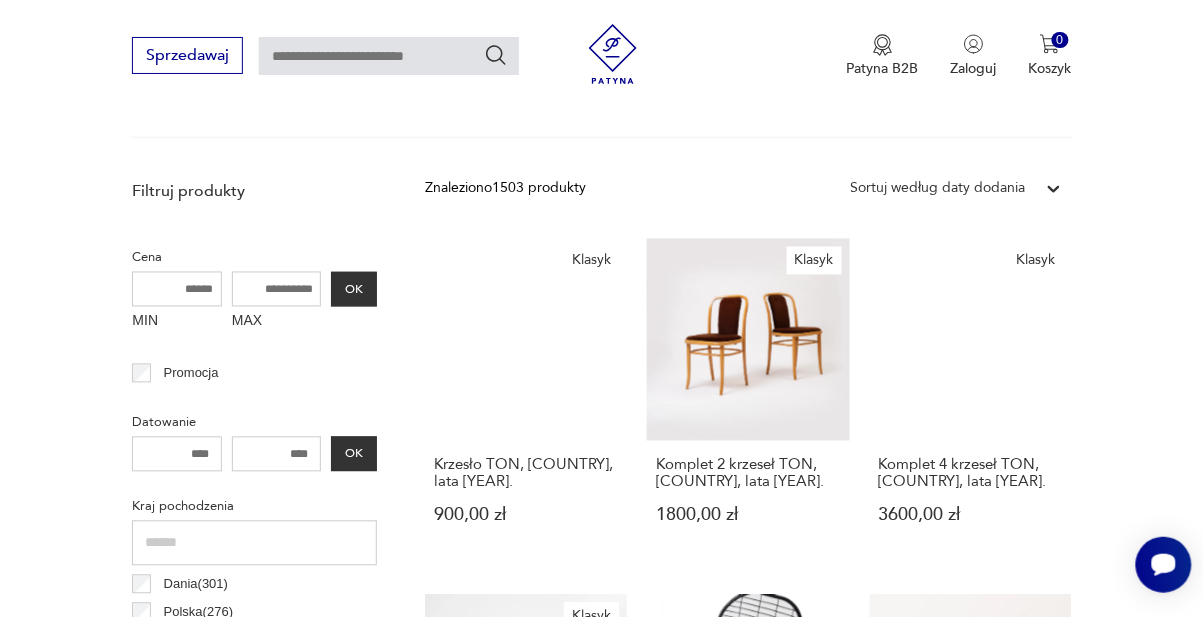 scroll, scrollTop: 664, scrollLeft: 0, axis: vertical 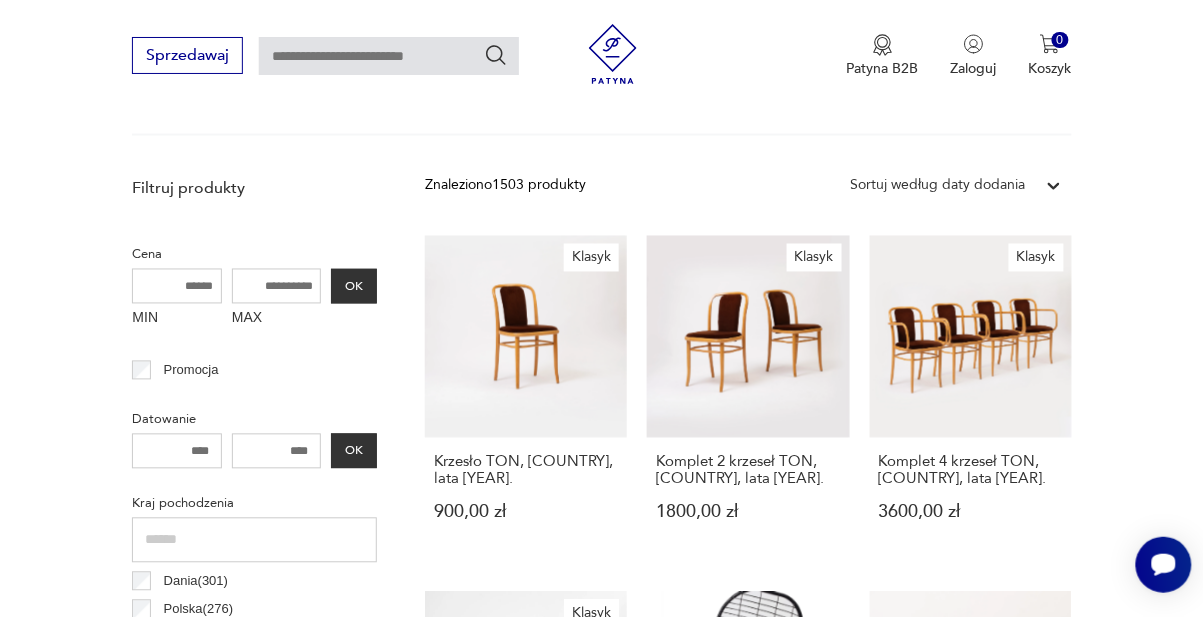 click on "Klasyk Komplet 4 krzeseł TON, [COUNTRY], lata [YEAR]. 3600,00 zł" at bounding box center (971, 398) 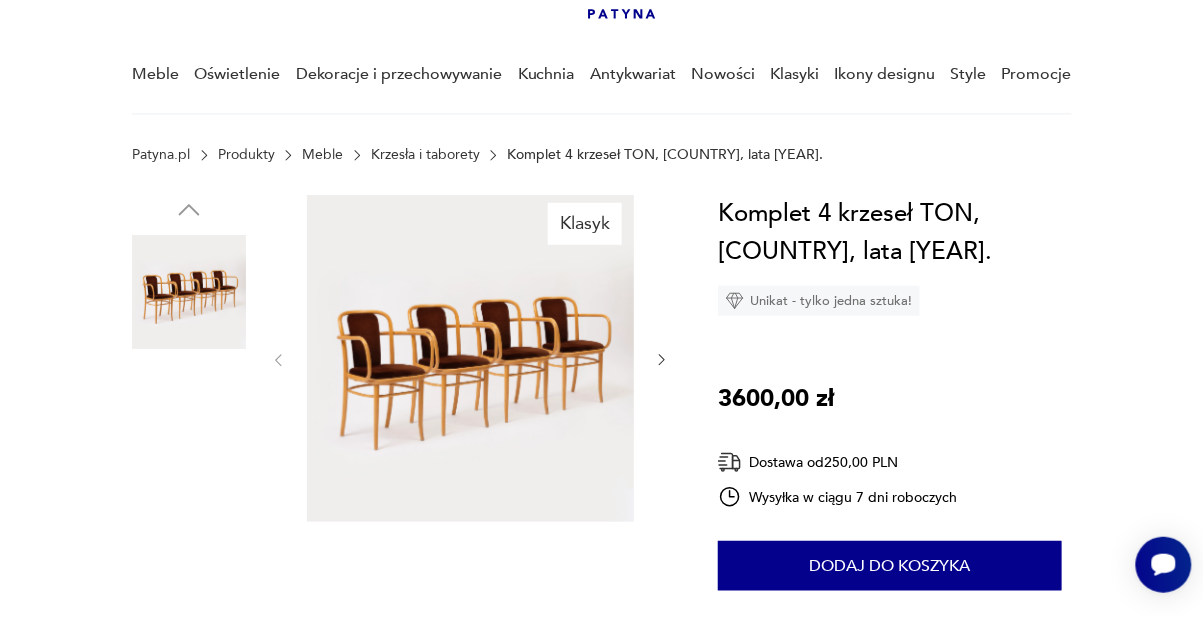 scroll, scrollTop: 138, scrollLeft: 0, axis: vertical 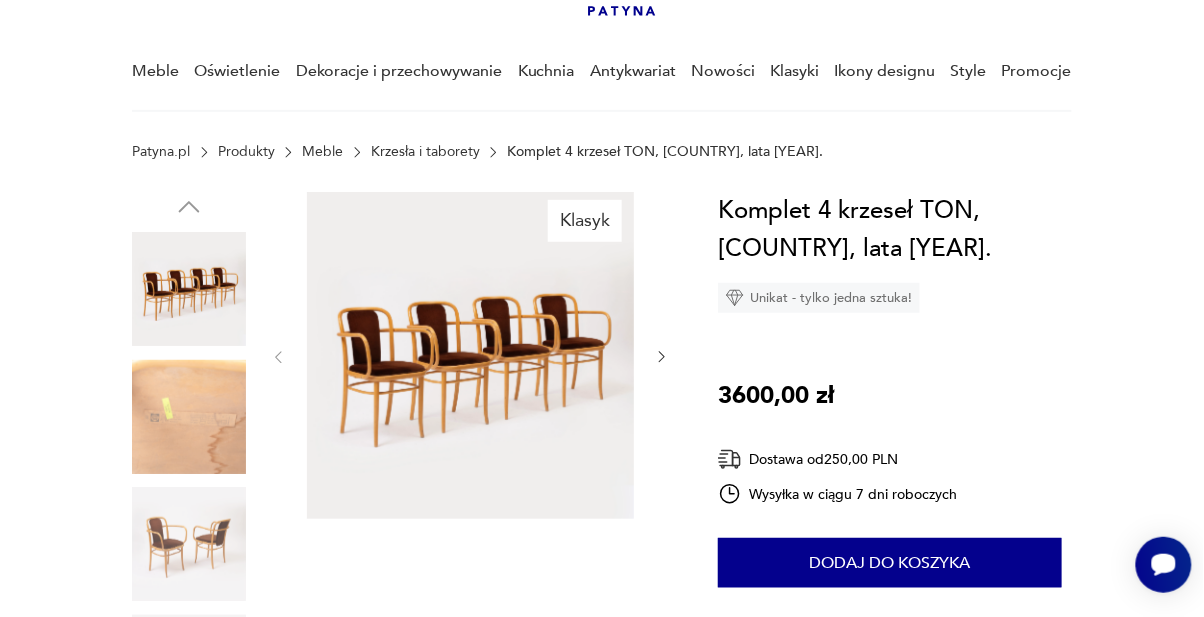 click 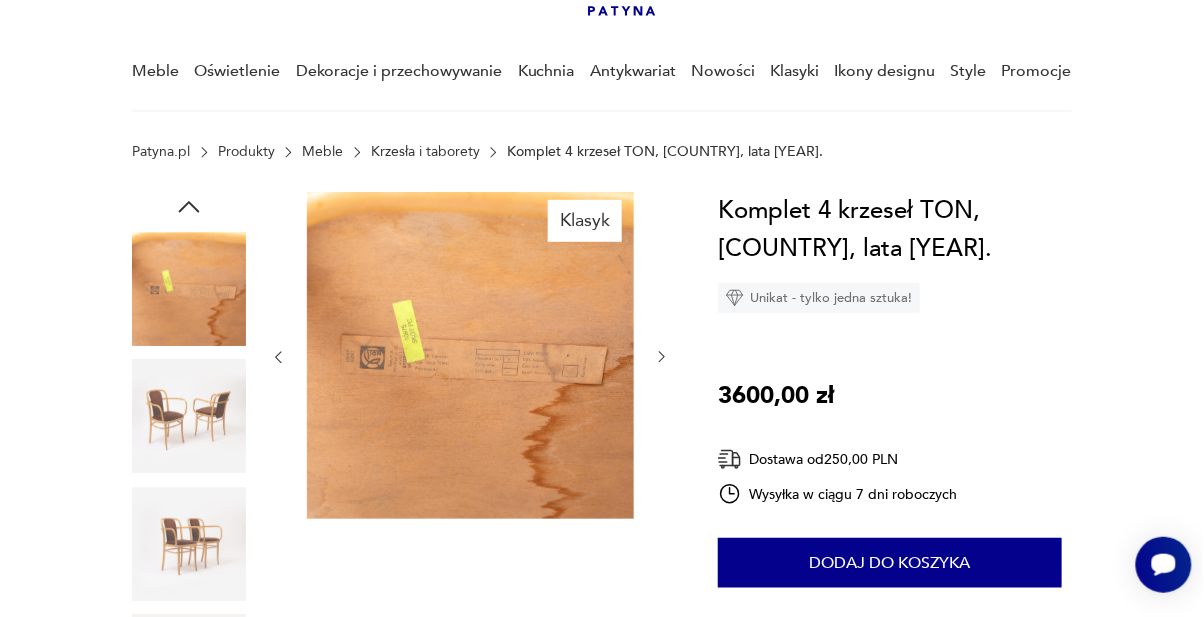 click 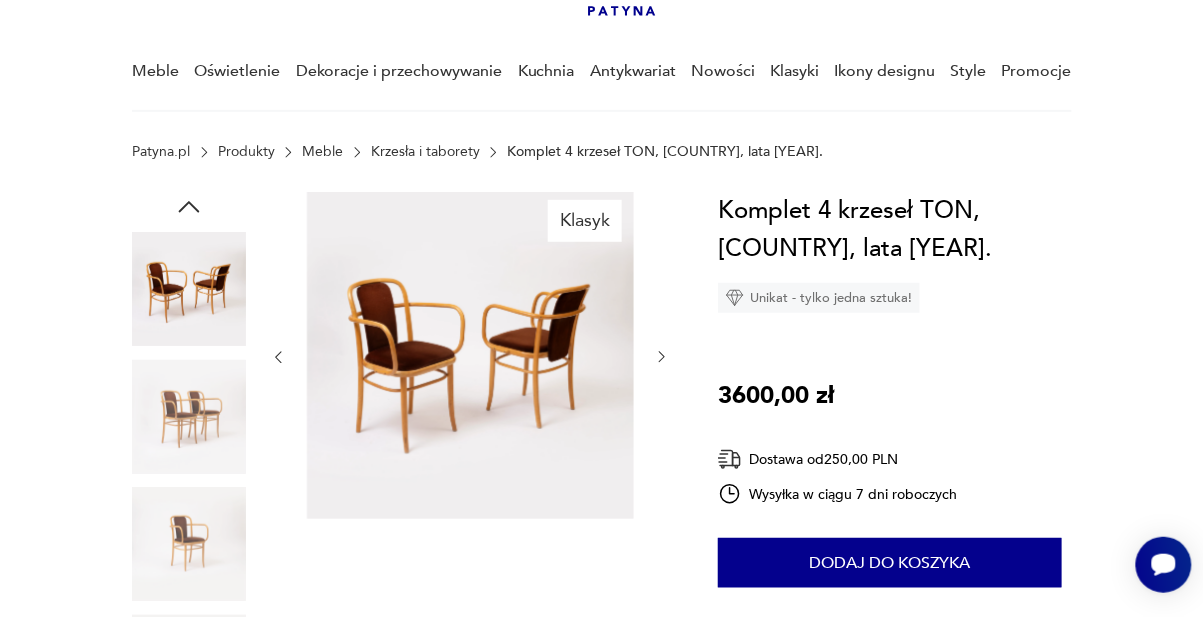 click 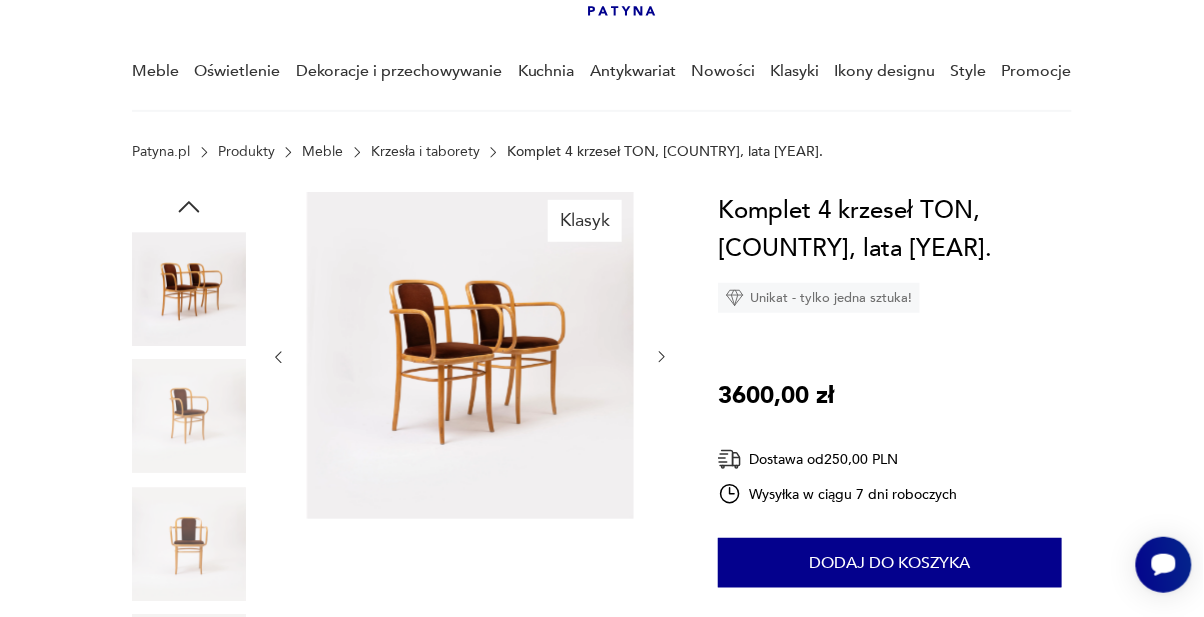click 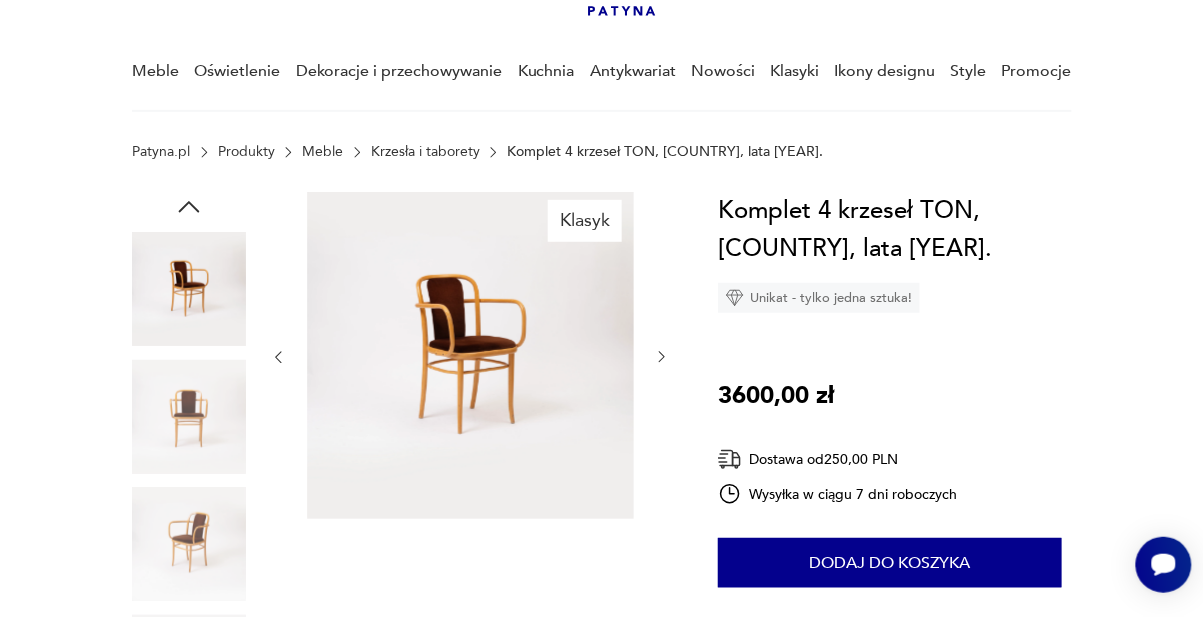 click at bounding box center (662, 358) 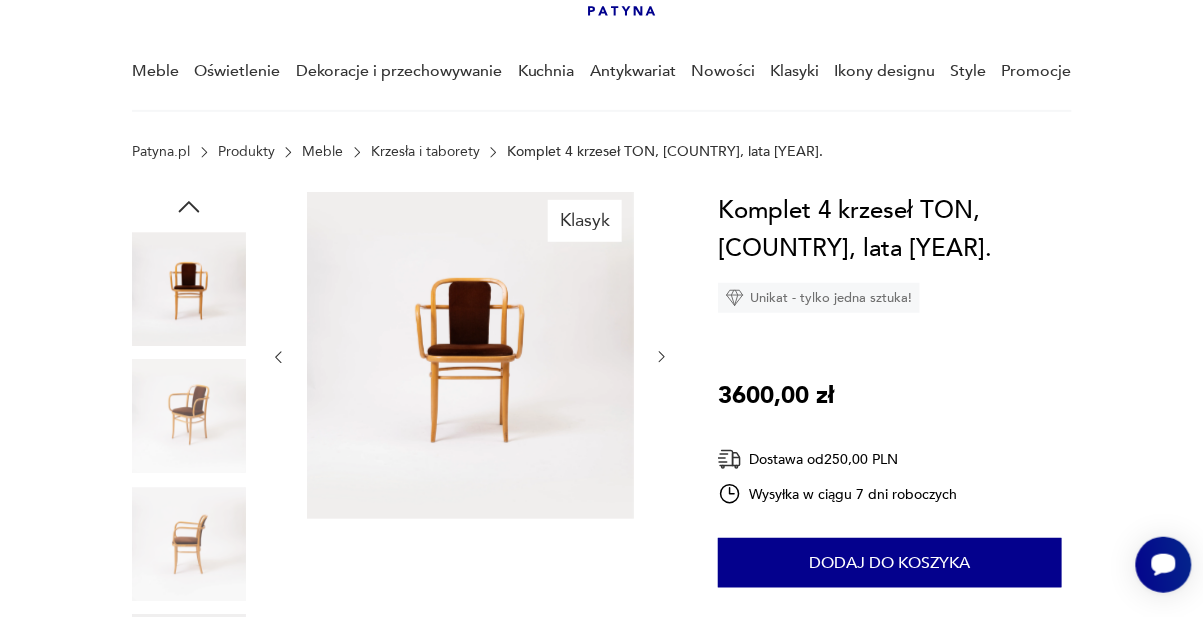 click 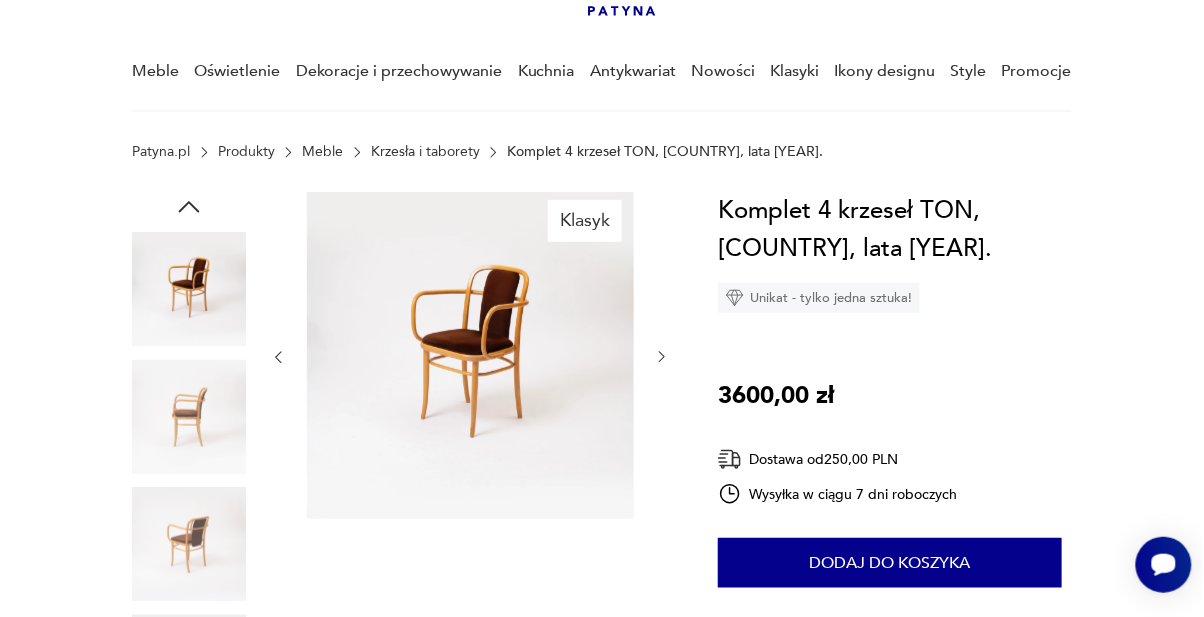 click at bounding box center (662, 358) 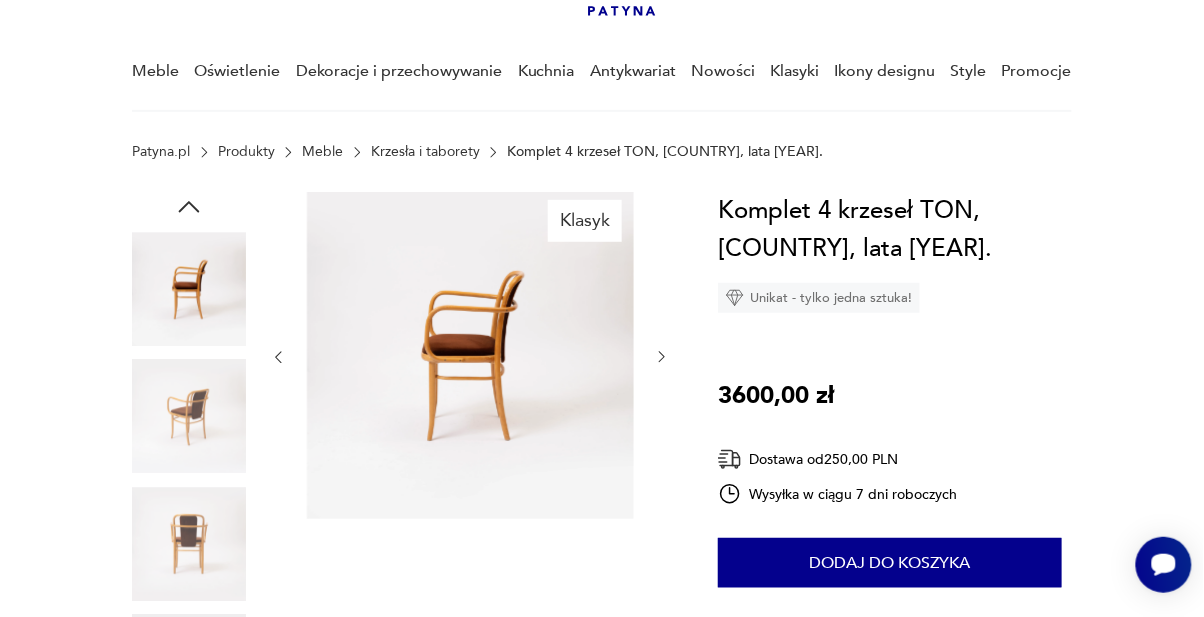 click on "Klasyk Opis produktu Komplet 4 krzeseł (foteli) wyprodukowanych w latach [YEAR] przez Czechosłowacką fabrykę TON.
Krzesła w wersji z podłokietnikami, wykonane z giętego drewna bukowego, tapicerowane welurem (matowym) w kolorze brązowym. Ten model krzesła nawiązuje do modelu 811 zaprojektowanego przez Josefa Hoffmanna, również produkowanego przez tą wytwórnię. Stan oryginalny, dobry. Krzesła bardzo lekkie. Rozwiń więcej Szczegóły produktu Stan: dobry Wysokość : [NUMBER] Kolor: brązowy Typ : do salonu Datowanie : [YEAR] Kolory : brown Kraj pochodzenia : [COUNTRY] Tworzywo : drewno, tkanina Producent : TON (dawny Thonet-Mundus) Wysokość : [NUMBER] Szerokość : [NUMBER] Liczba sztuk : [NUMBER] Głębokość : [NUMBER] Podłokietnik : Tak Rodzaj nóżek : proste Liczba sztuk: [NUMBER] Rozwiń więcej O sprzedawcy MEBLOTA Zweryfikowany sprzedawca Od [NUMBER] lat z Patyną Dostawa i zwroty Dostępne formy dostawy: Kurier 250,00 PLN Zwroty: 14 dni od momentu otrzymania przesyłki. 3600,00 zł 1" at bounding box center (602, 859) 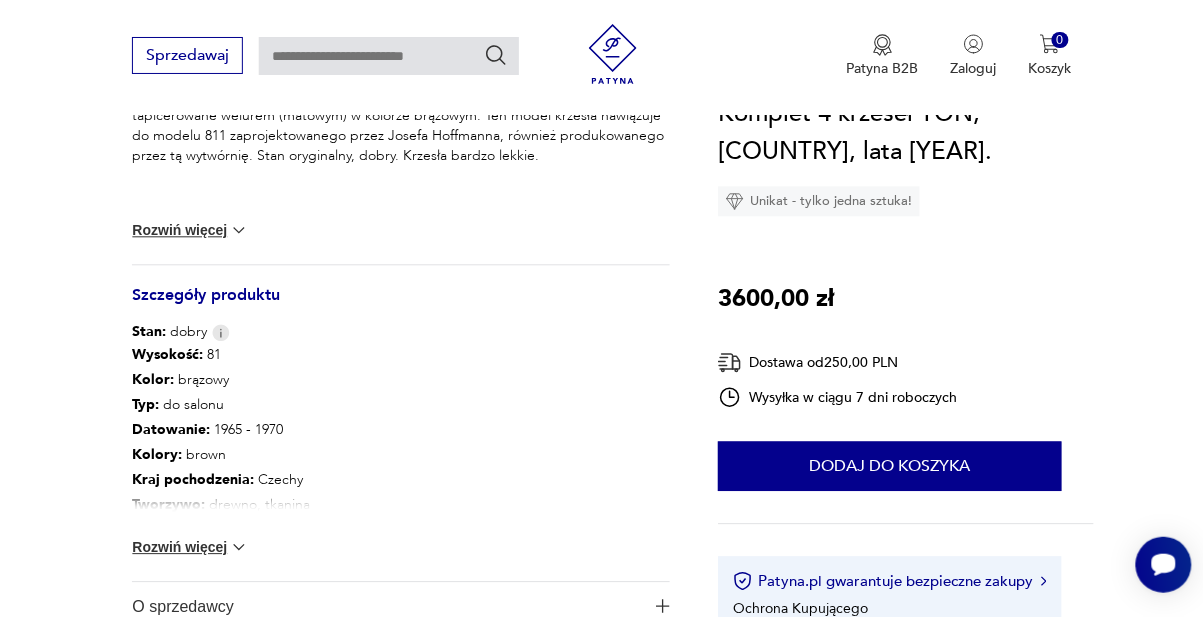 scroll, scrollTop: 938, scrollLeft: 0, axis: vertical 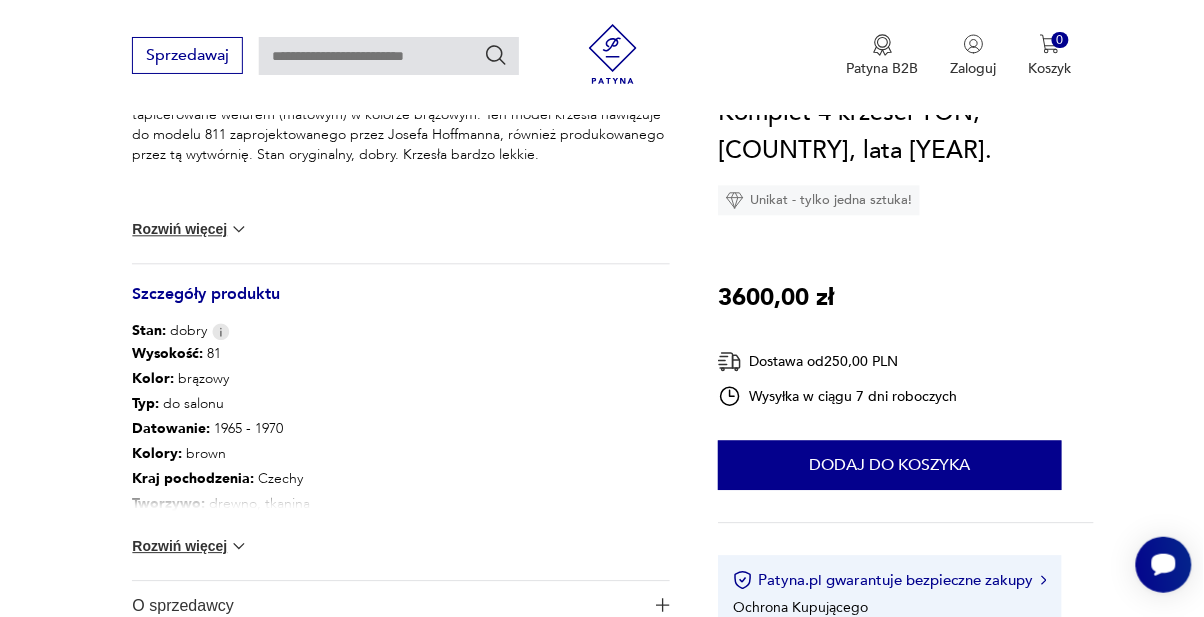 click at bounding box center (239, 546) 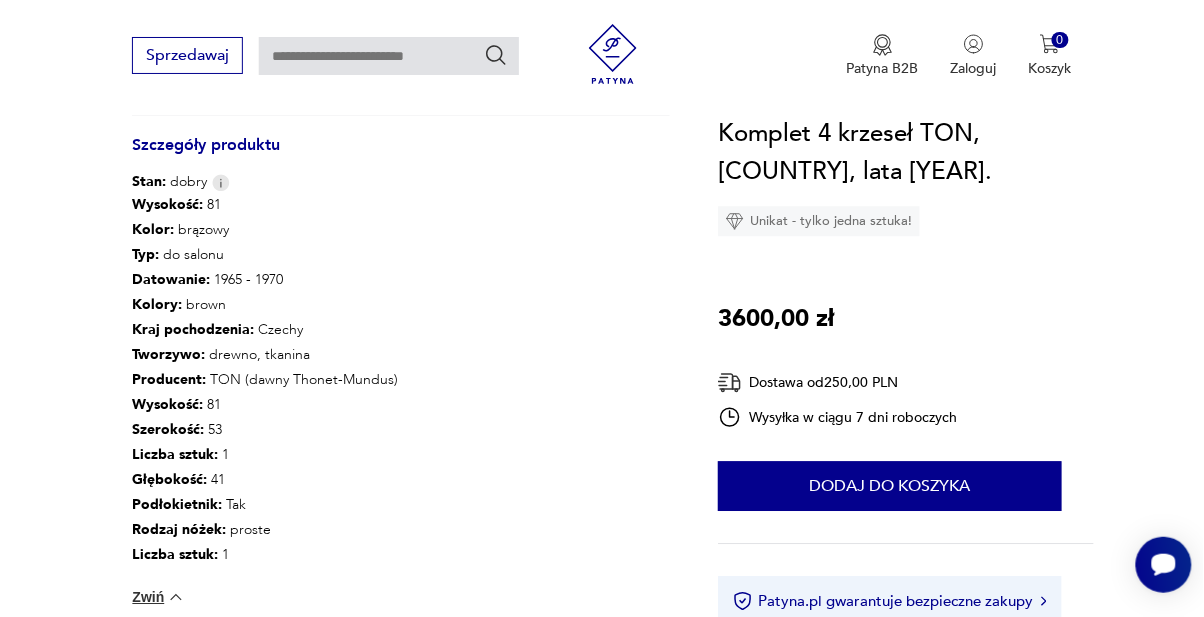 scroll, scrollTop: 1089, scrollLeft: 0, axis: vertical 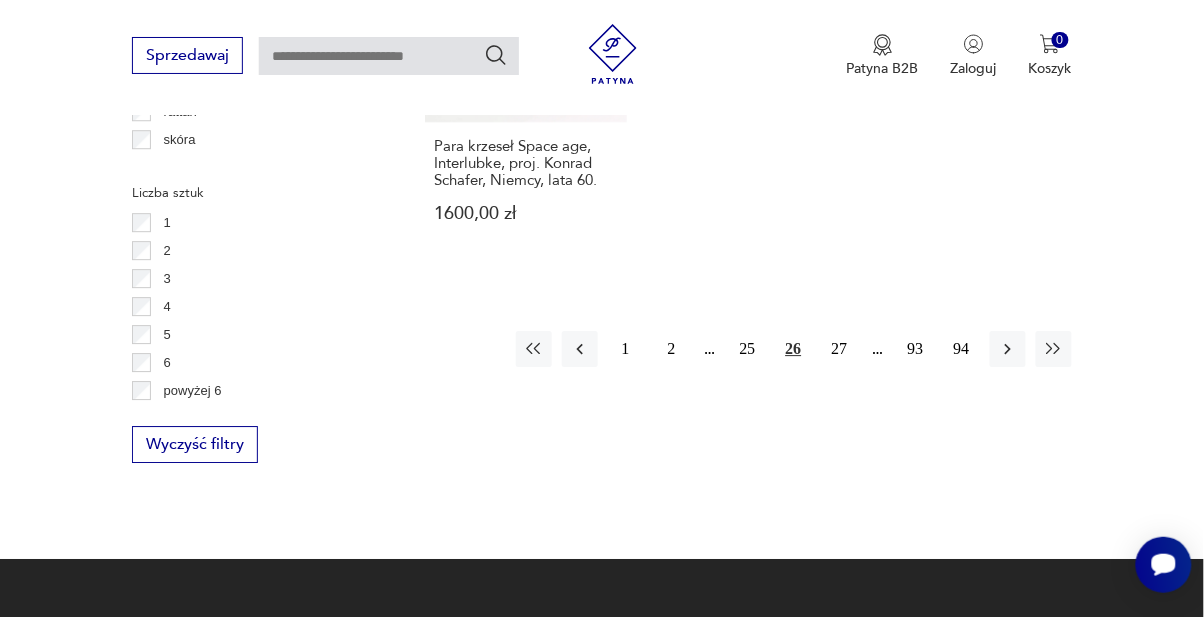 click on "27" at bounding box center (840, 349) 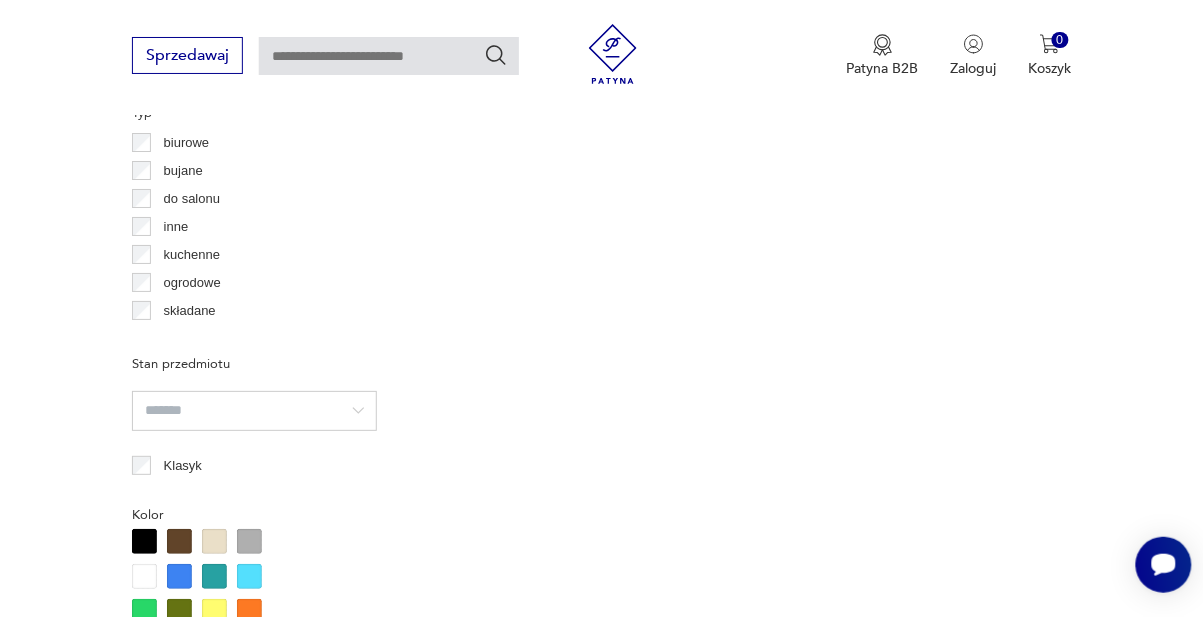 click at bounding box center [748, 535] 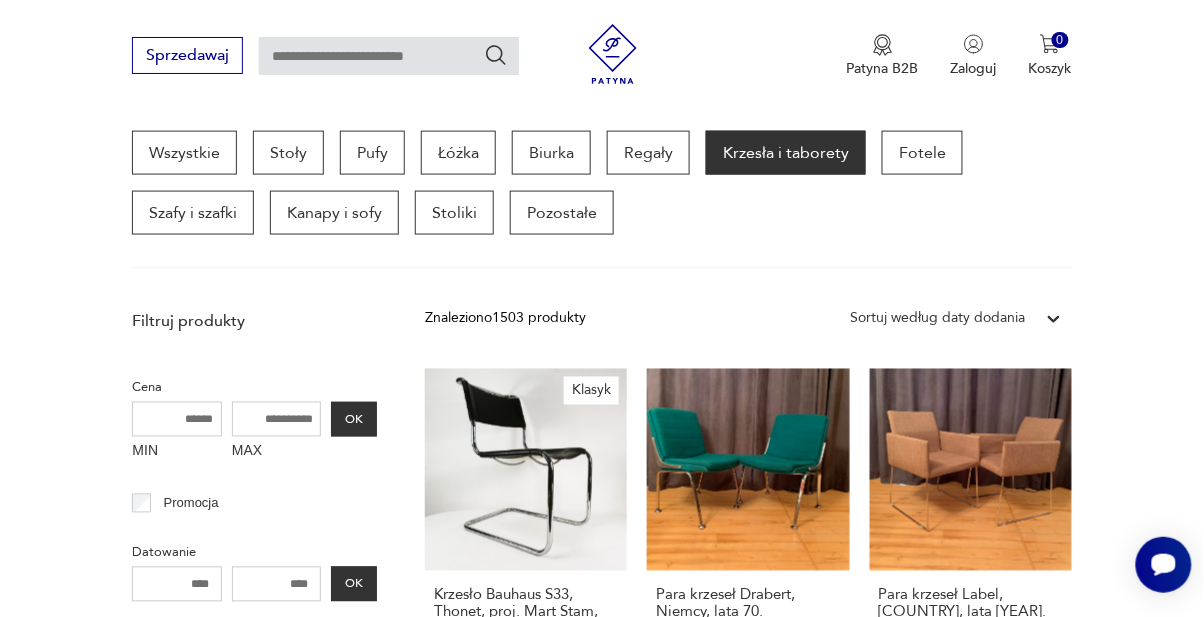 scroll, scrollTop: 2879, scrollLeft: 0, axis: vertical 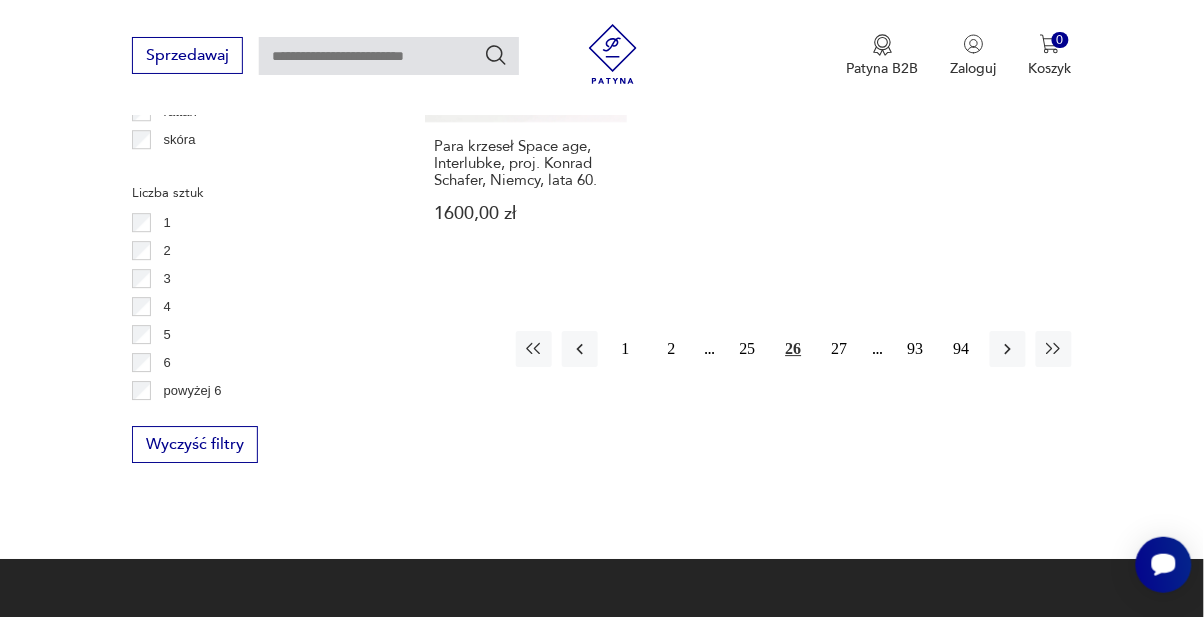 click on "27" at bounding box center [840, 349] 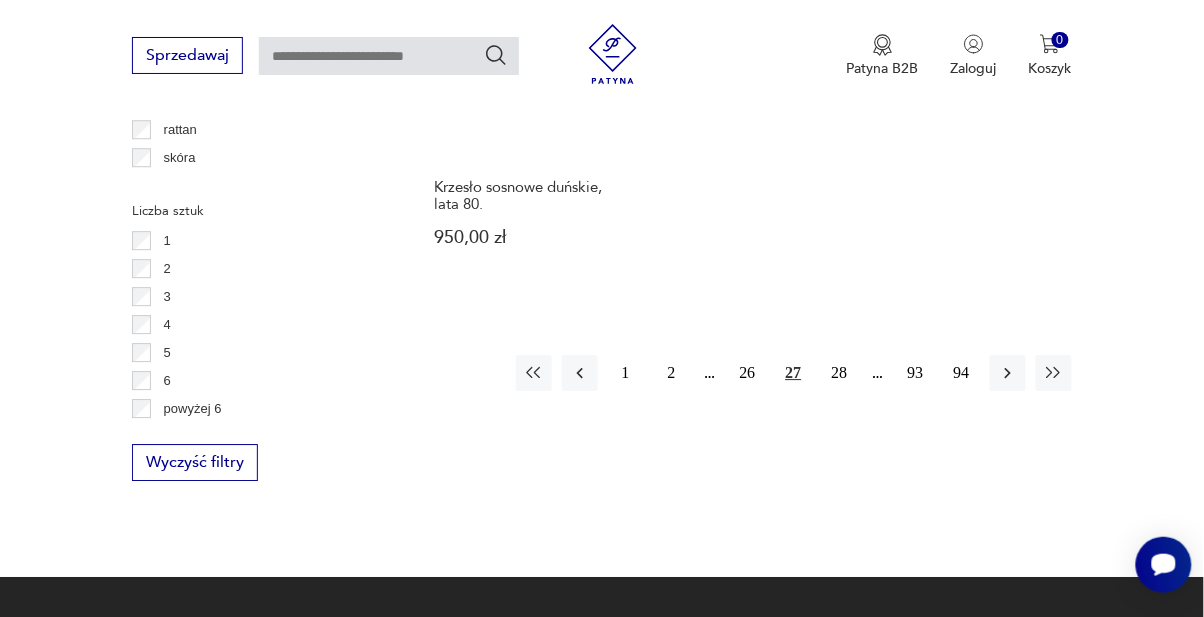 scroll, scrollTop: 2862, scrollLeft: 0, axis: vertical 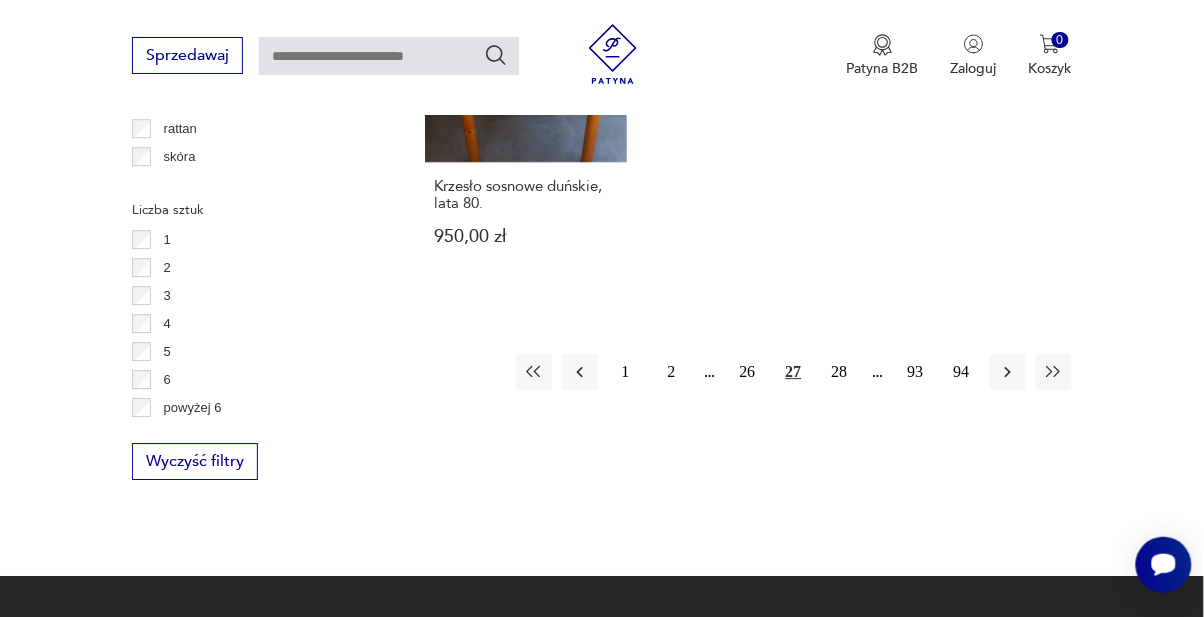 click on "28" at bounding box center (840, 372) 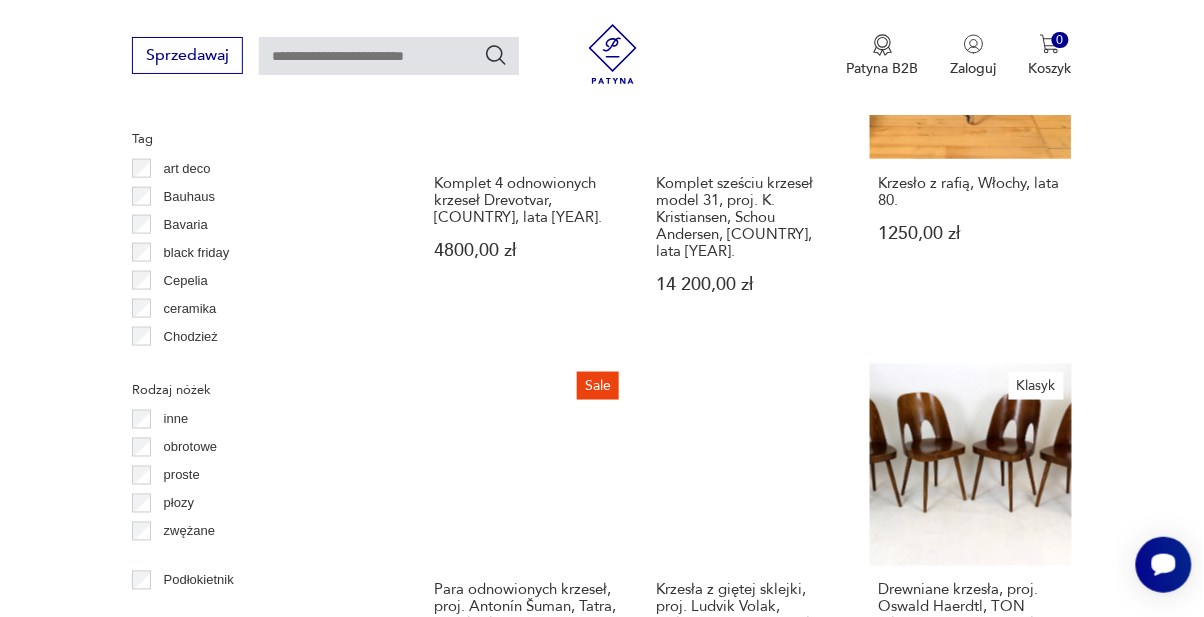 scroll, scrollTop: 2164, scrollLeft: 0, axis: vertical 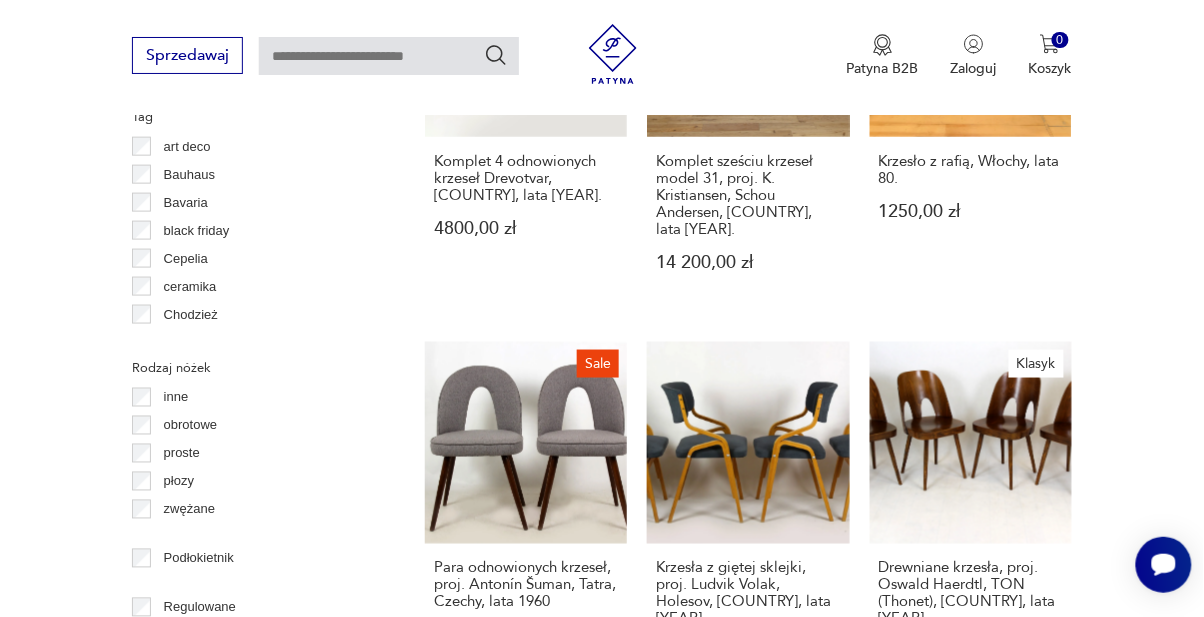 click on "Krzesła z giętej sklejki, proj. [FIRST] [LAST], Holesov, Czechy, lata 1970 4400,00 zł" at bounding box center [748, 524] 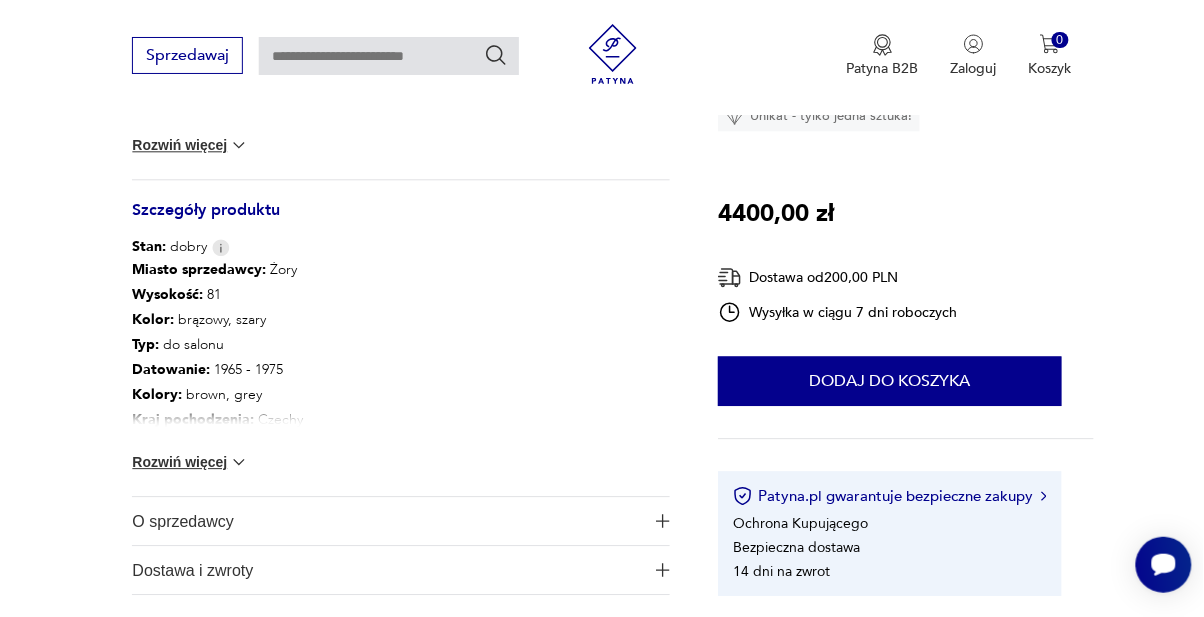 scroll, scrollTop: 1038, scrollLeft: 0, axis: vertical 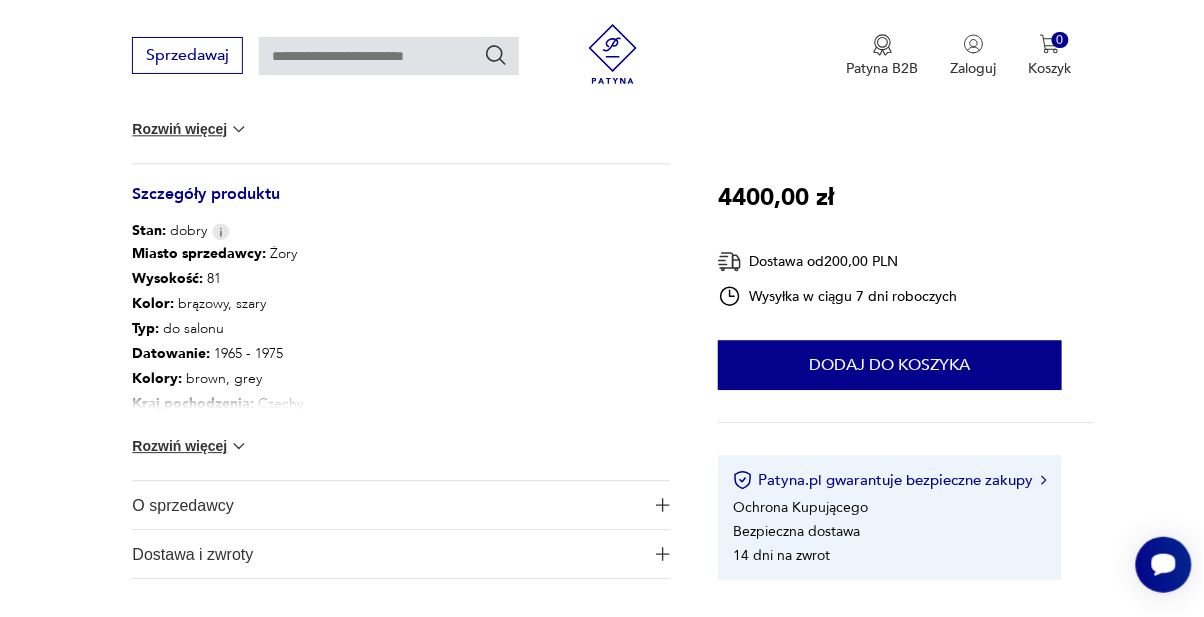 click on "Rozwiń więcej" at bounding box center [190, 446] 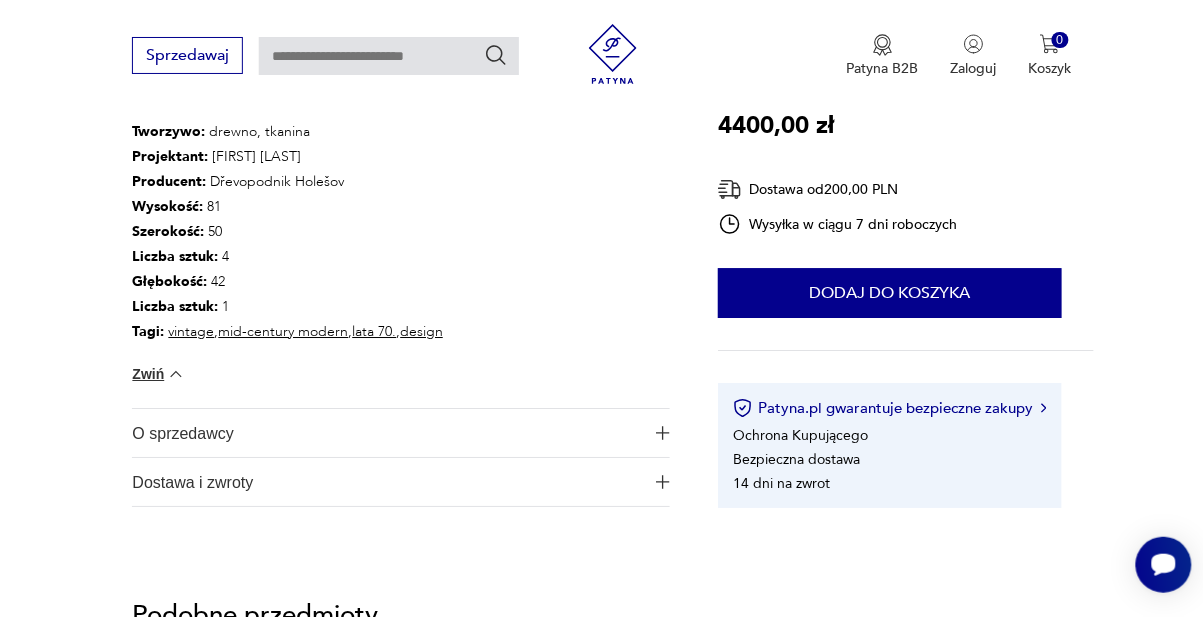 scroll, scrollTop: 1340, scrollLeft: 0, axis: vertical 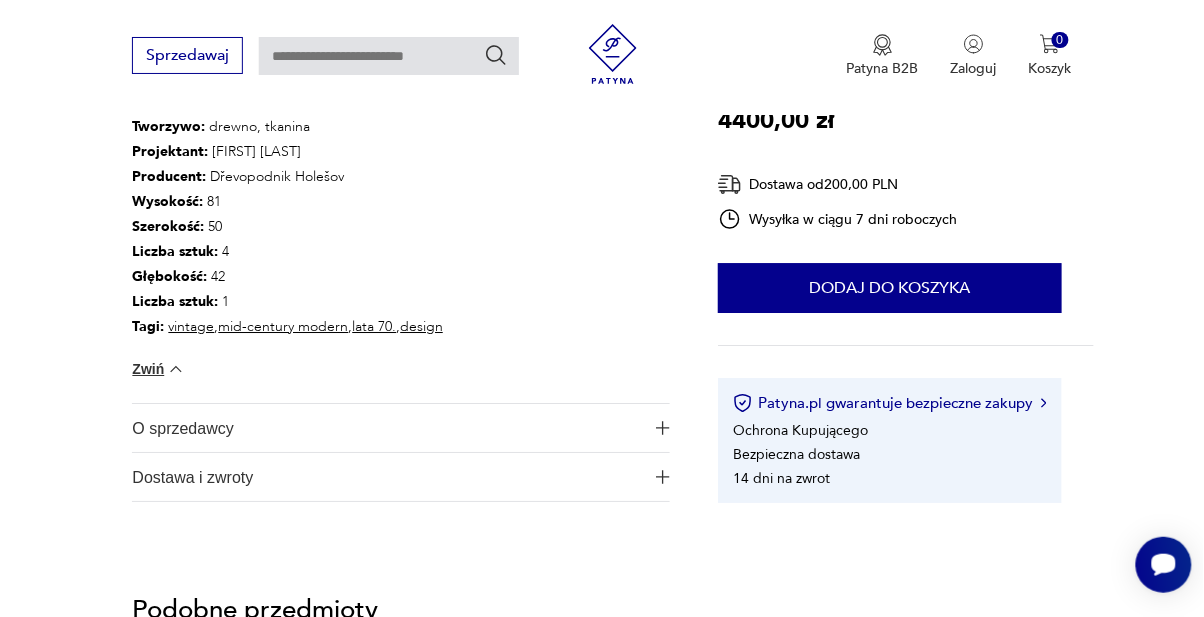 click at bounding box center (663, 428) 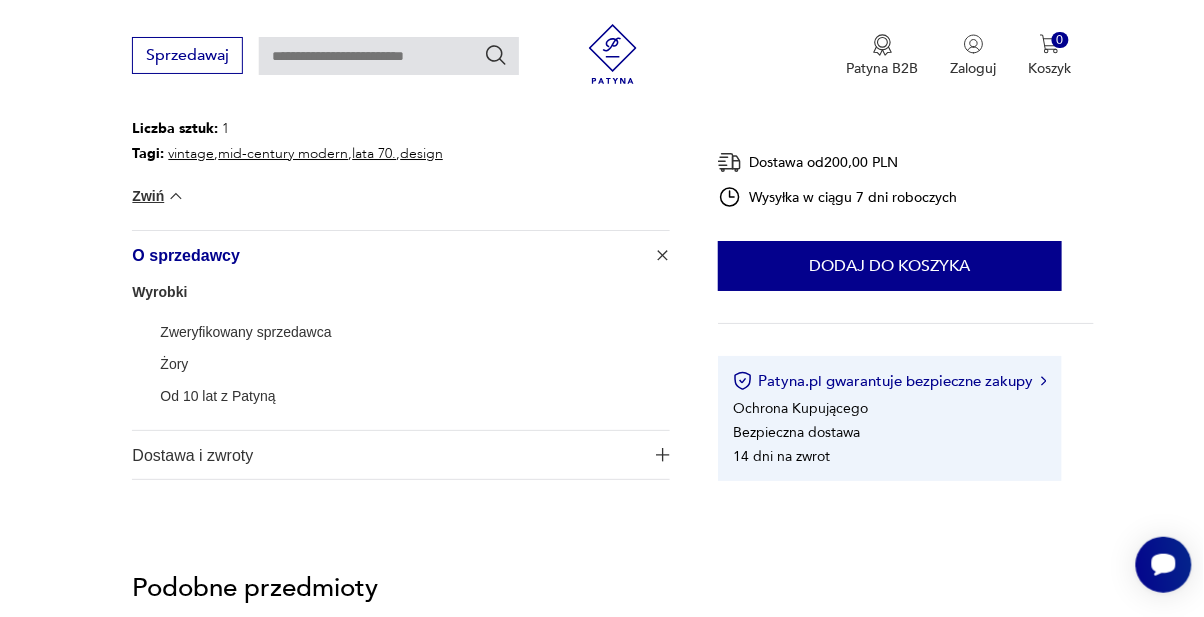 scroll, scrollTop: 1536, scrollLeft: 0, axis: vertical 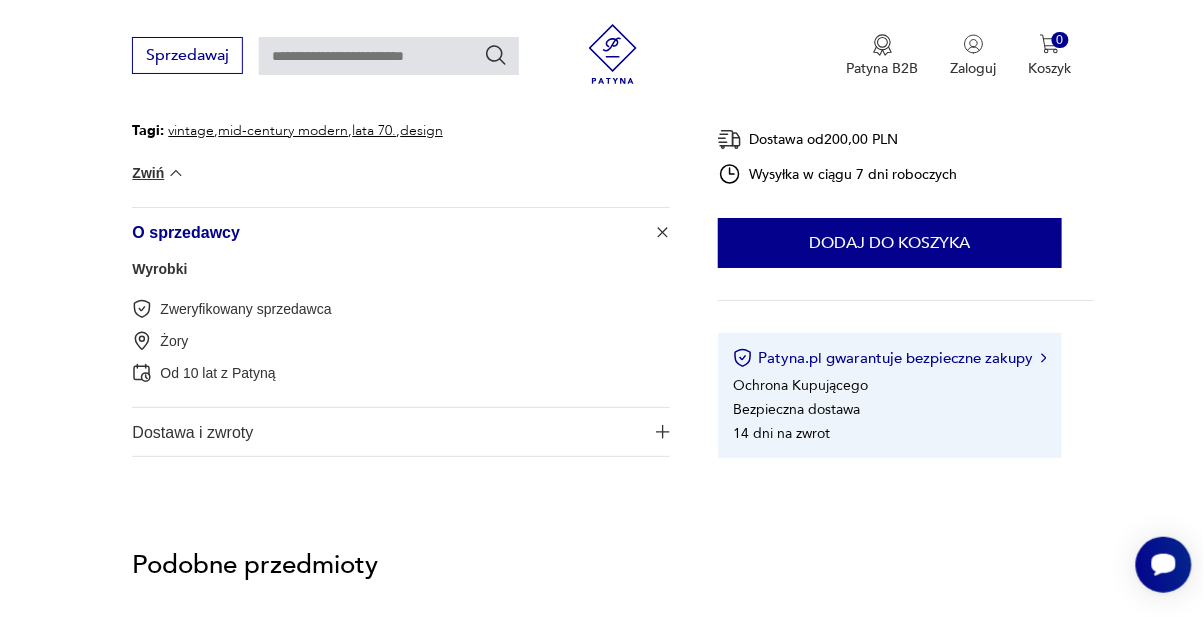 click at bounding box center [663, 432] 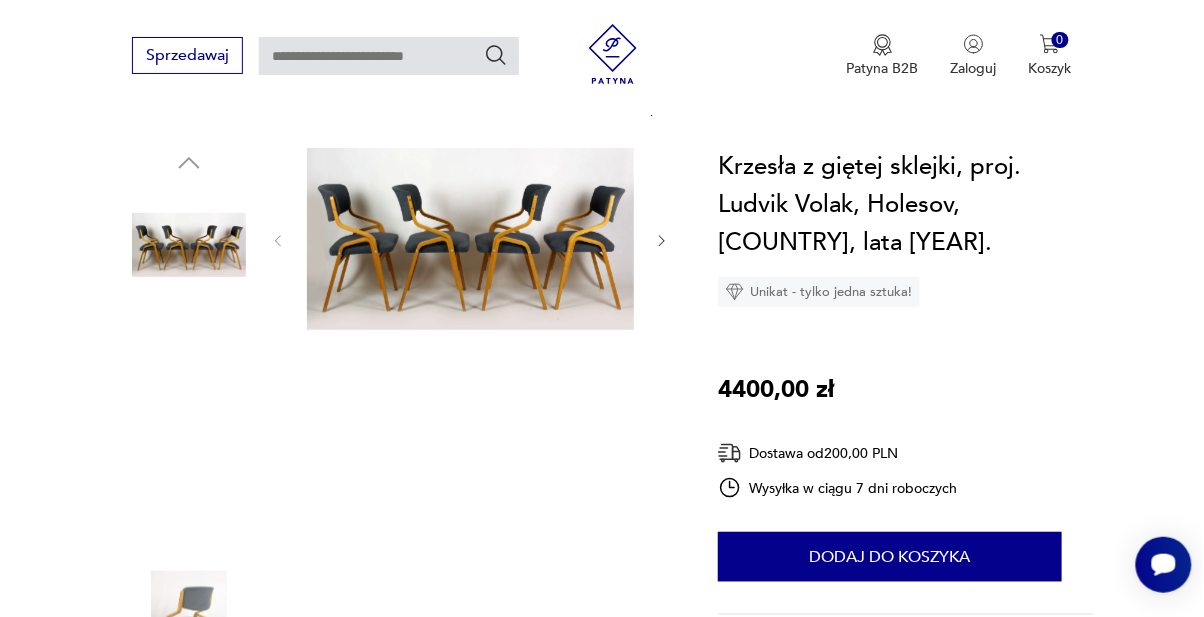 scroll, scrollTop: 180, scrollLeft: 0, axis: vertical 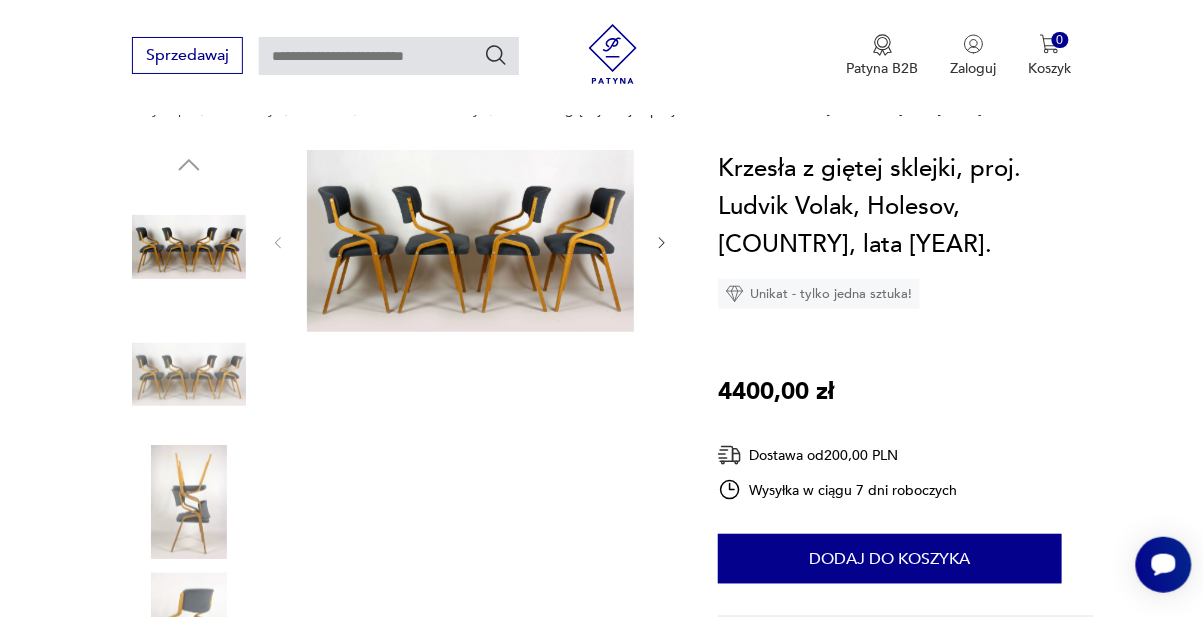 click at bounding box center [189, 247] 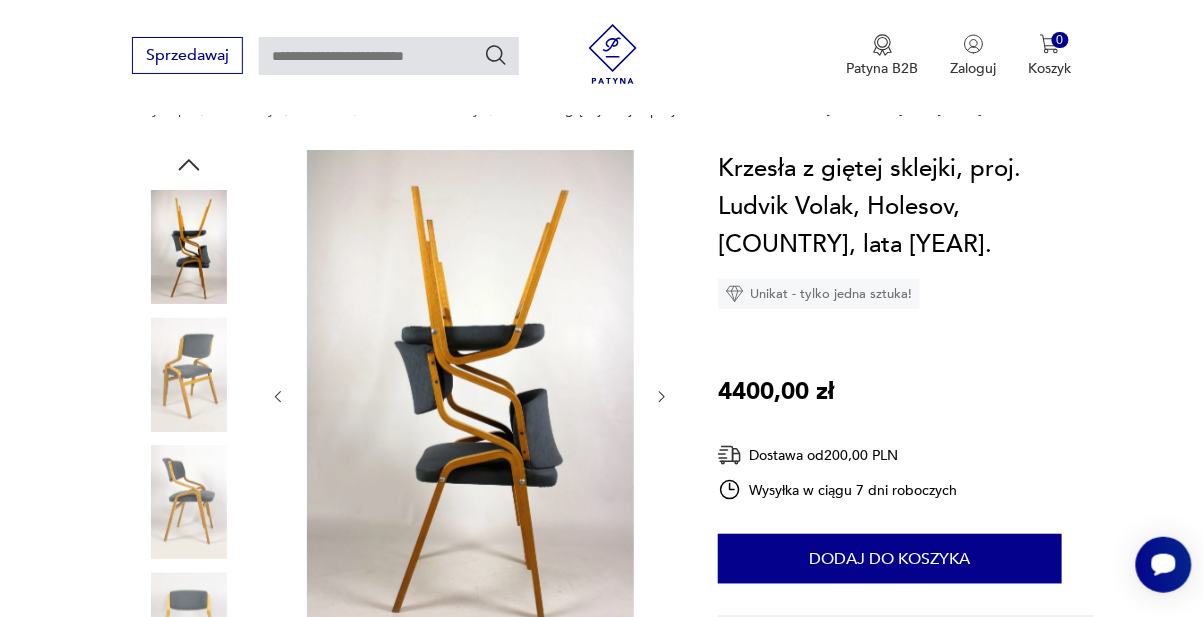 click 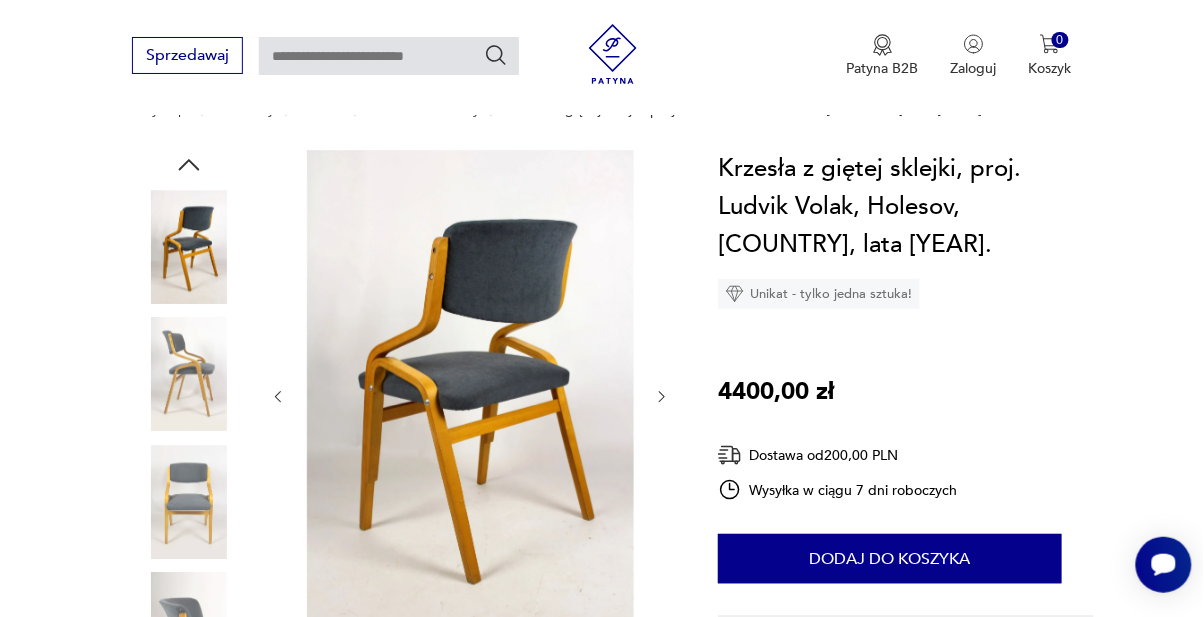 click 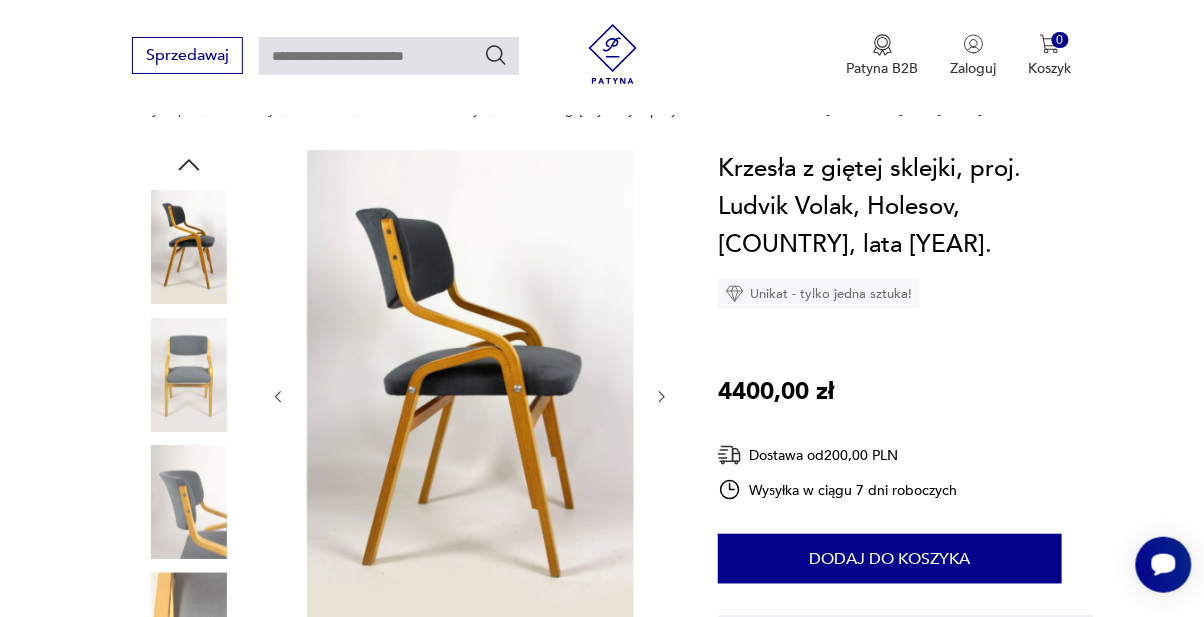 click at bounding box center (189, 375) 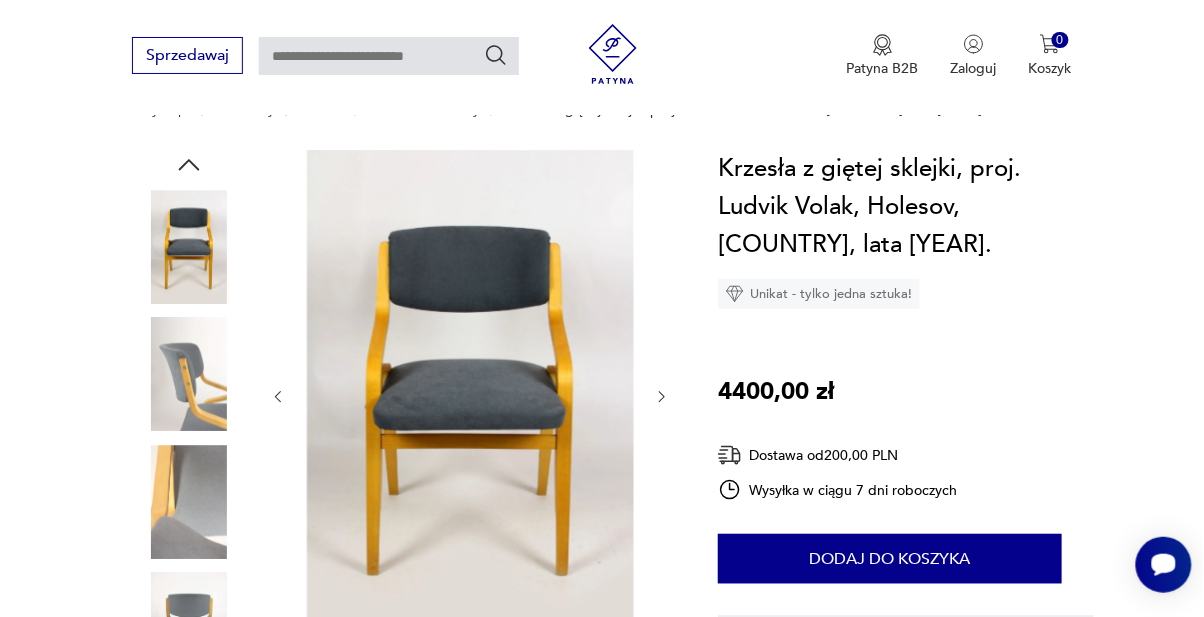 click 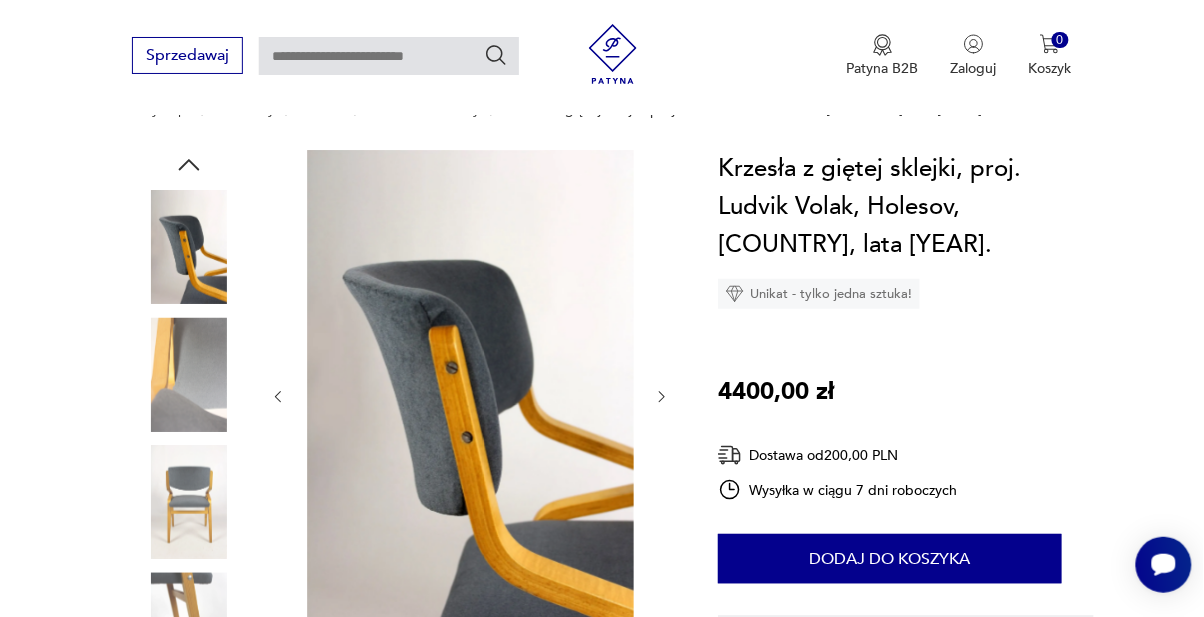 click 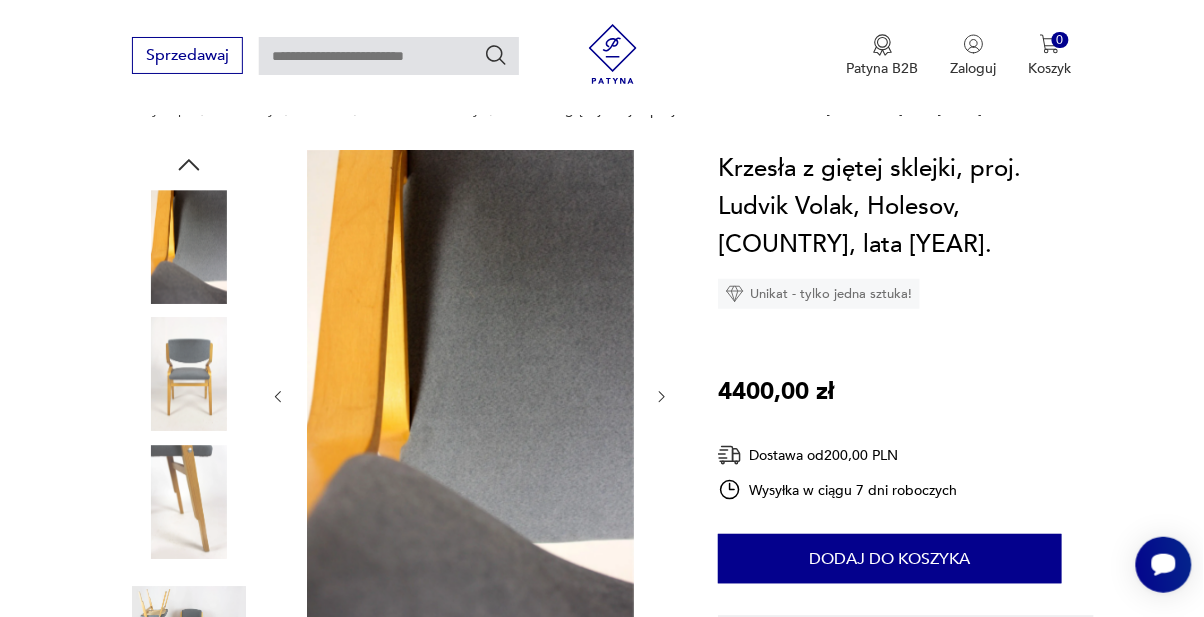 click 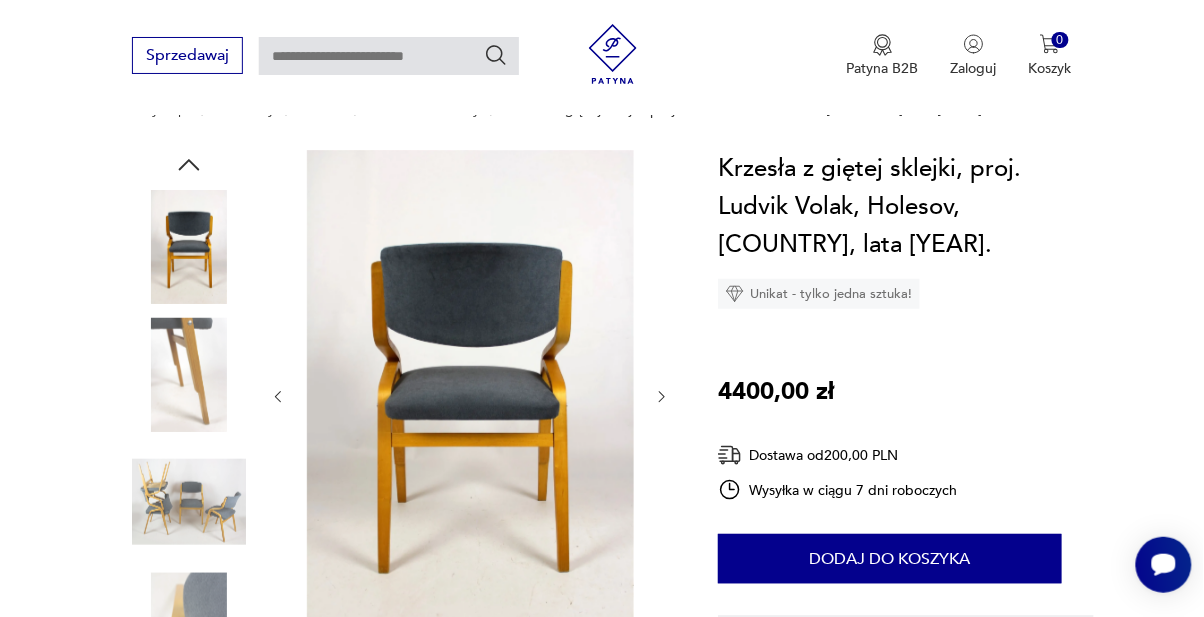 click 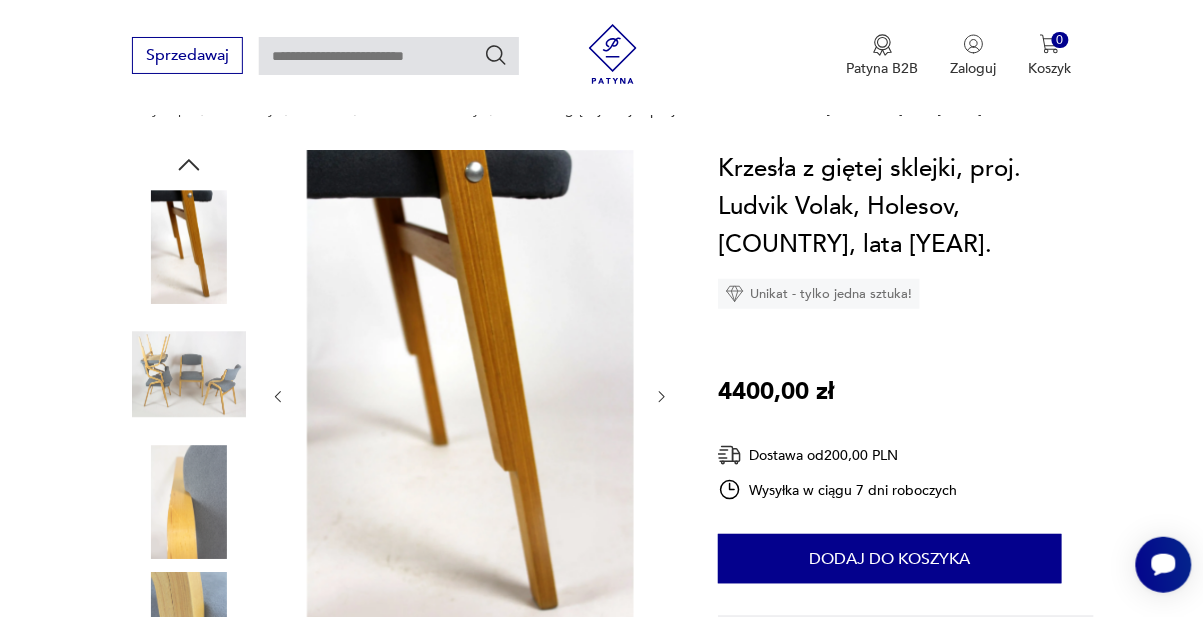 click 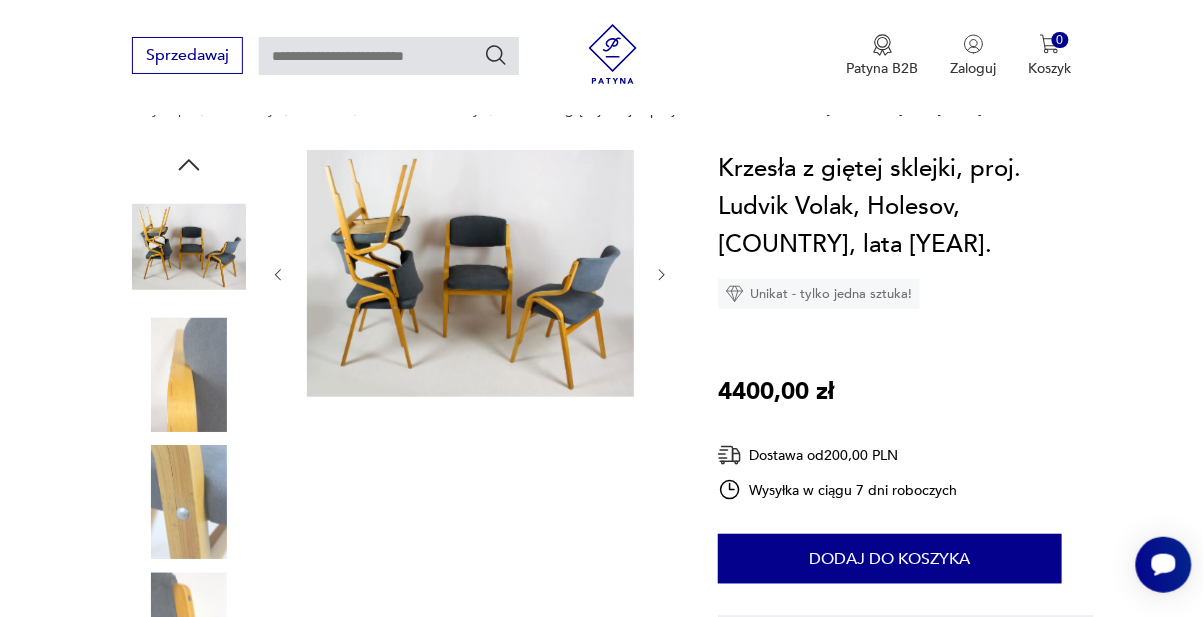 click 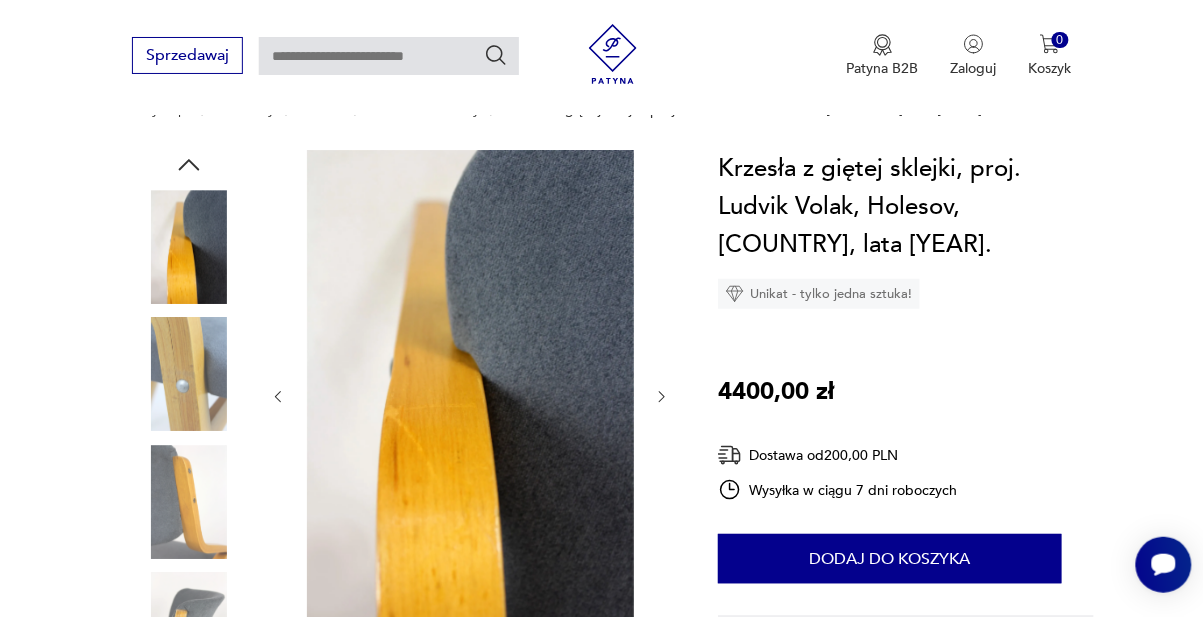 click 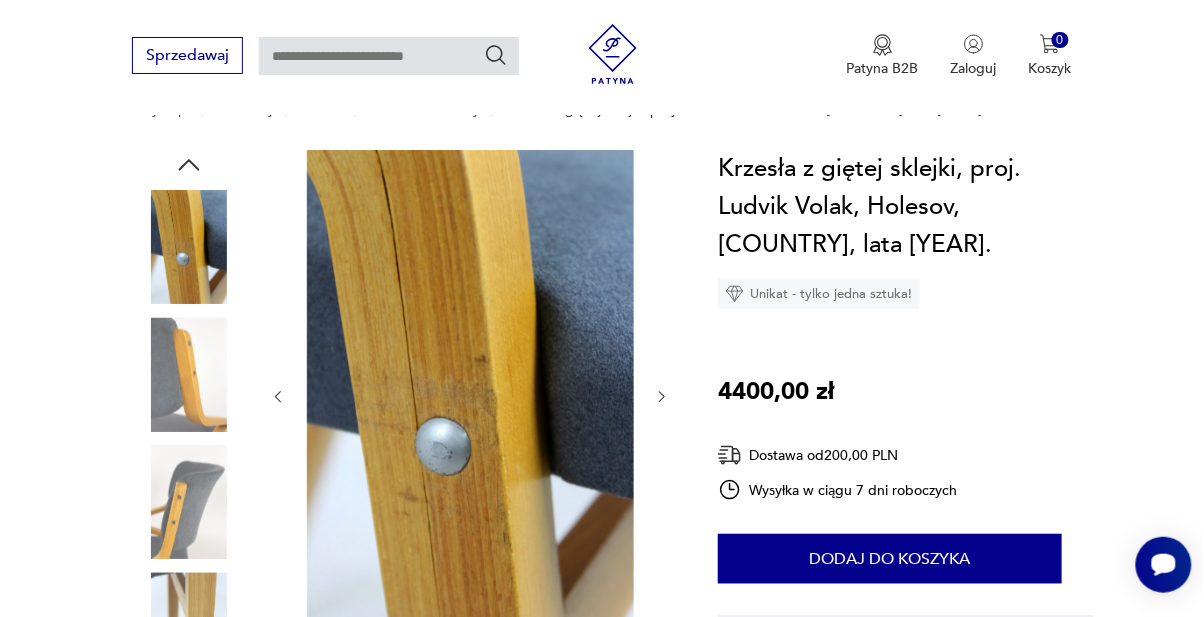 click 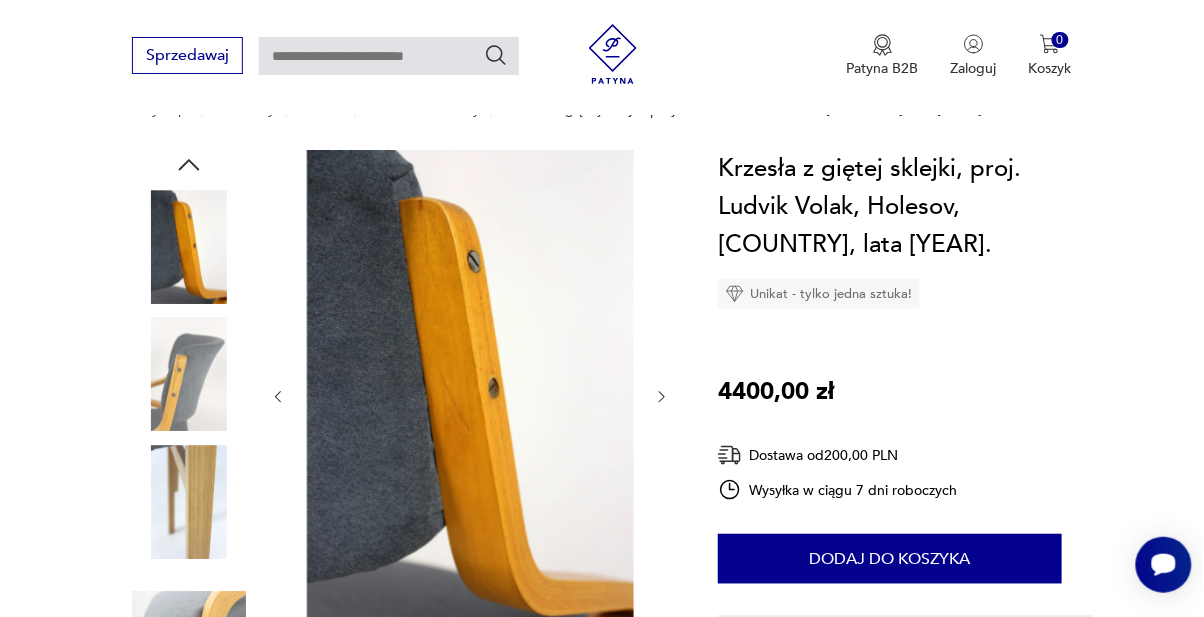 click 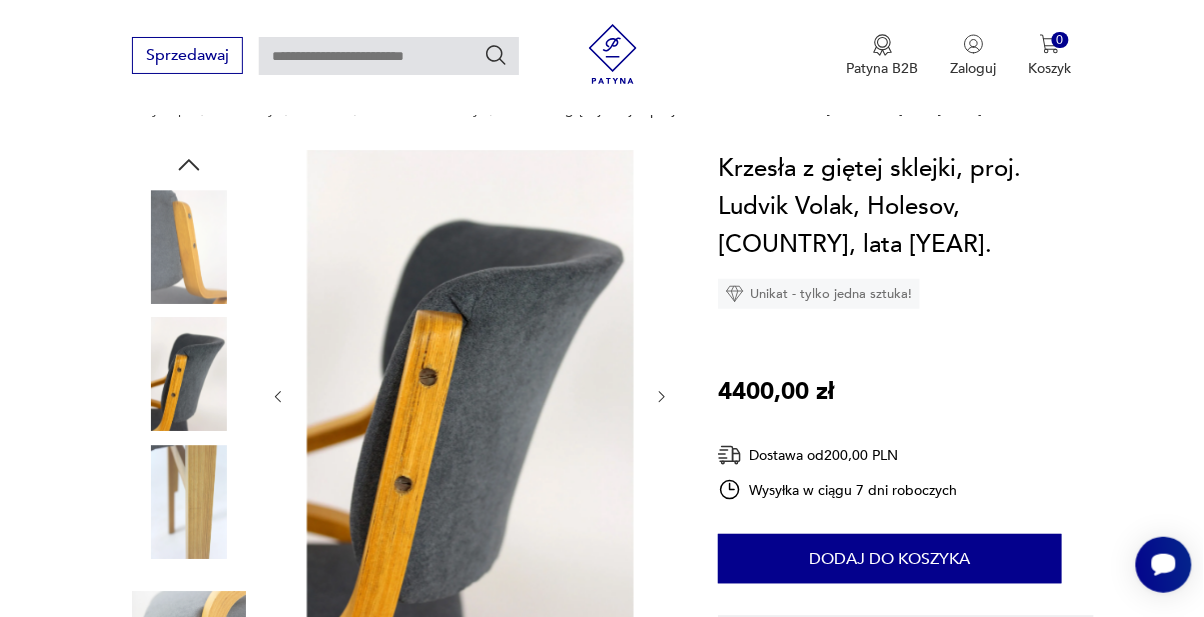 click on "Opis produktu Krzesła zostały zaprojektowane przez [FIRST] [LAST] (autor m.in. ikony wzornictwa czeskiego, "ścianki" Holesov). Wyprodukowane przez Drevopodnik Holesov w latach 1970. Krzesła wykonane są ze sklejki giętej fornirowanej dębem. Częściowo odnowione - nowa tapicerka, stolarka utrzymana w oryginalnym, dobrym stanie, niewielkie ślady użytkowania. Rozwiń więcej Szczegóły produktu Stan:   dobry Miasto sprzedawcy :   [CITY] Wysokość :   81 Kolor:   brązowy, szary Typ :   do salonu Datowanie :   1965 - 1975 Kolory :   brown, grey Kraj pochodzenia :   Czechy Tworzywo :   drewno, tkanina Projektant :   [FIRST] [LAST] Producent :   Dřevopodnik Holešov Wysokość :   81 Szerokość :   50 Liczba sztuk :   4 Głębokość :   42 Liczba sztuk:   1 Tagi:   vintage ,  mid-century modern ,  lata 70. ,  design Zwiń O sprzedawcy Wyrobki Zweryfikowany sprzedawca [CITY] Od 10 lat z Patyną Dostawa i zwroty Dostępne formy dostawy: Odbiór osobisty - [CITY]   0,00 PLN Kurier   200,00 PLN Zwroty:   1" at bounding box center (602, 1107) 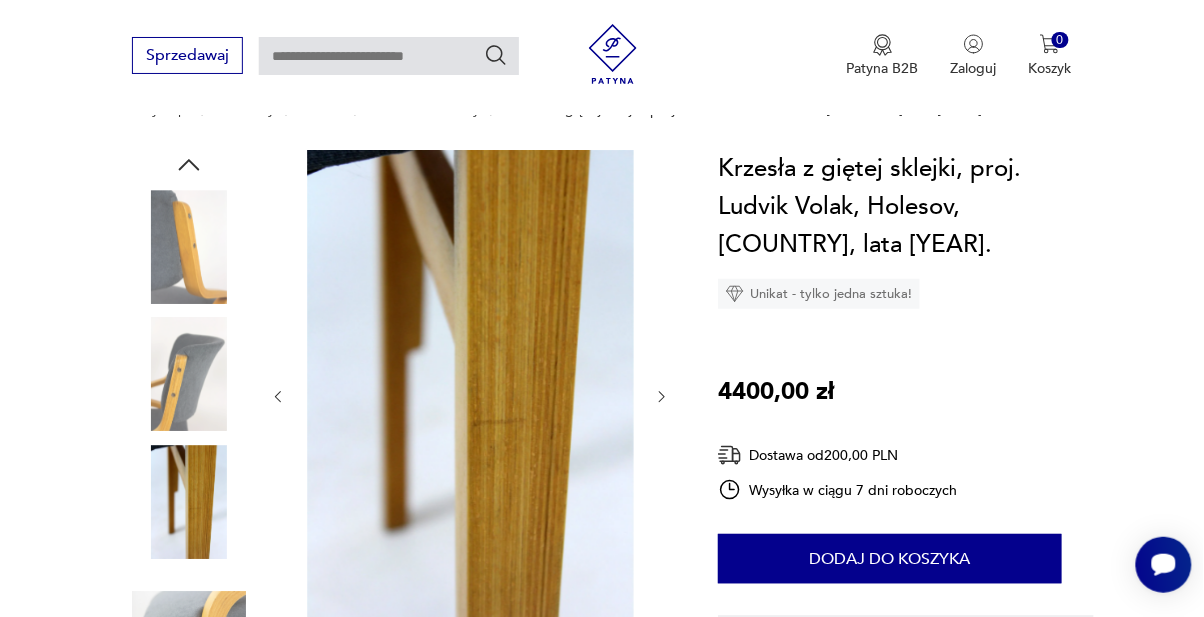 click 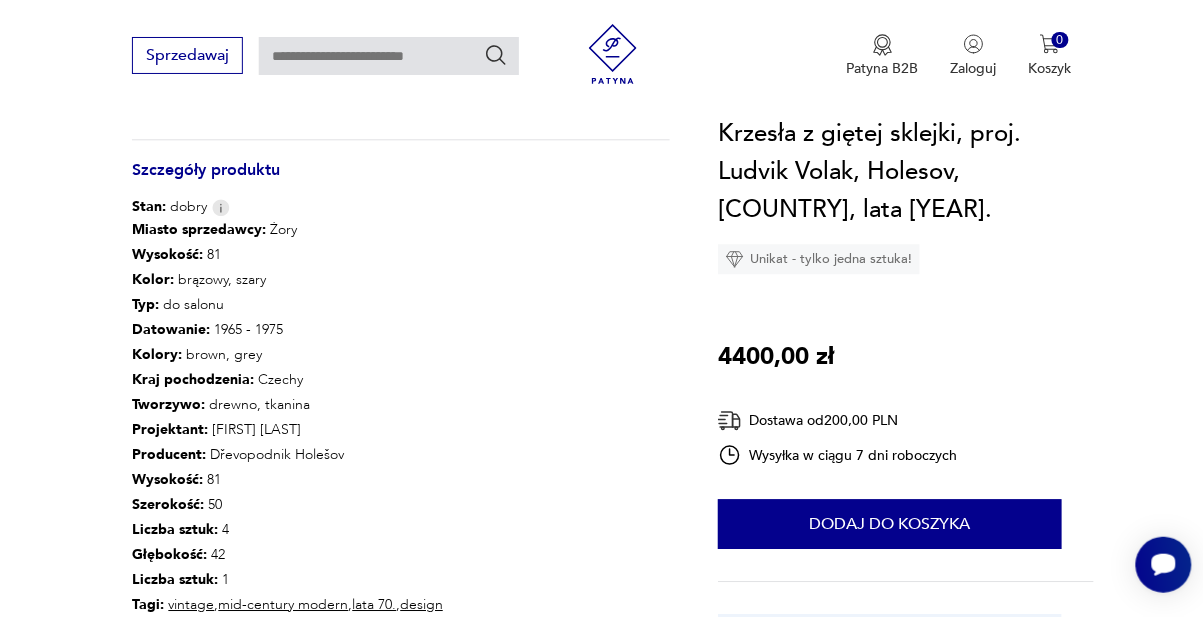 scroll, scrollTop: 1063, scrollLeft: 0, axis: vertical 